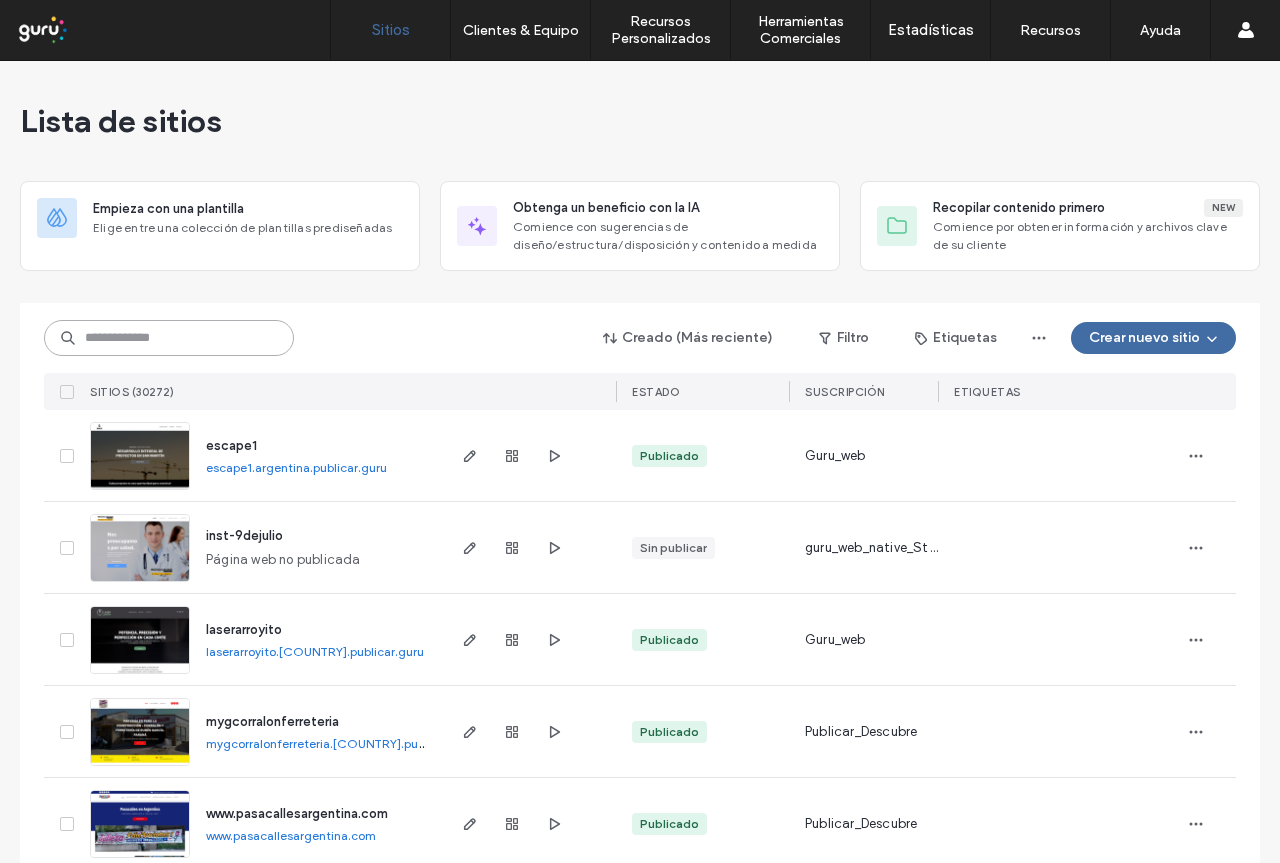 click at bounding box center [169, 338] 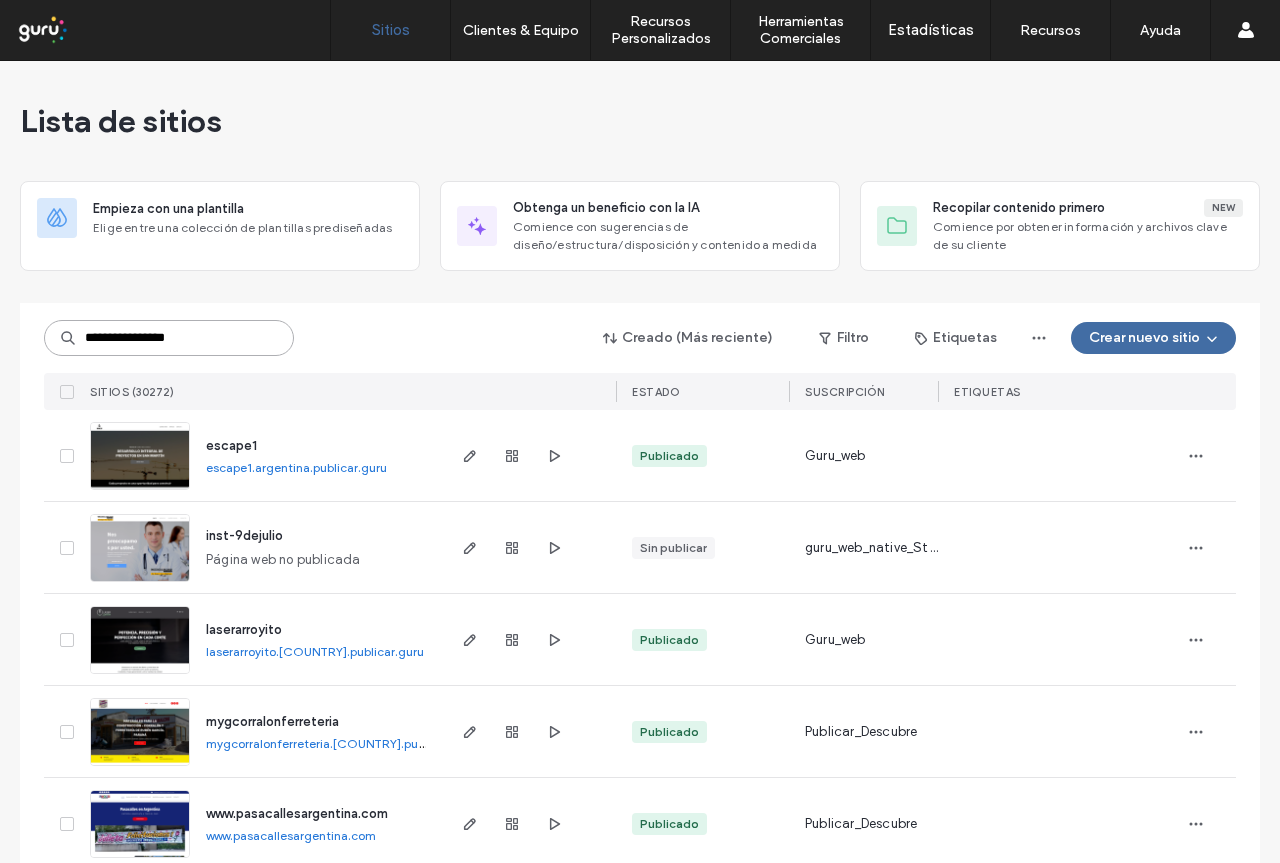 type on "**********" 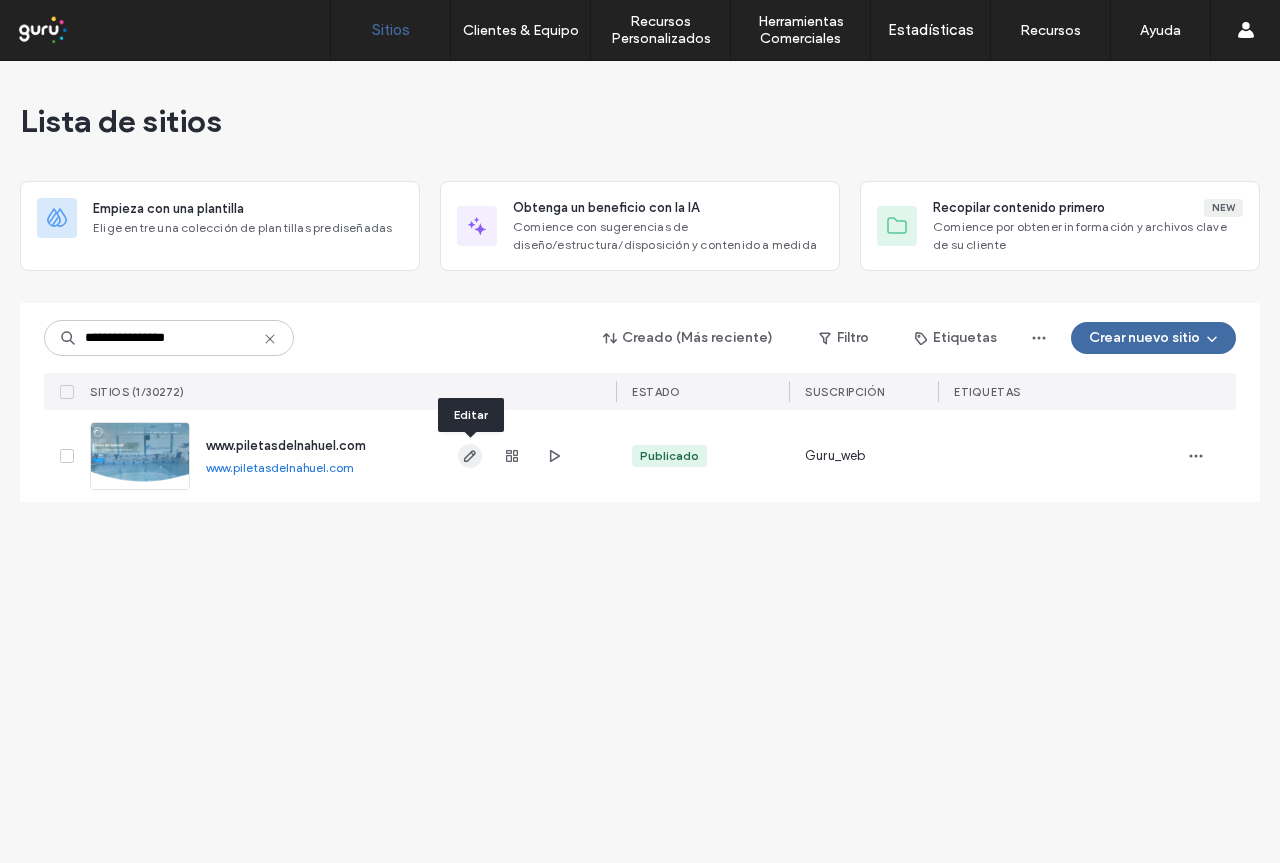 click 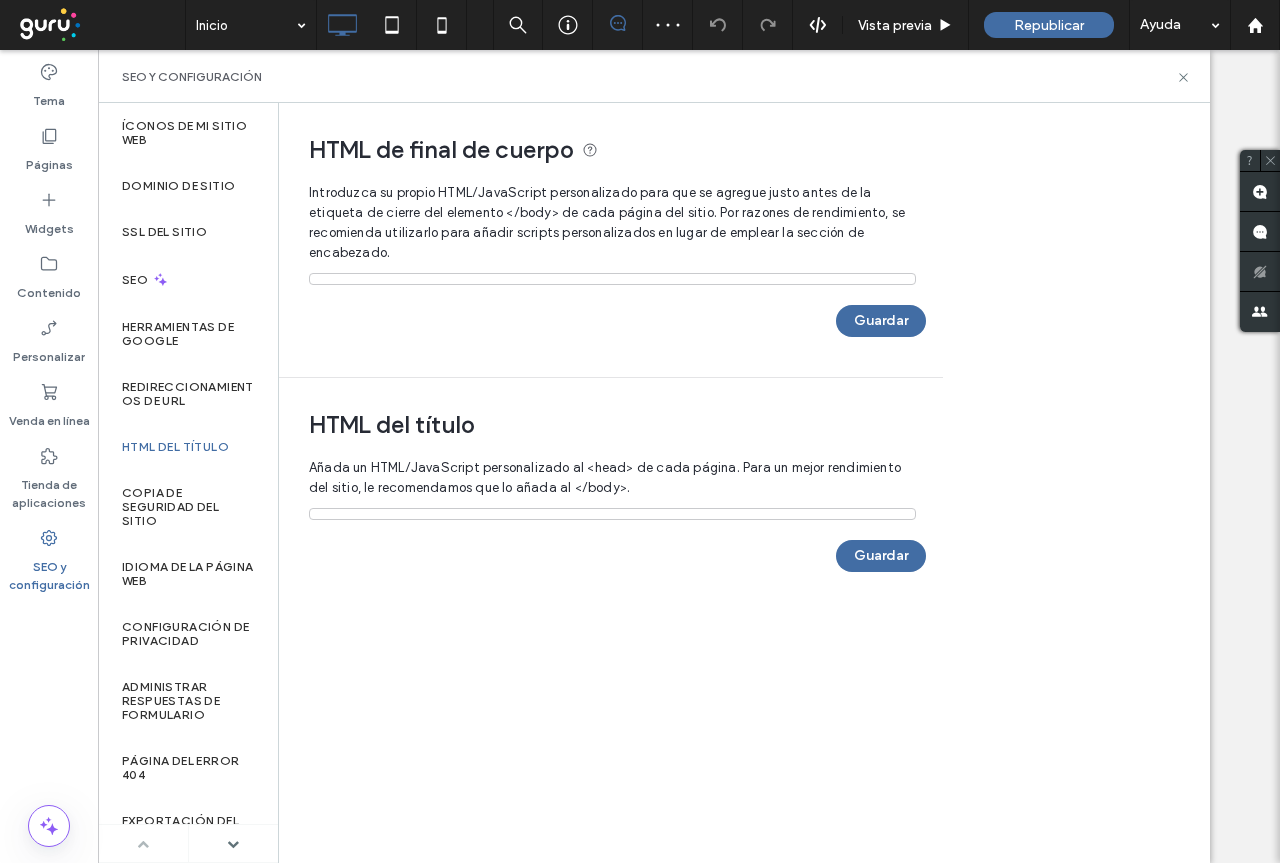 click at bounding box center (612, 514) 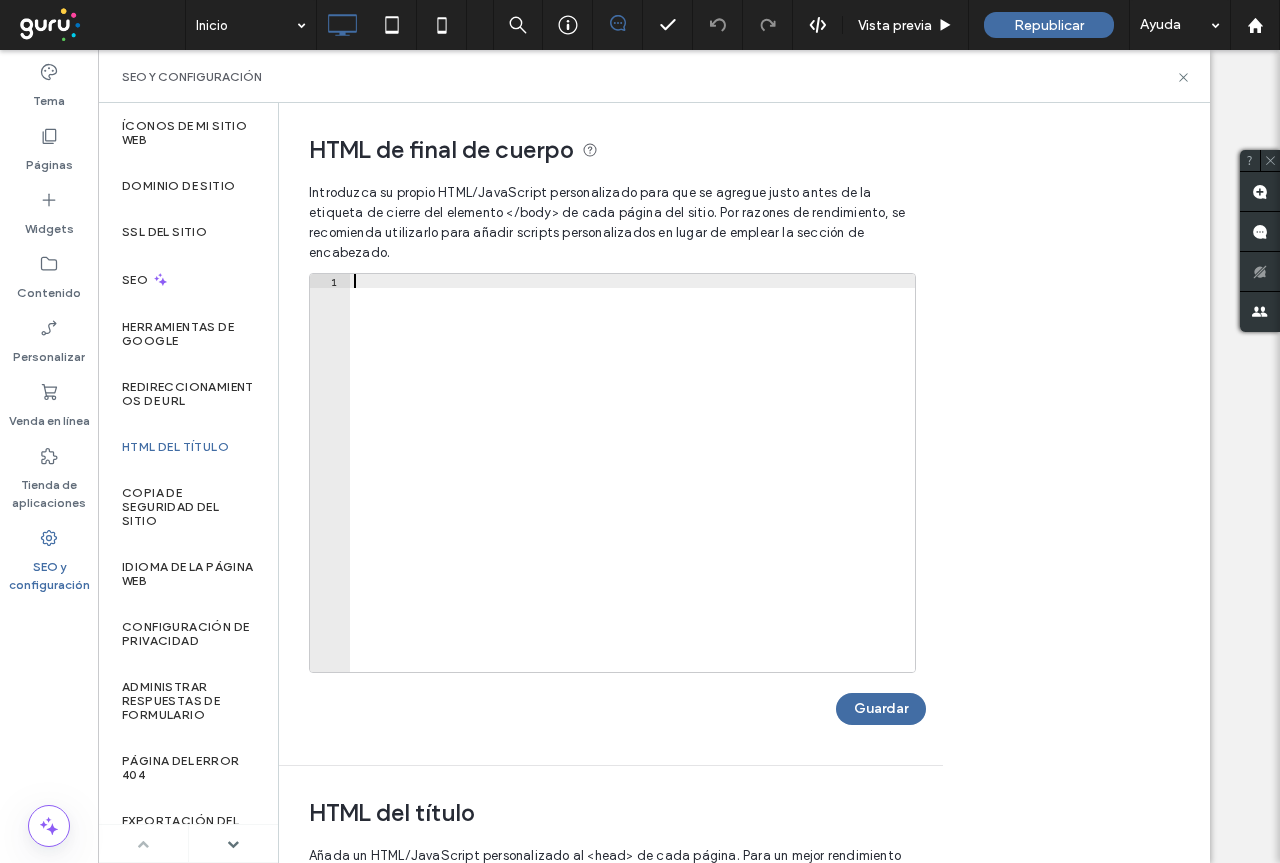 scroll, scrollTop: 0, scrollLeft: 0, axis: both 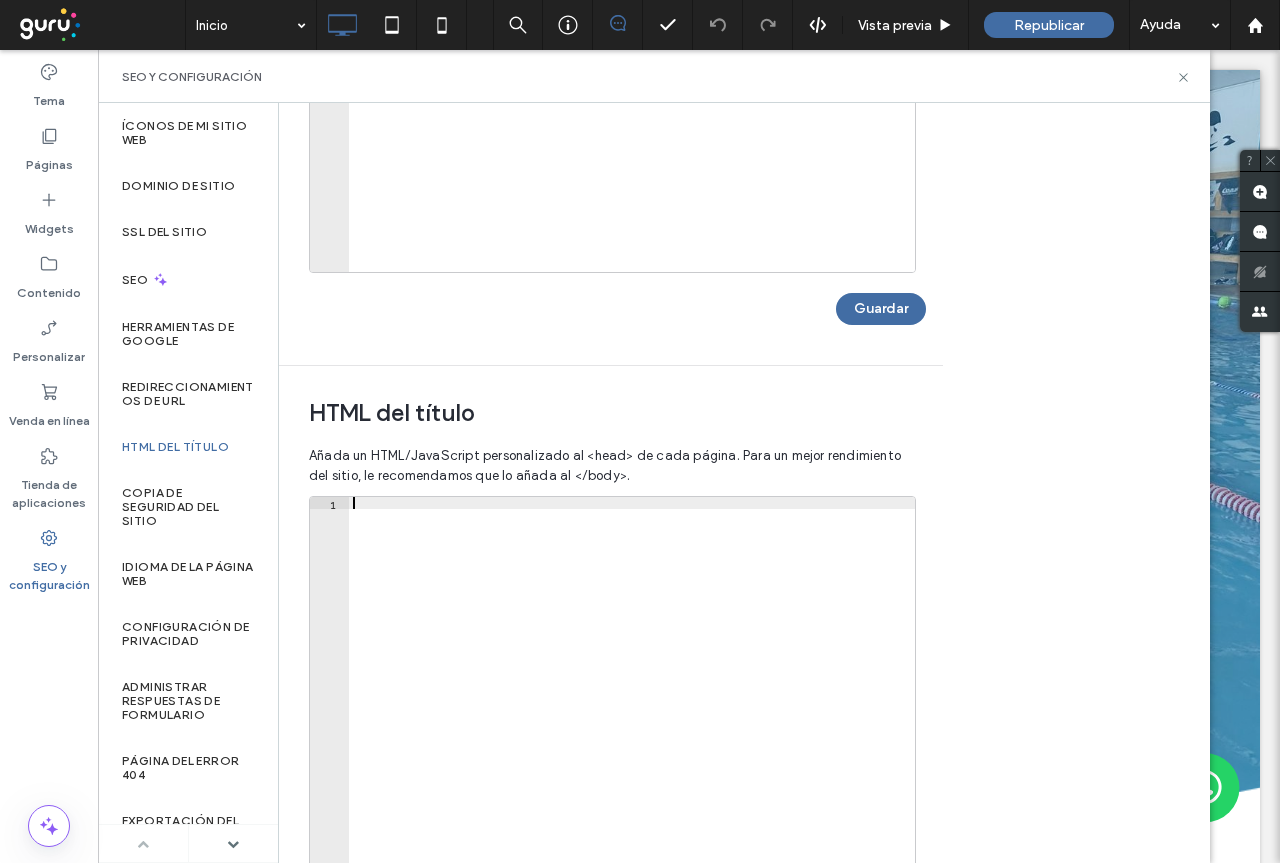 click at bounding box center (632, 708) 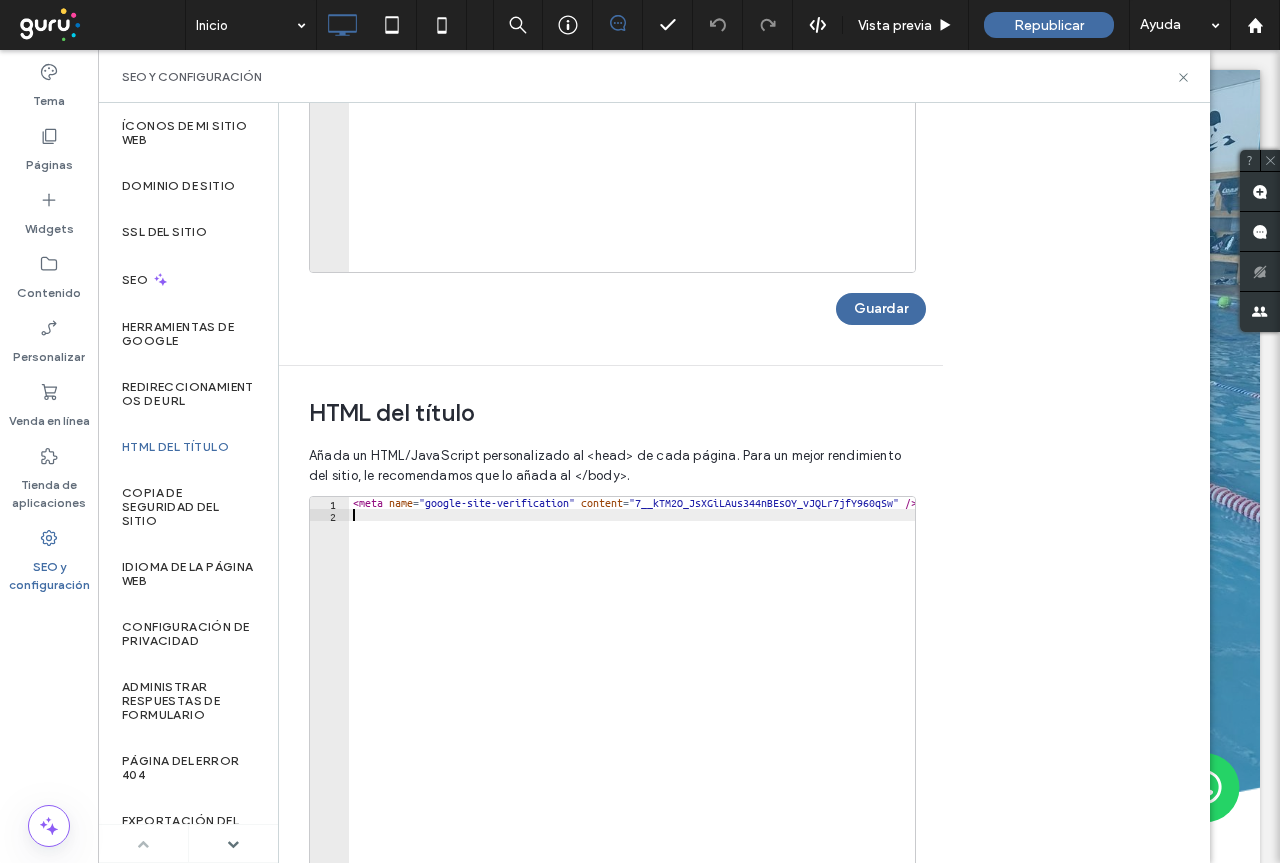scroll, scrollTop: 0, scrollLeft: 0, axis: both 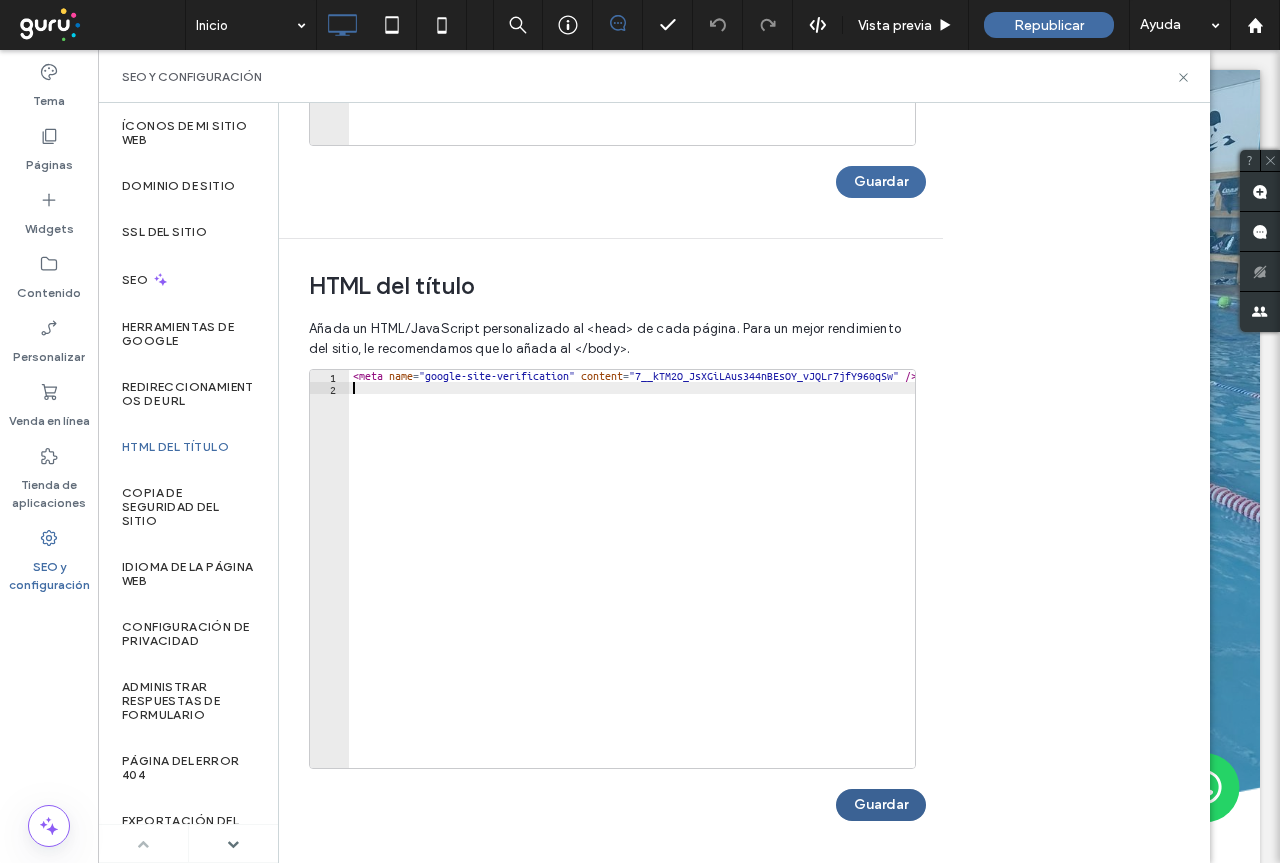 type 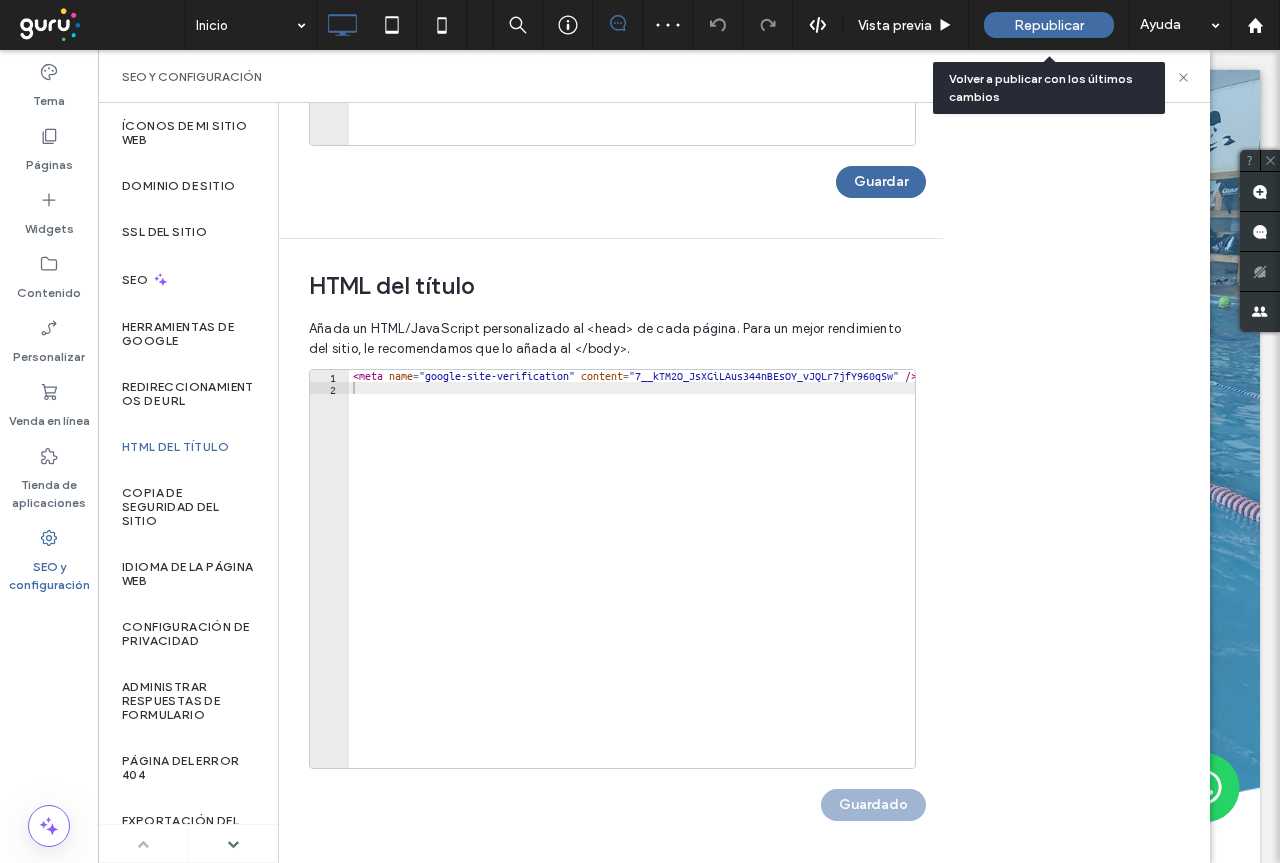 scroll, scrollTop: 0, scrollLeft: 0, axis: both 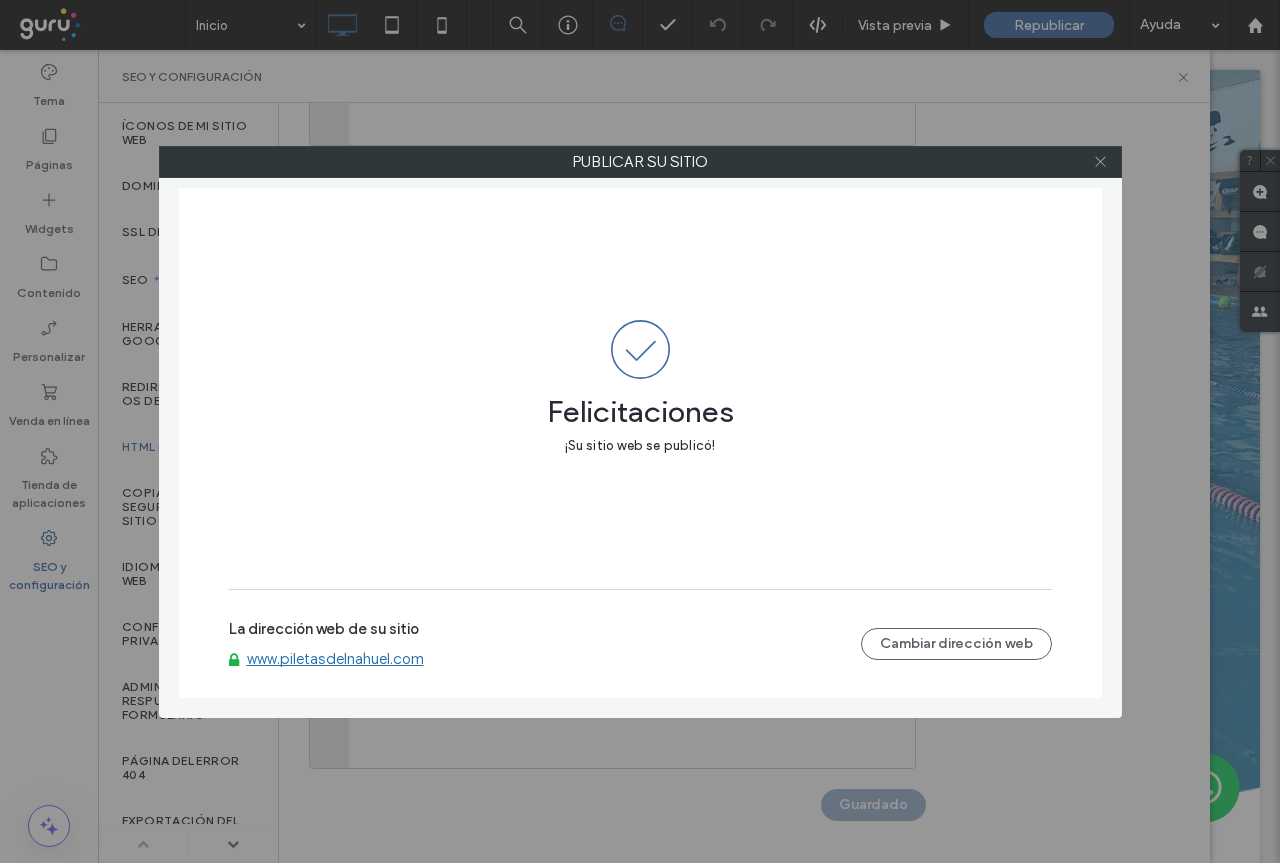 click 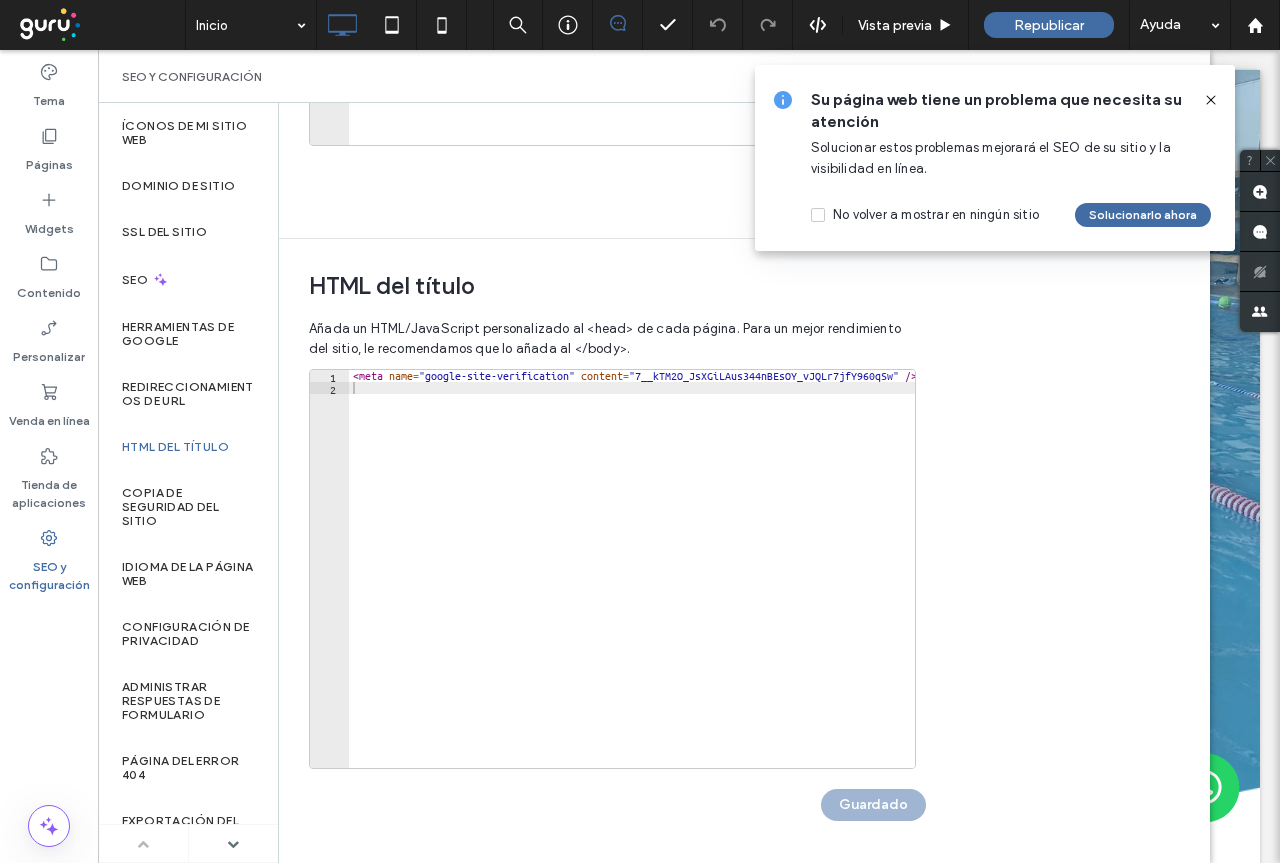 click on "SEO y configuración" at bounding box center [49, 571] 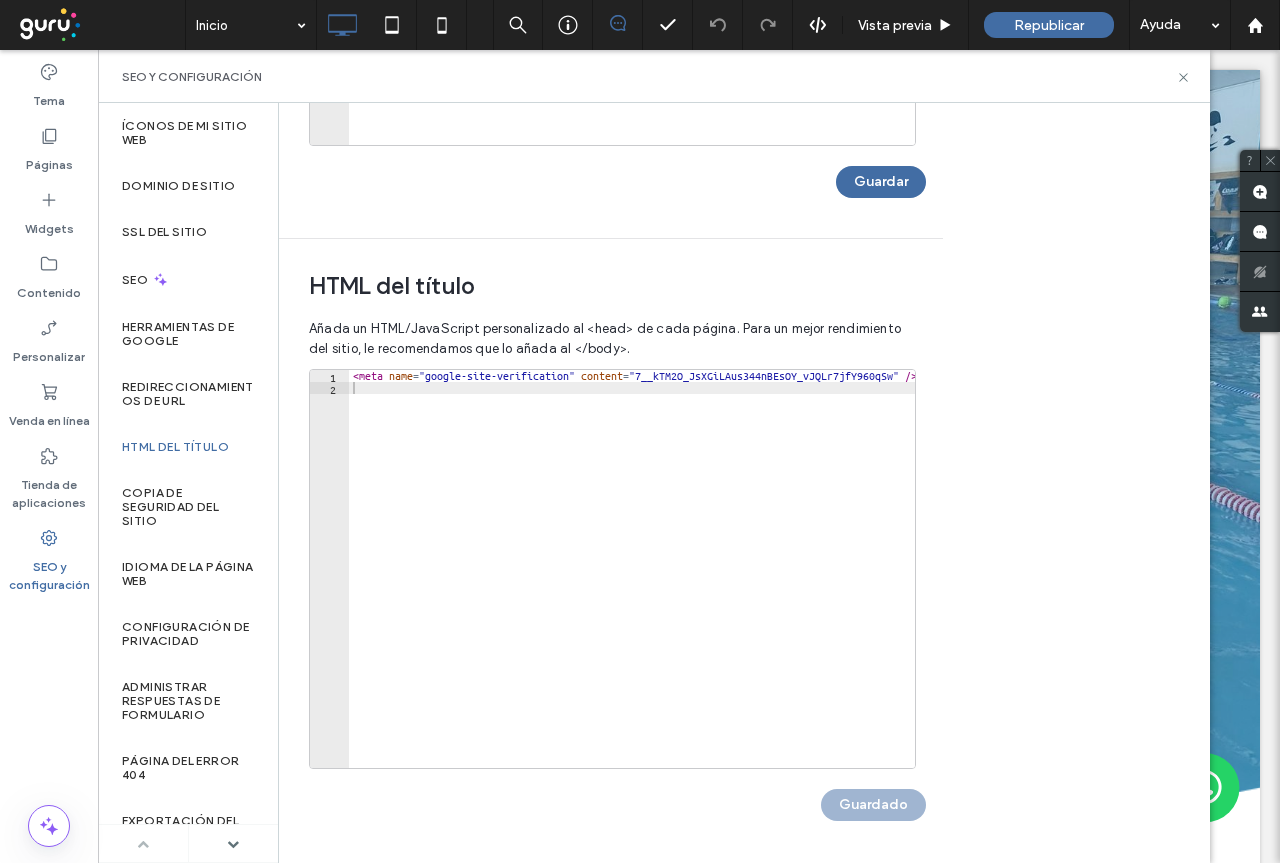 click on "SEO y configuración" at bounding box center [49, 571] 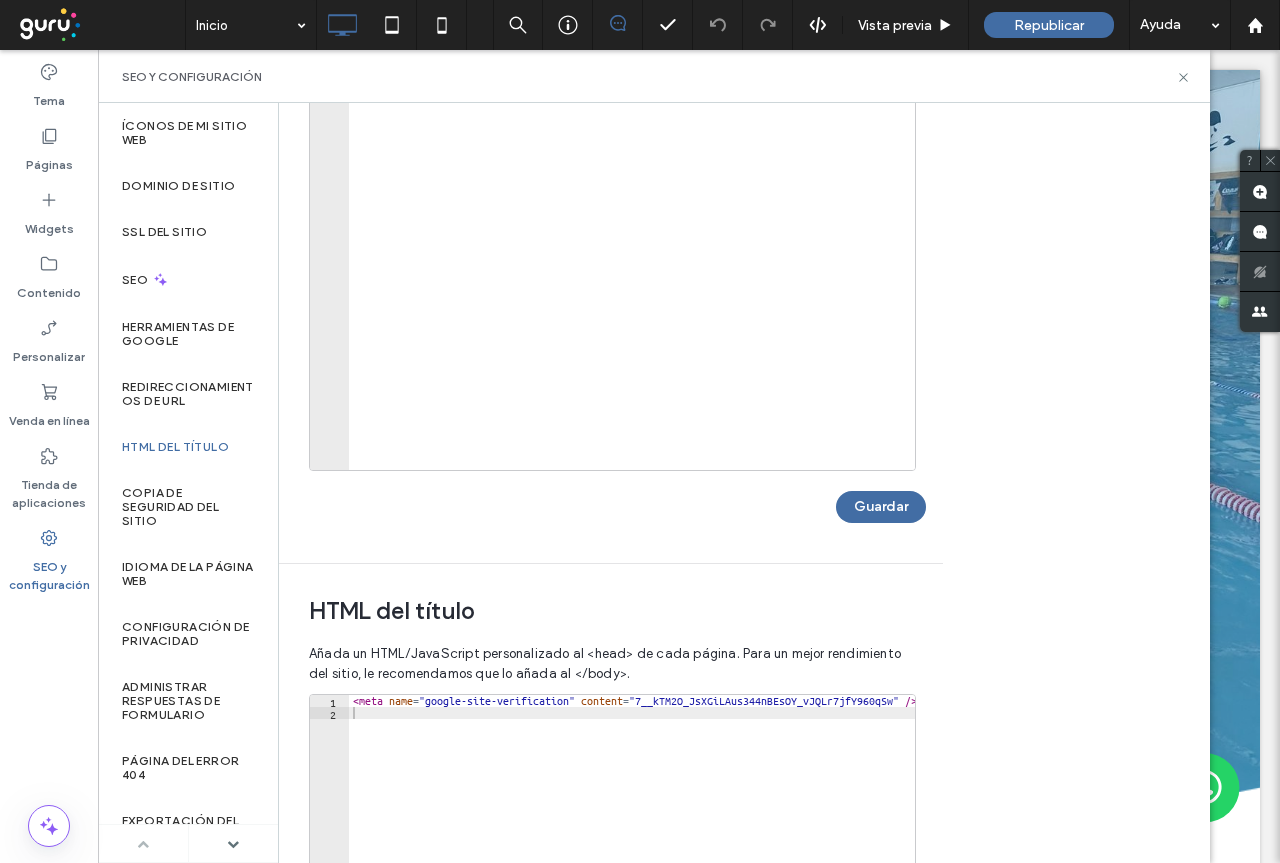 scroll, scrollTop: 0, scrollLeft: 0, axis: both 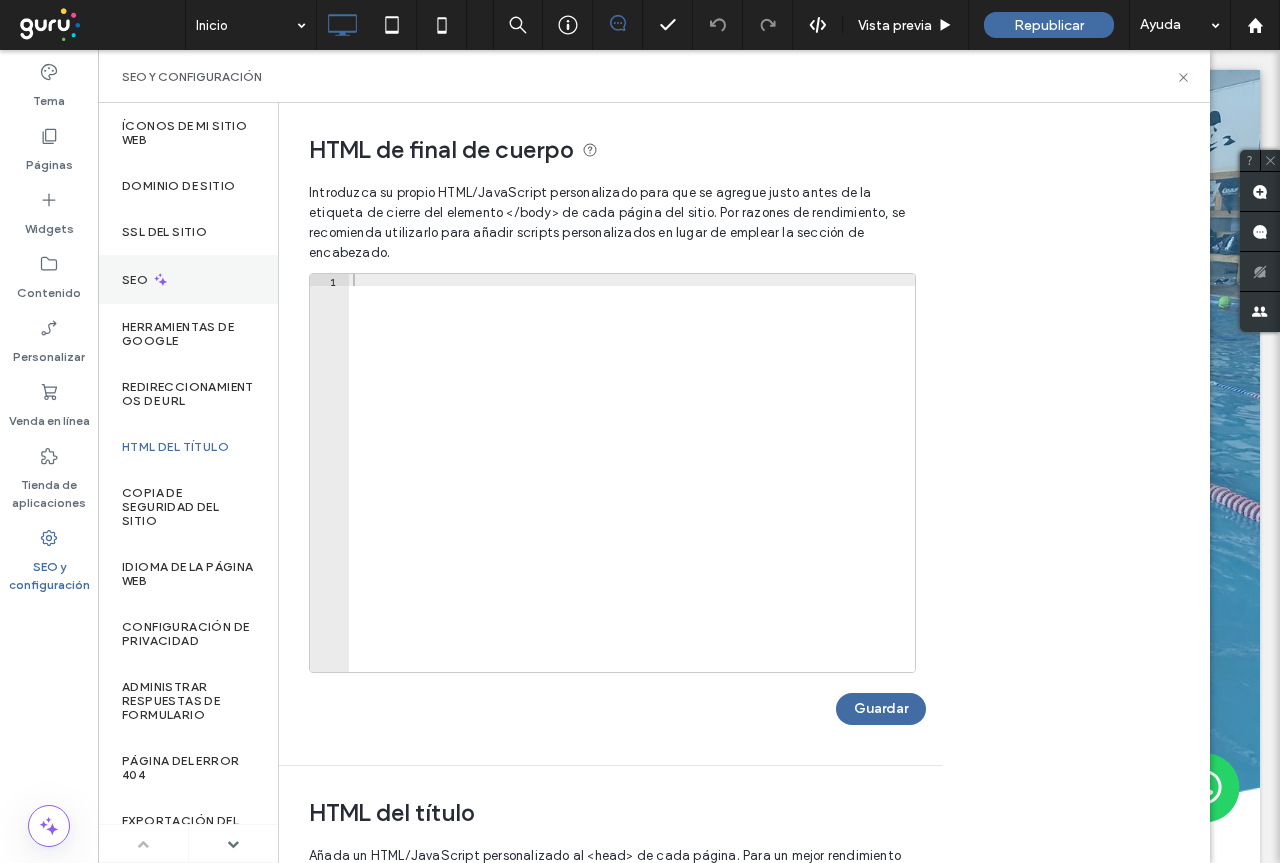 click 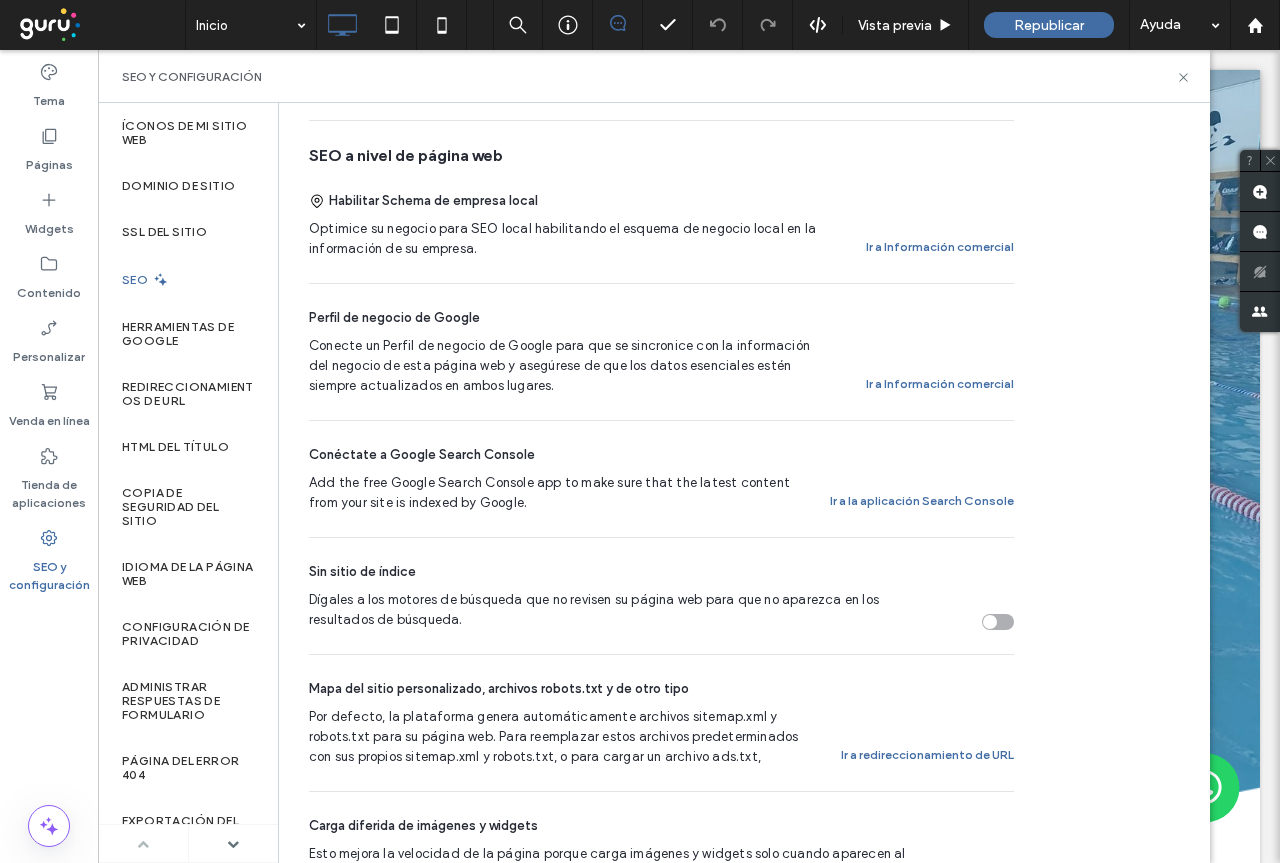 scroll, scrollTop: 192, scrollLeft: 0, axis: vertical 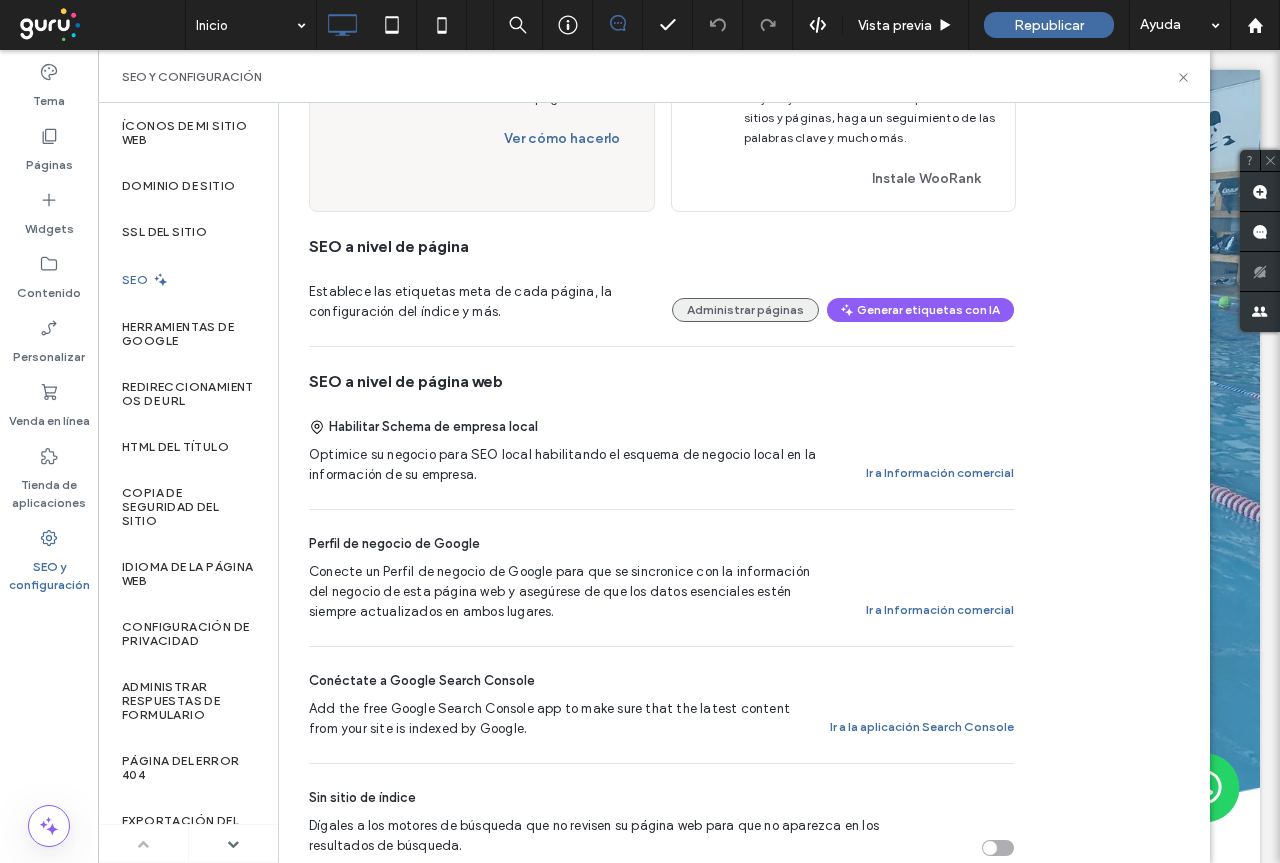 click on "Administrar páginas" at bounding box center (745, 310) 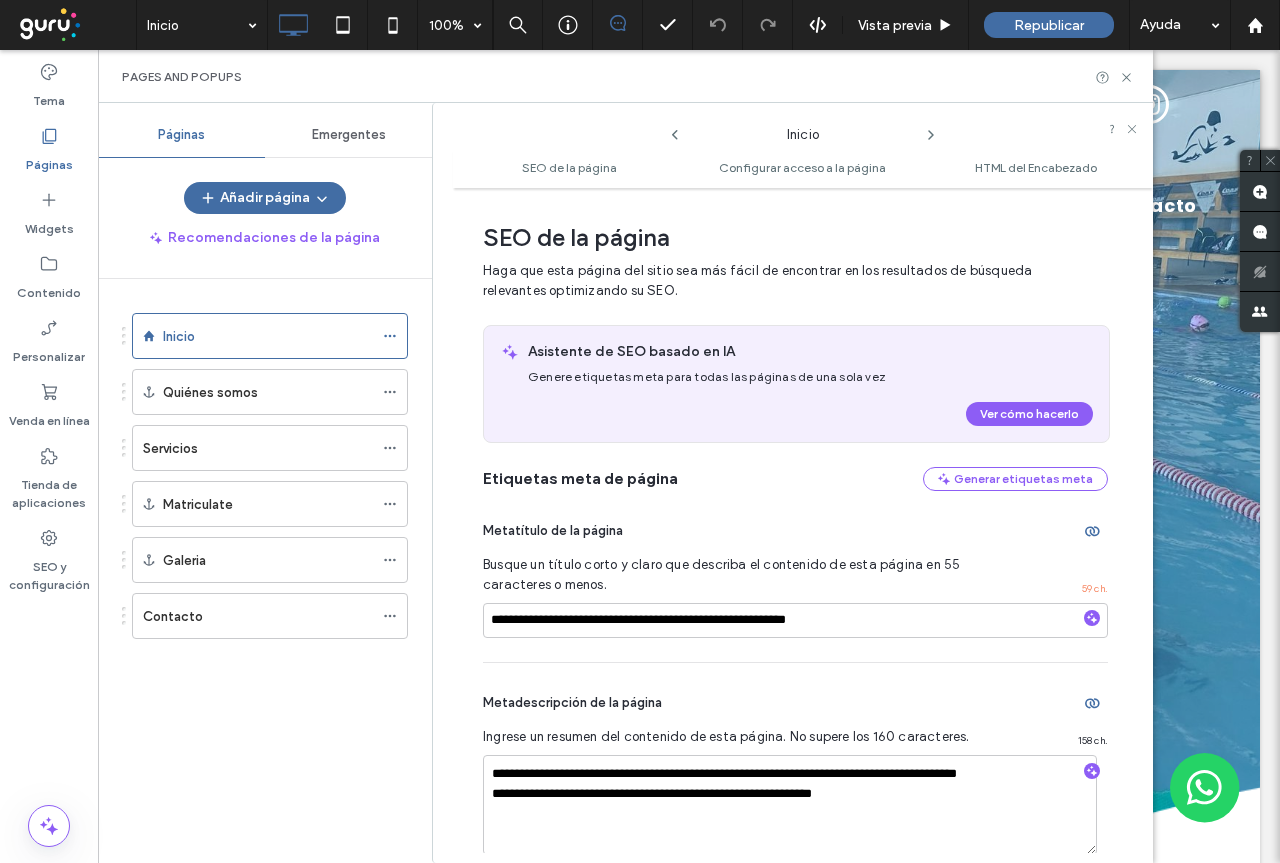 scroll, scrollTop: 10, scrollLeft: 0, axis: vertical 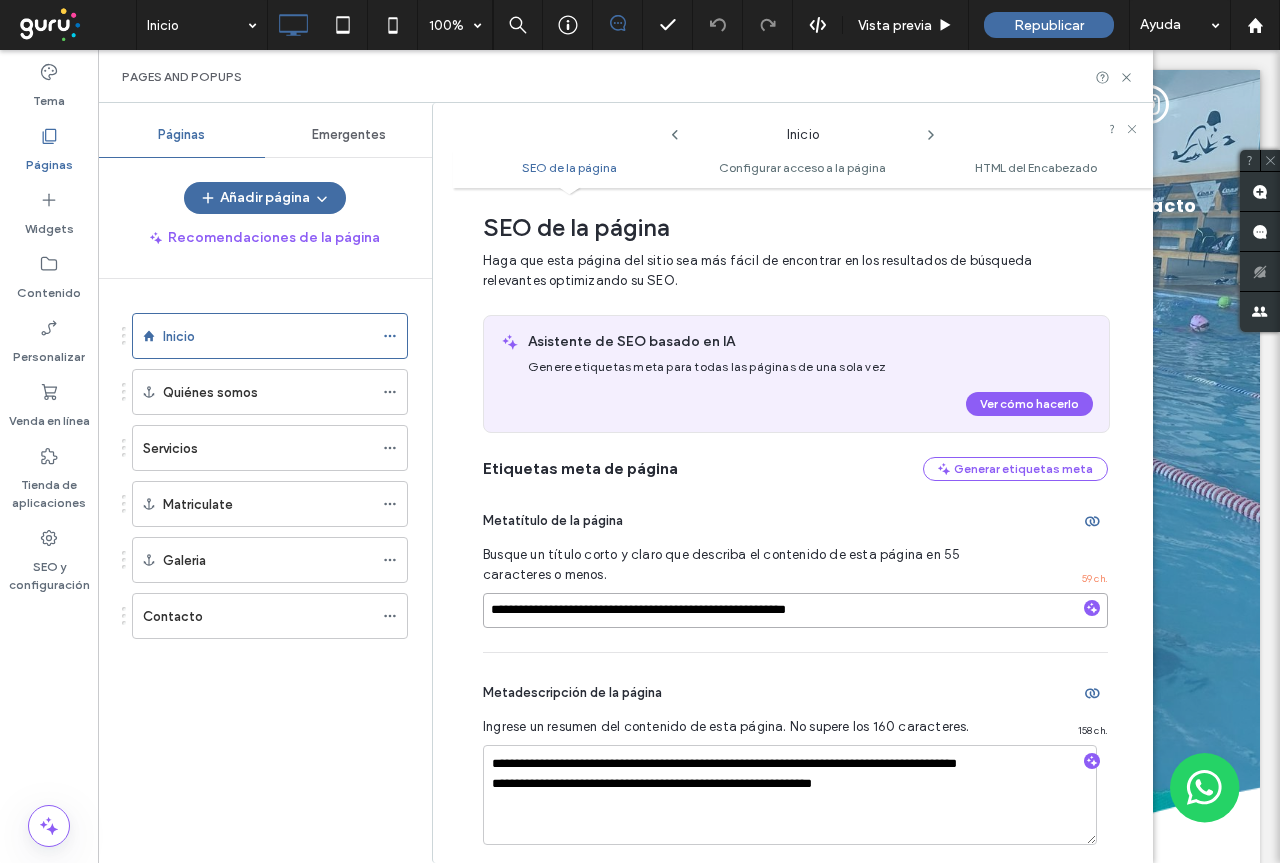 drag, startPoint x: 489, startPoint y: 606, endPoint x: 1006, endPoint y: 603, distance: 517.0087 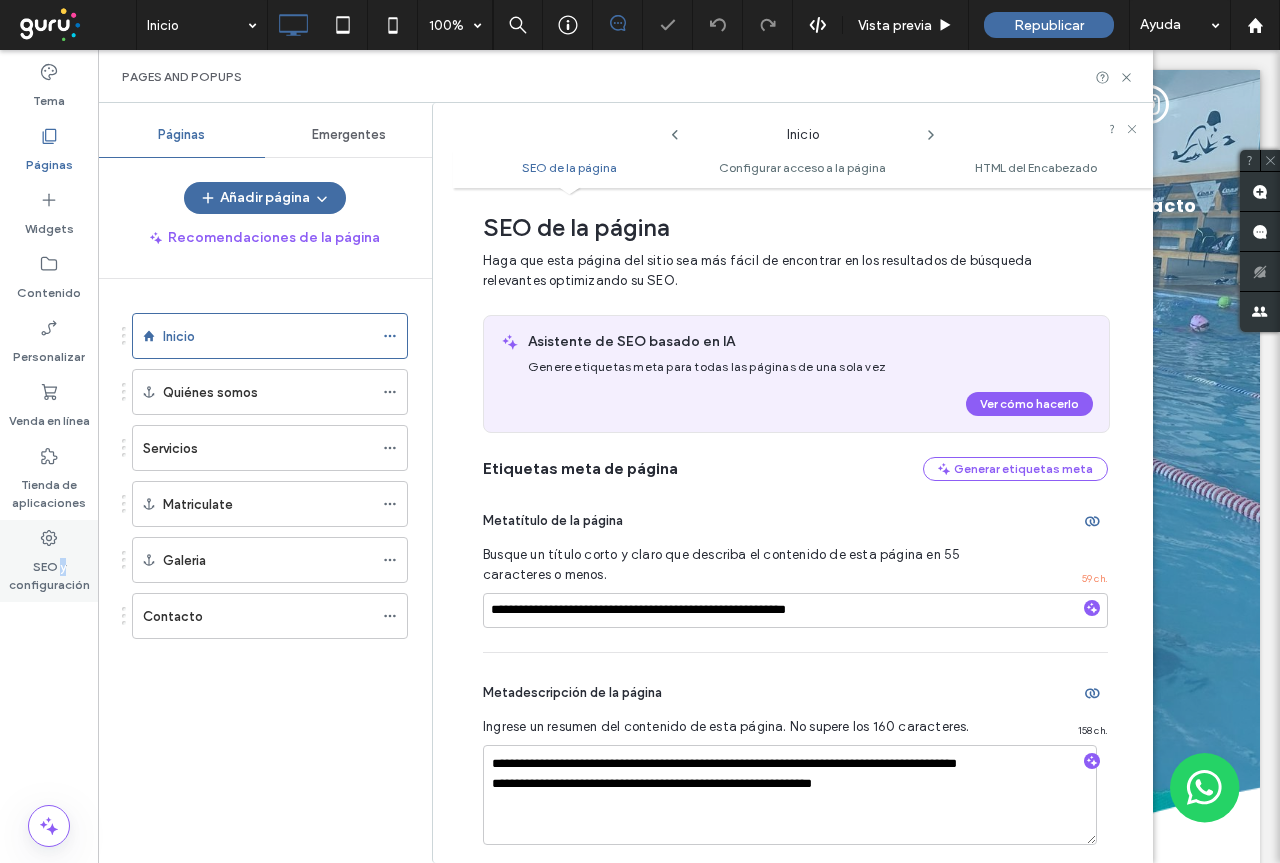 click on "SEO y configuración" at bounding box center (49, 571) 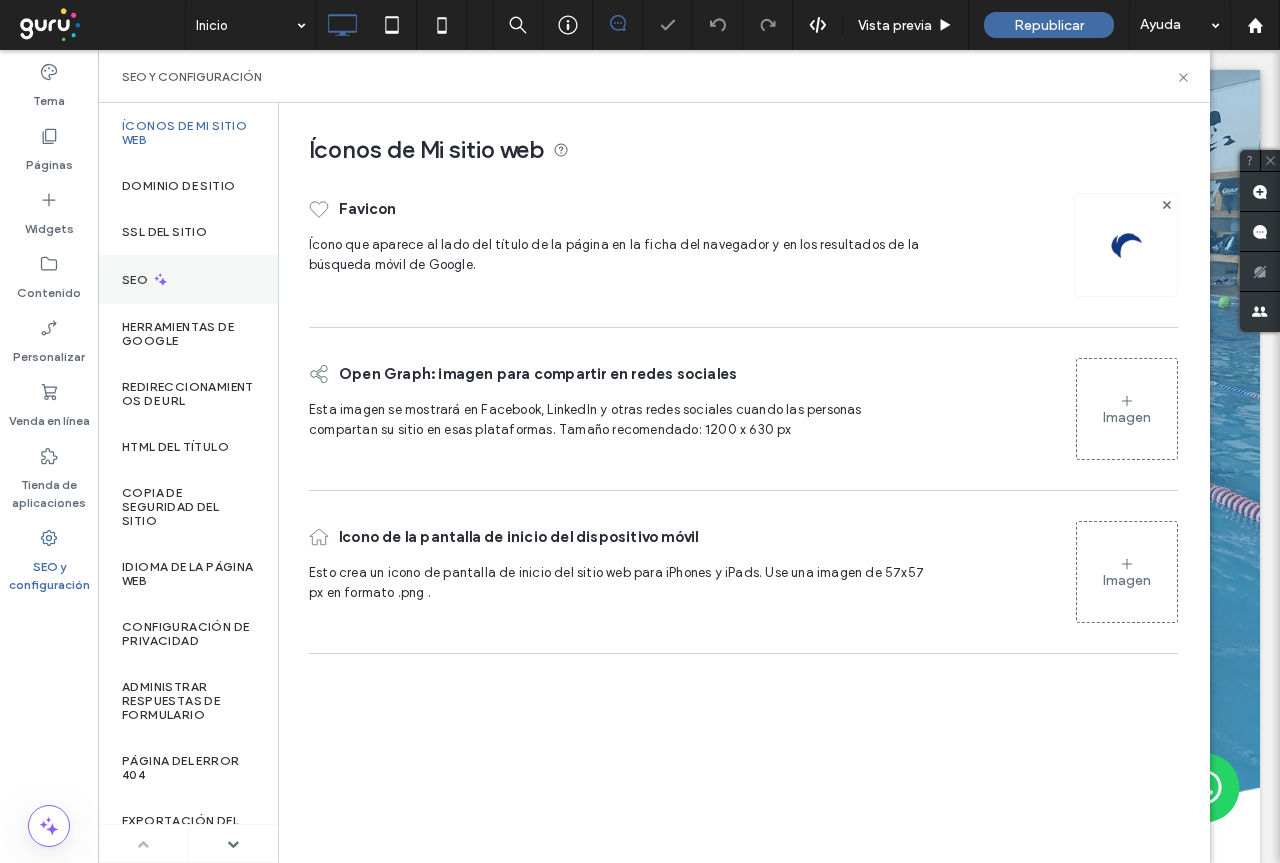 click on "SEO" at bounding box center (137, 280) 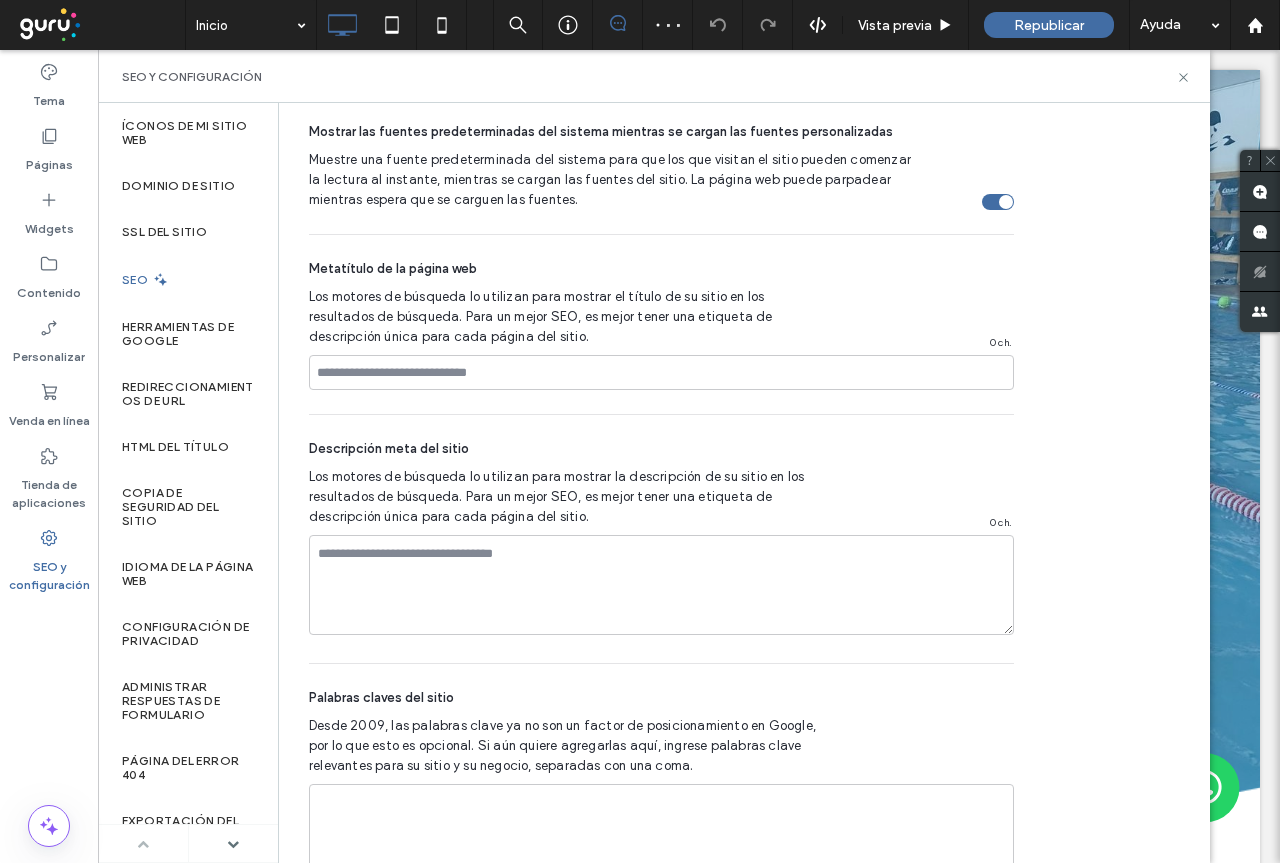 scroll, scrollTop: 1292, scrollLeft: 0, axis: vertical 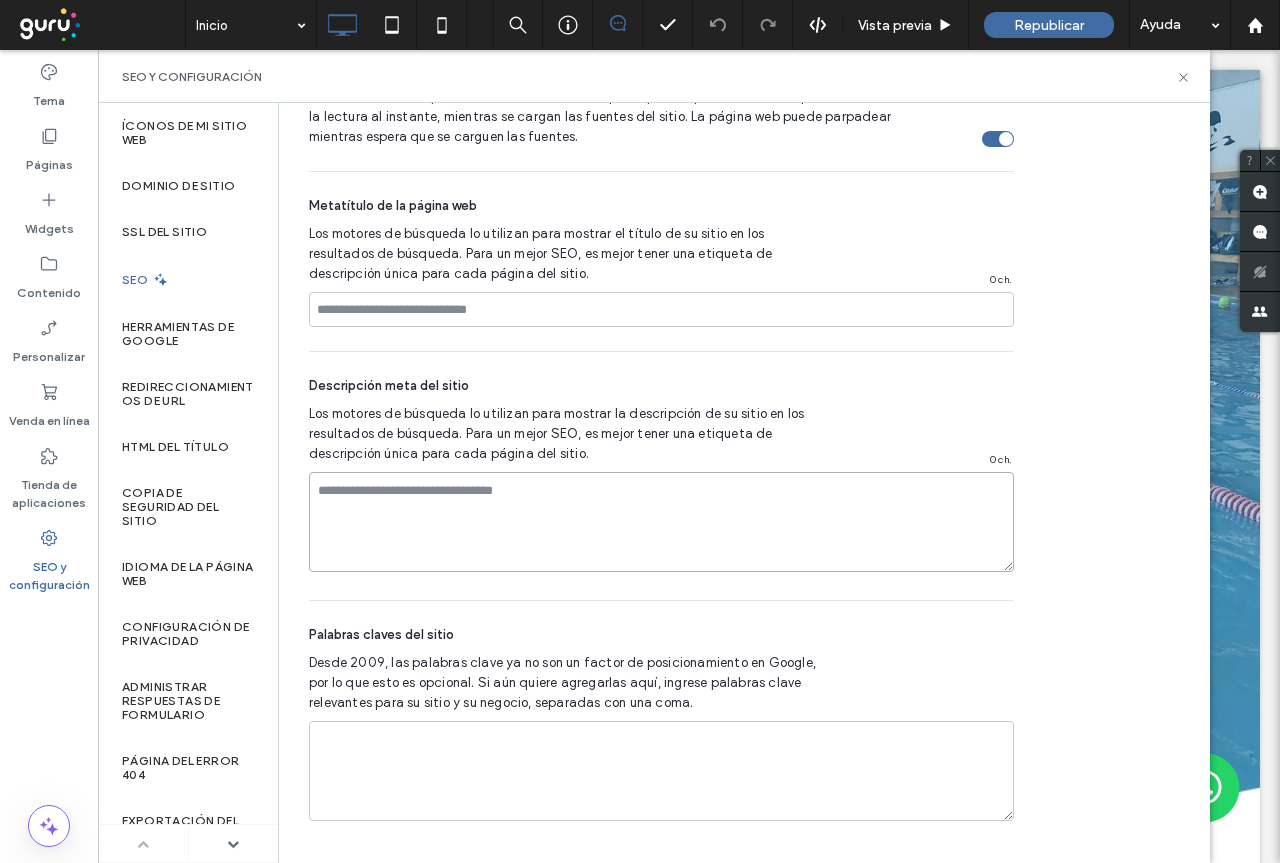 click at bounding box center (661, 522) 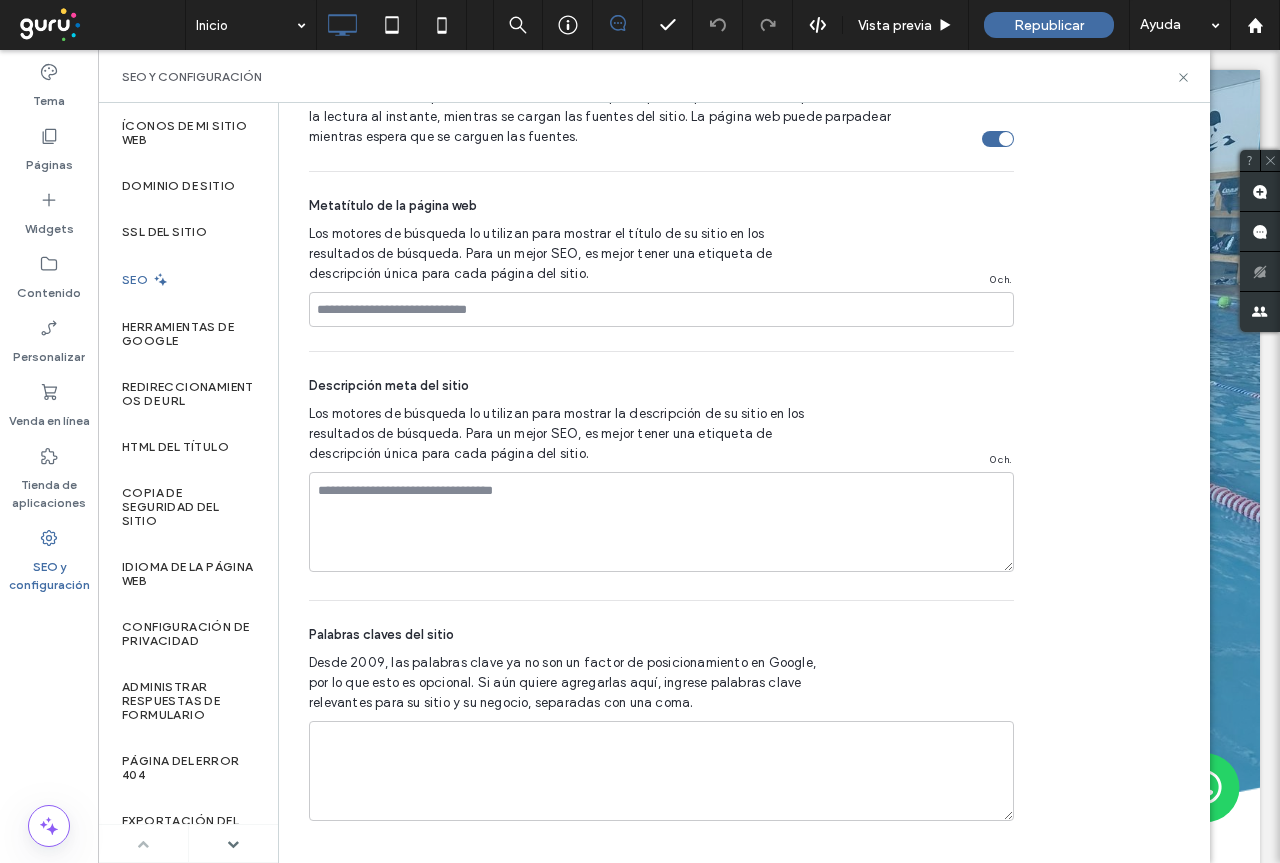 click on "Metatítulo de la página web Los motores de búsqueda lo utilizan para mostrar el título de su sitio en los resultados de búsqueda. Para un mejor SEO, es mejor tener una etiqueta de descripción única para cada página del sitio. 0   ch." at bounding box center (661, 261) 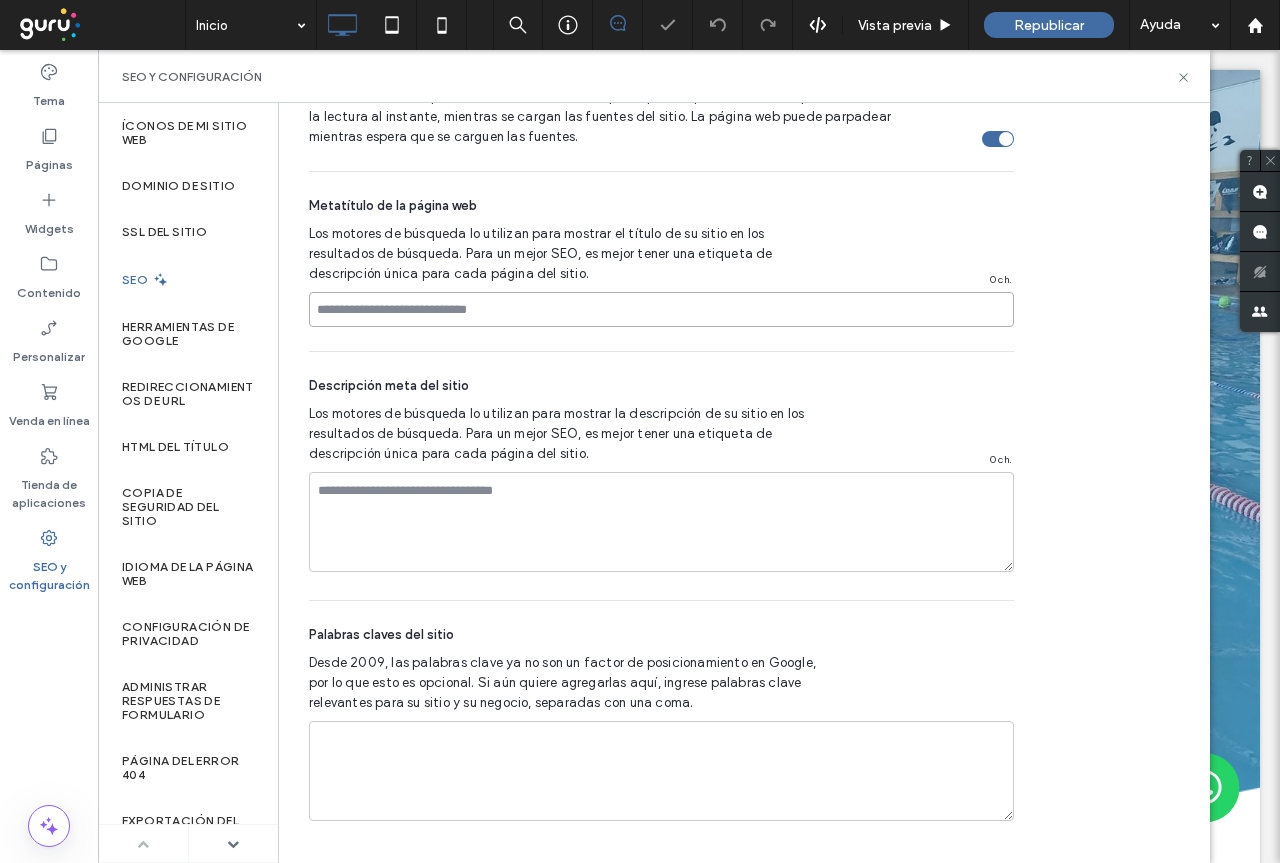 click at bounding box center (661, 309) 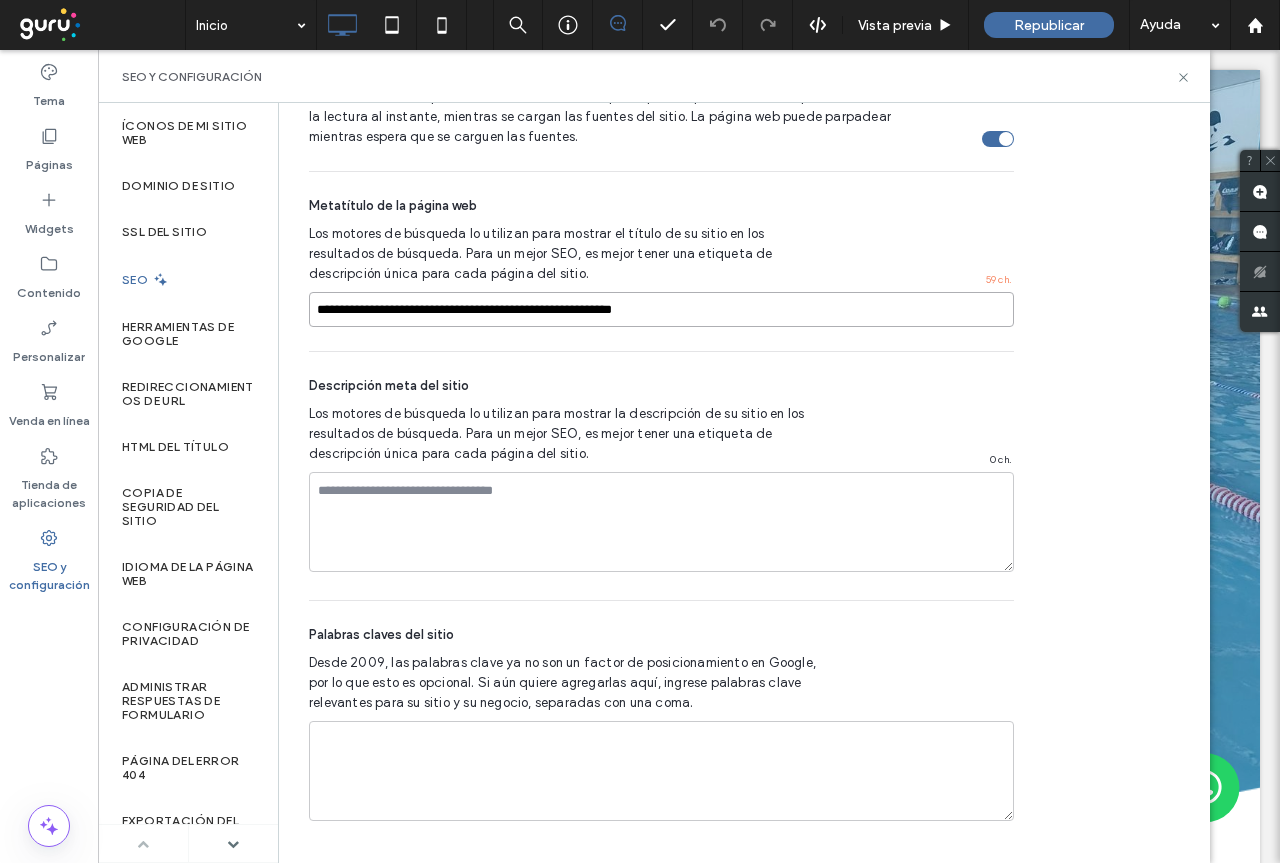 click on "**********" at bounding box center (661, 309) 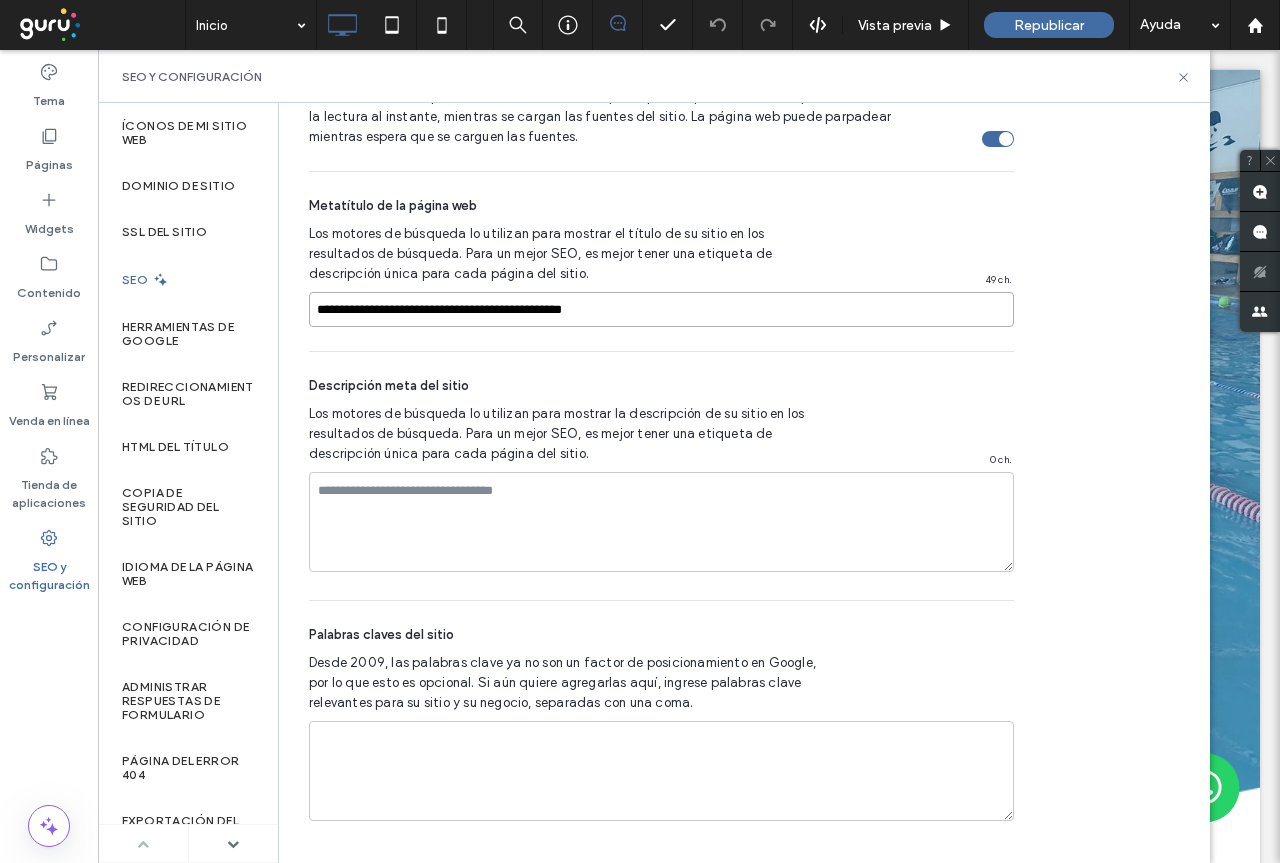 type on "**********" 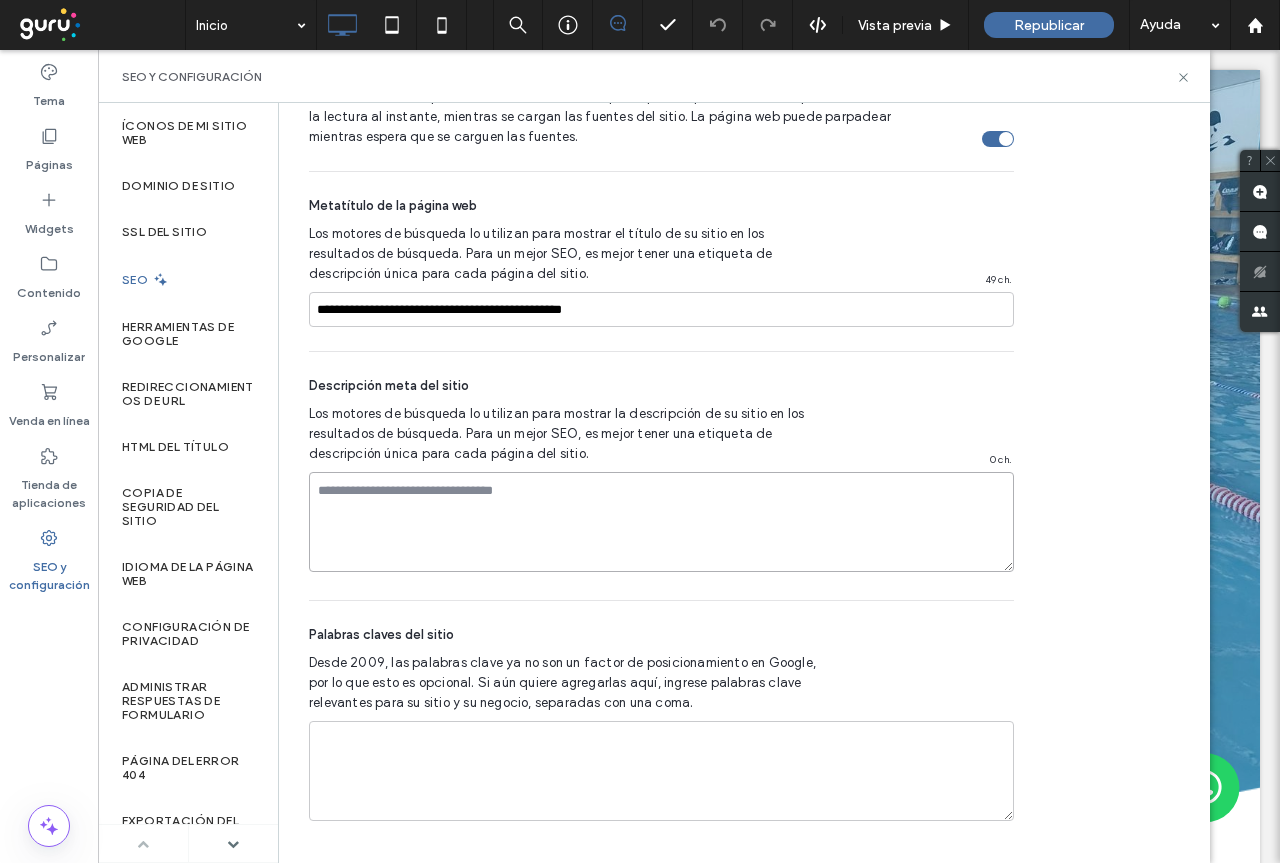 click at bounding box center (661, 522) 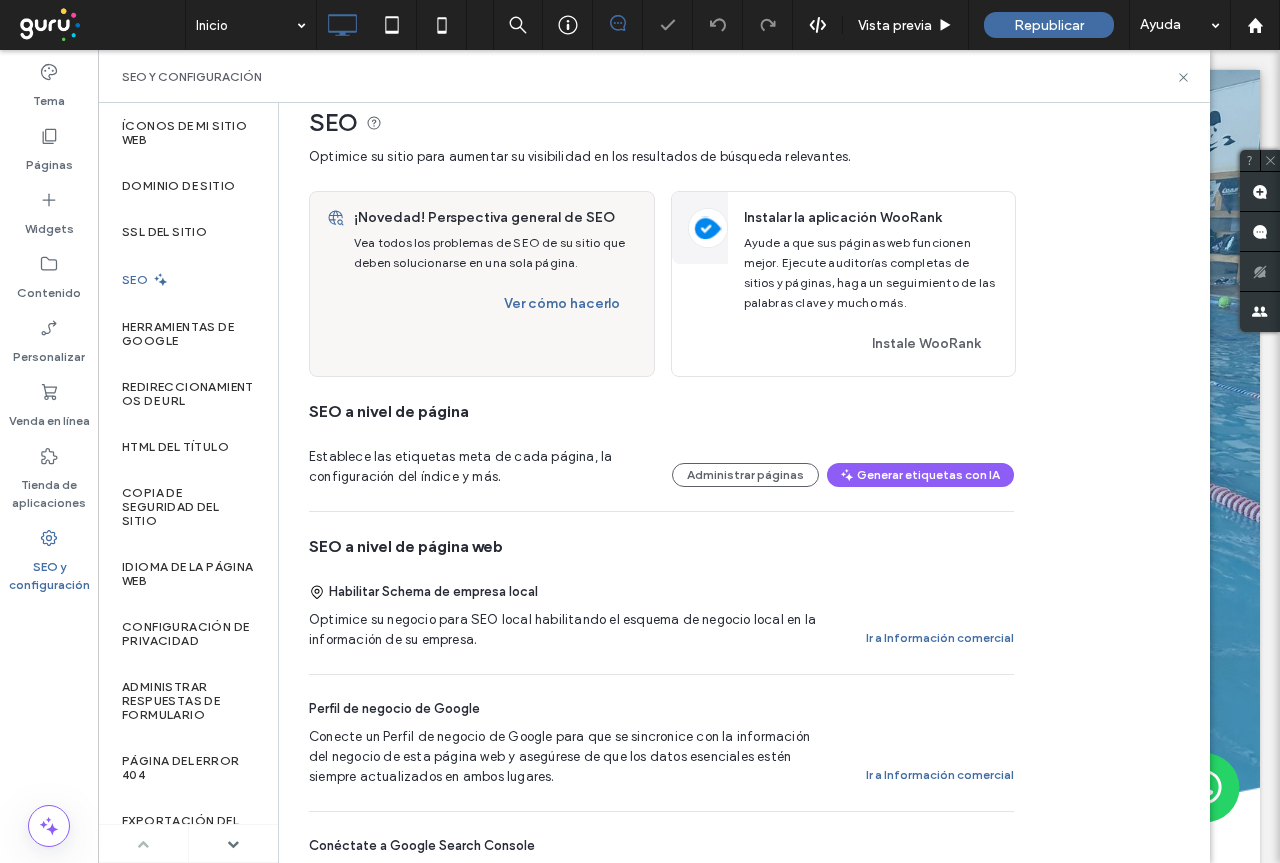 scroll, scrollTop: 0, scrollLeft: 0, axis: both 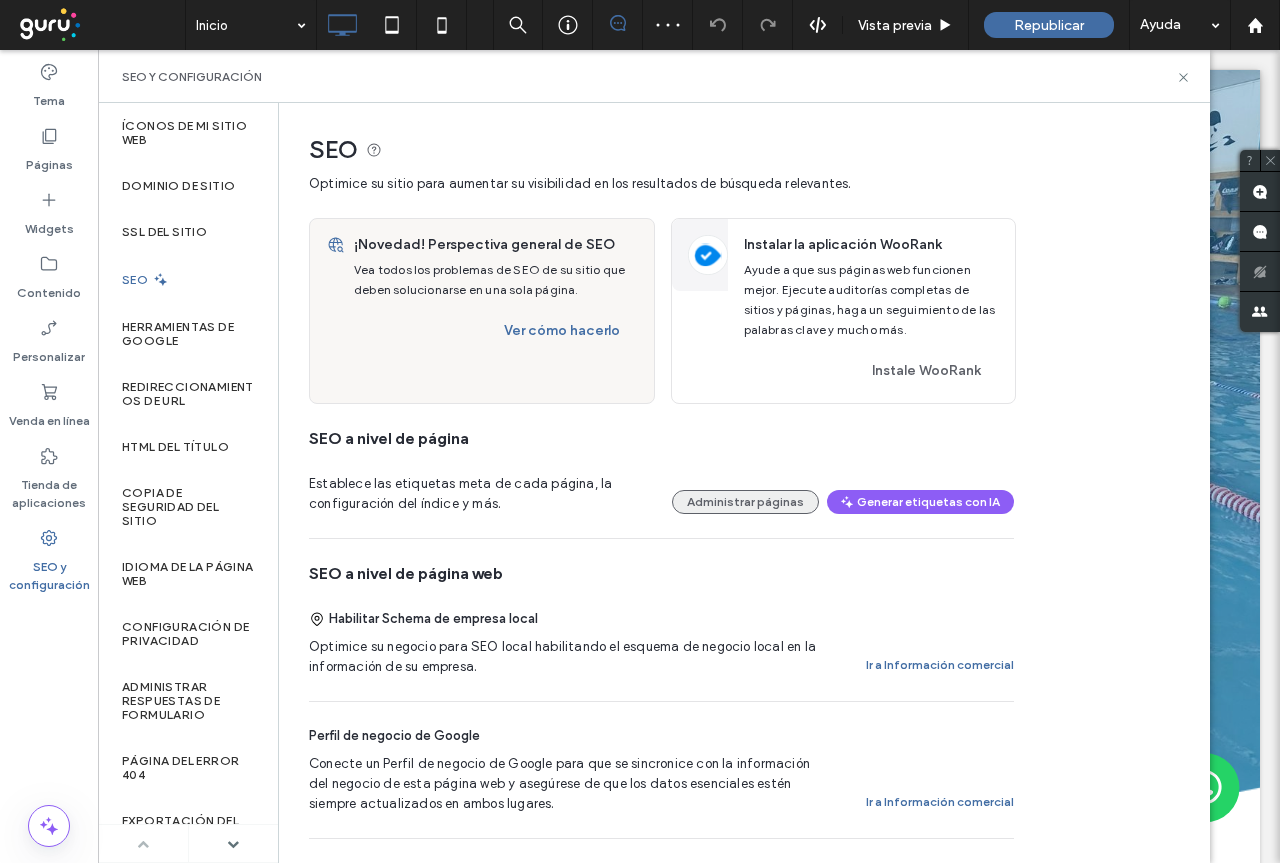 click on "Administrar páginas" at bounding box center [745, 502] 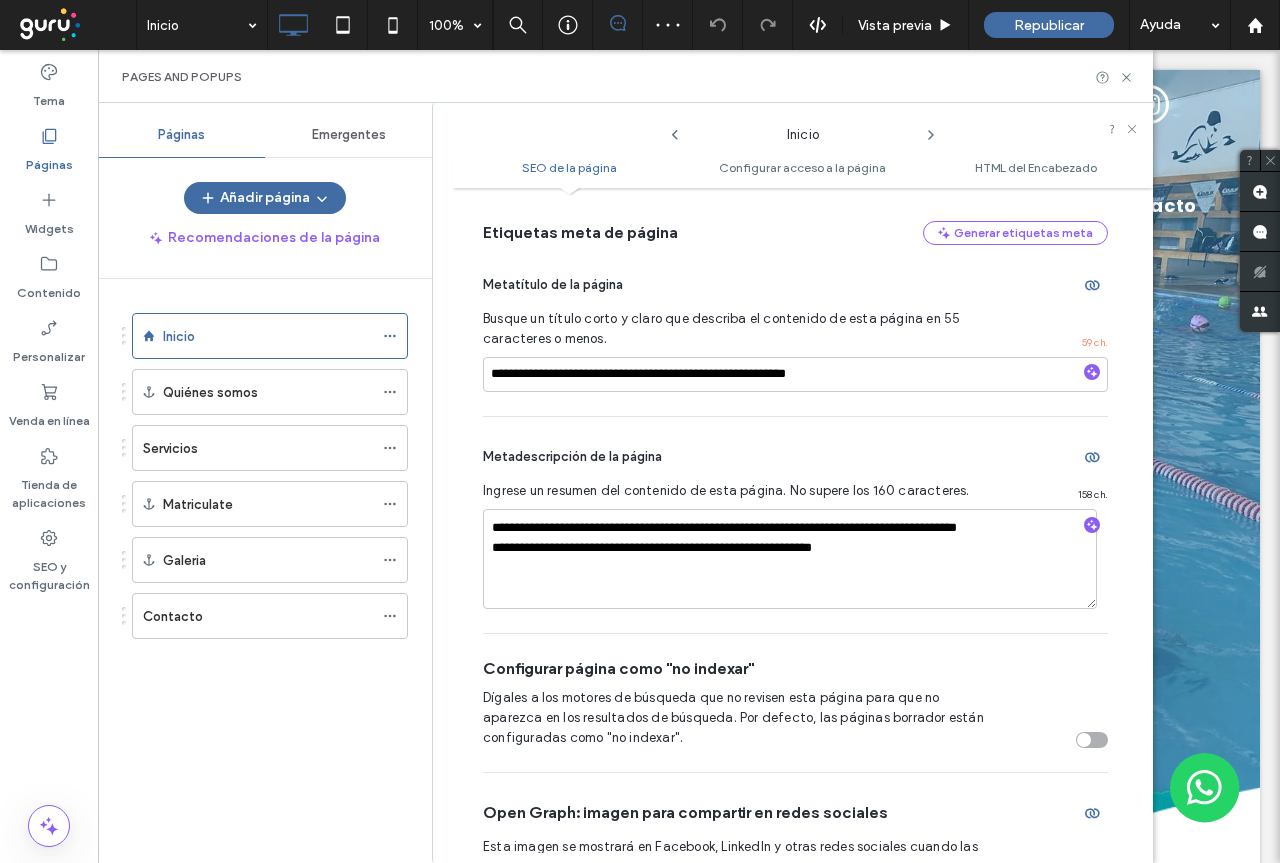scroll, scrollTop: 310, scrollLeft: 0, axis: vertical 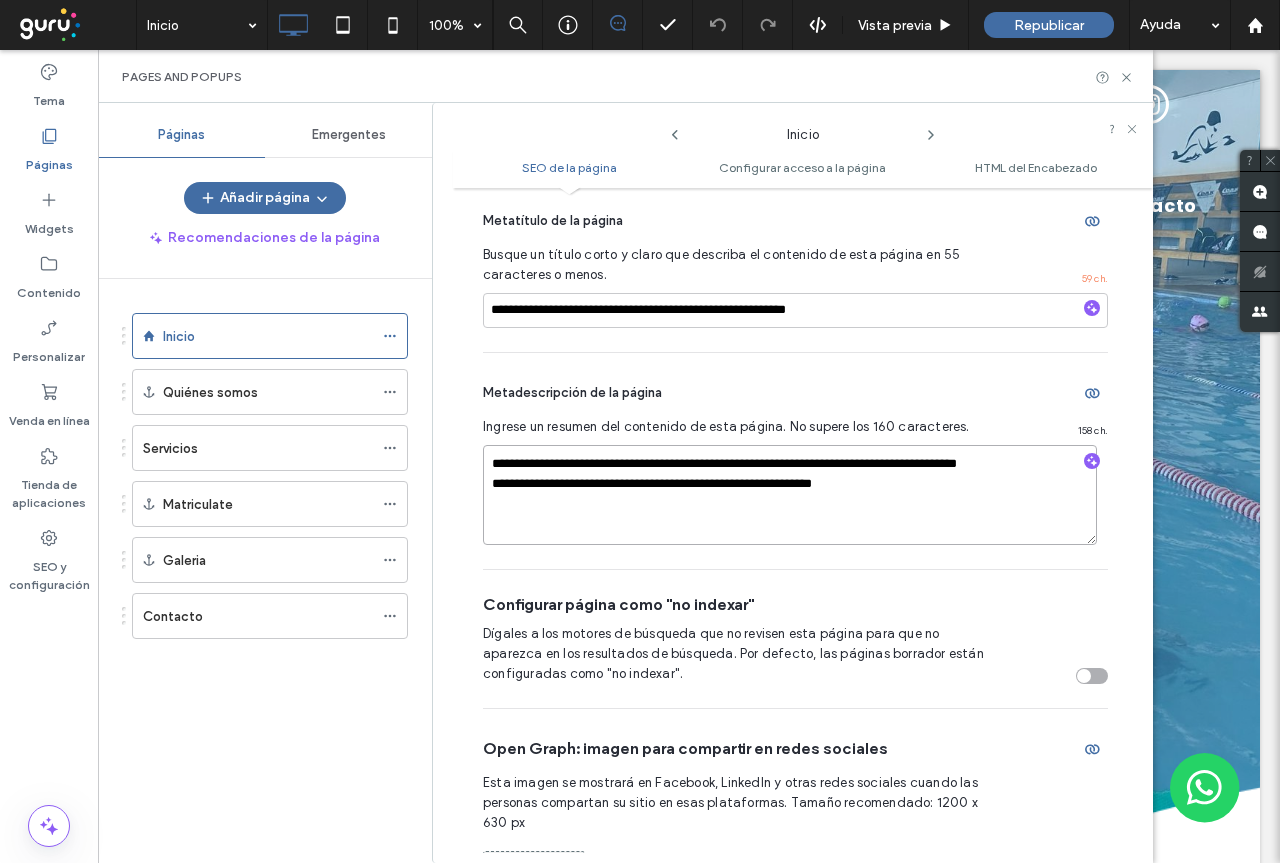 click on "**********" at bounding box center [790, 495] 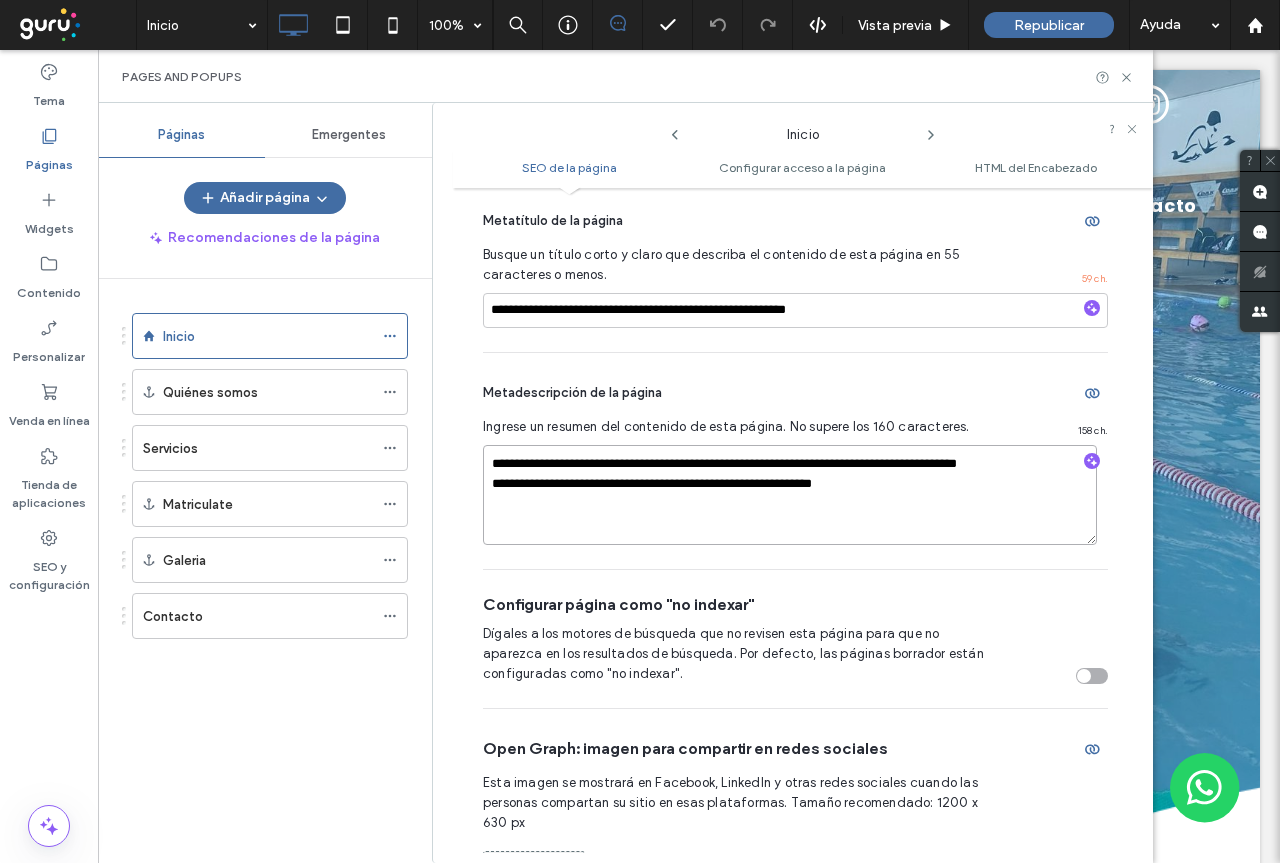 type on "**********" 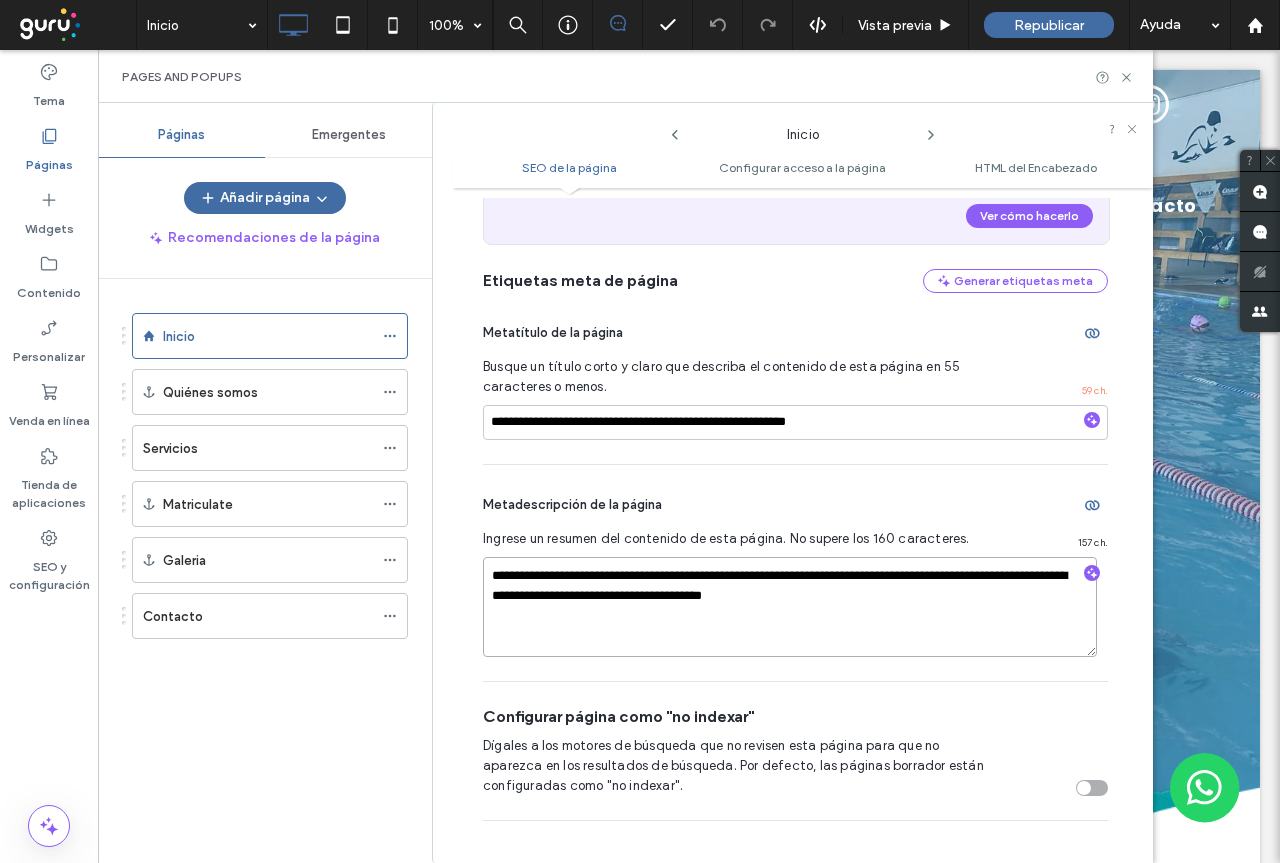scroll, scrollTop: 200, scrollLeft: 0, axis: vertical 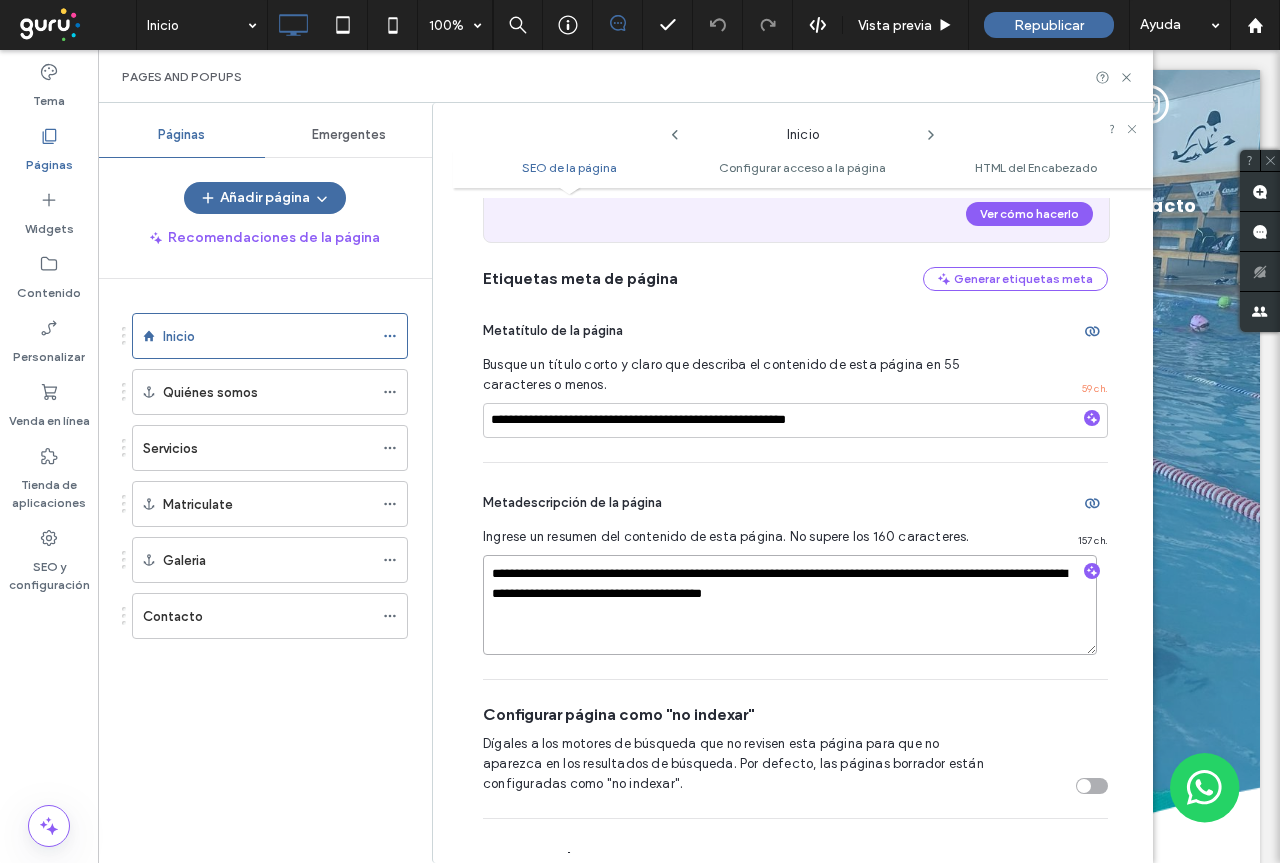 drag, startPoint x: 490, startPoint y: 566, endPoint x: 934, endPoint y: 626, distance: 448.0357 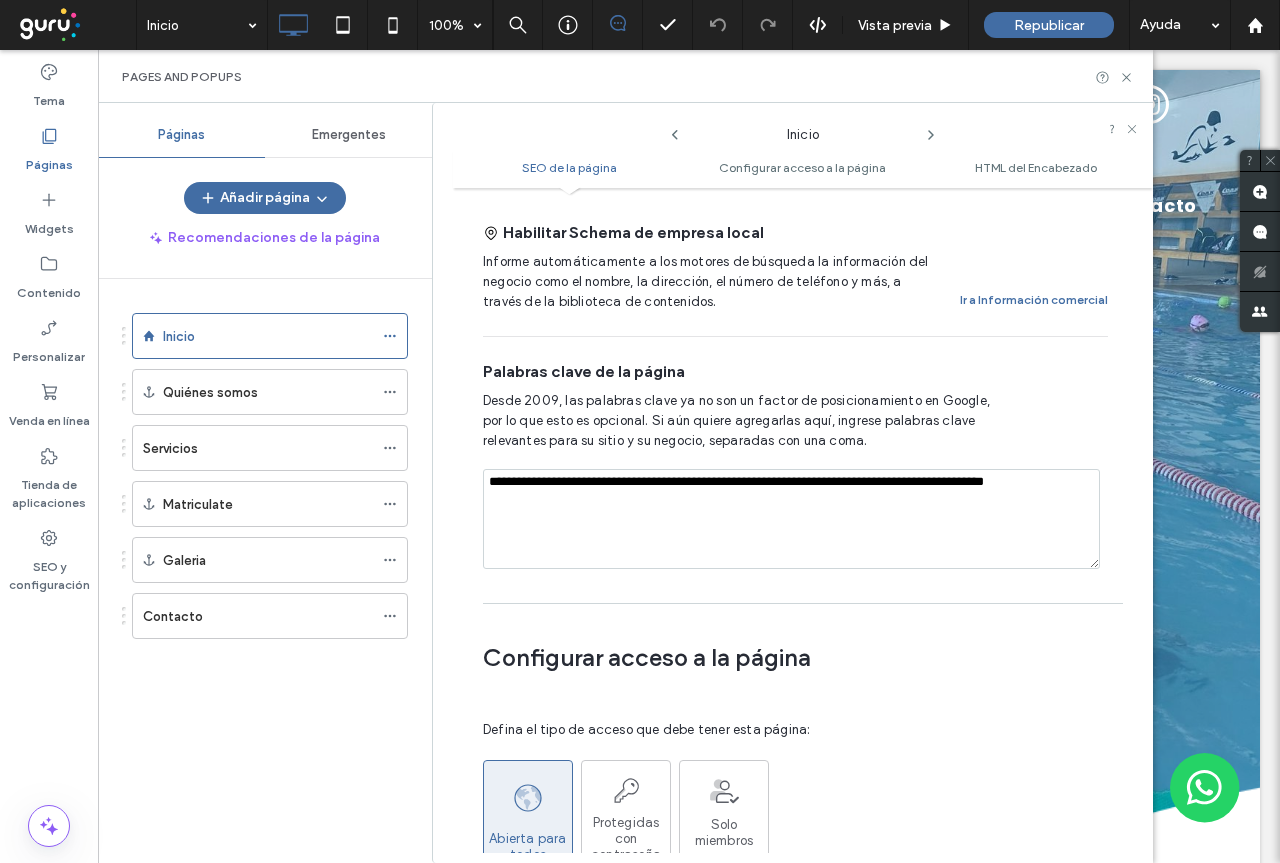 scroll, scrollTop: 900, scrollLeft: 0, axis: vertical 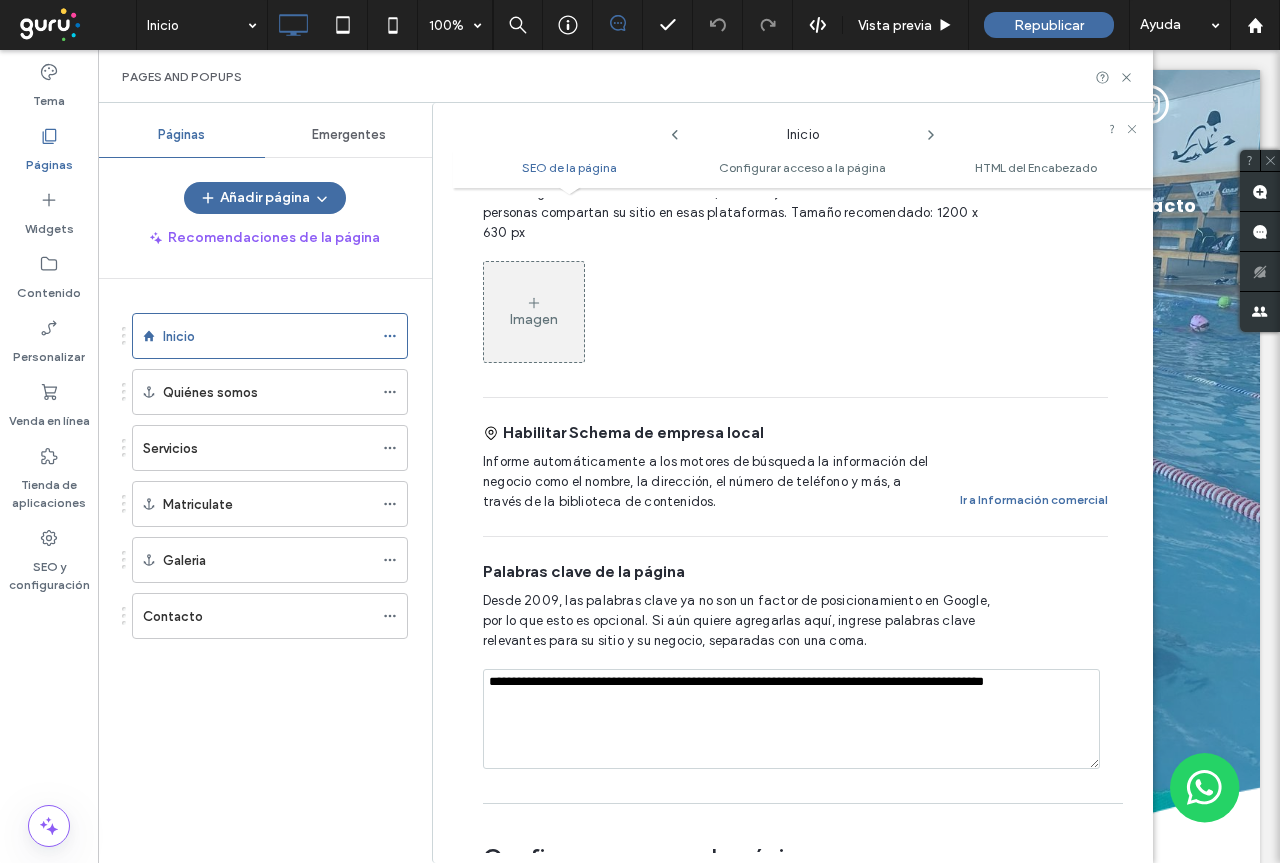 click on "Imagen" at bounding box center [534, 319] 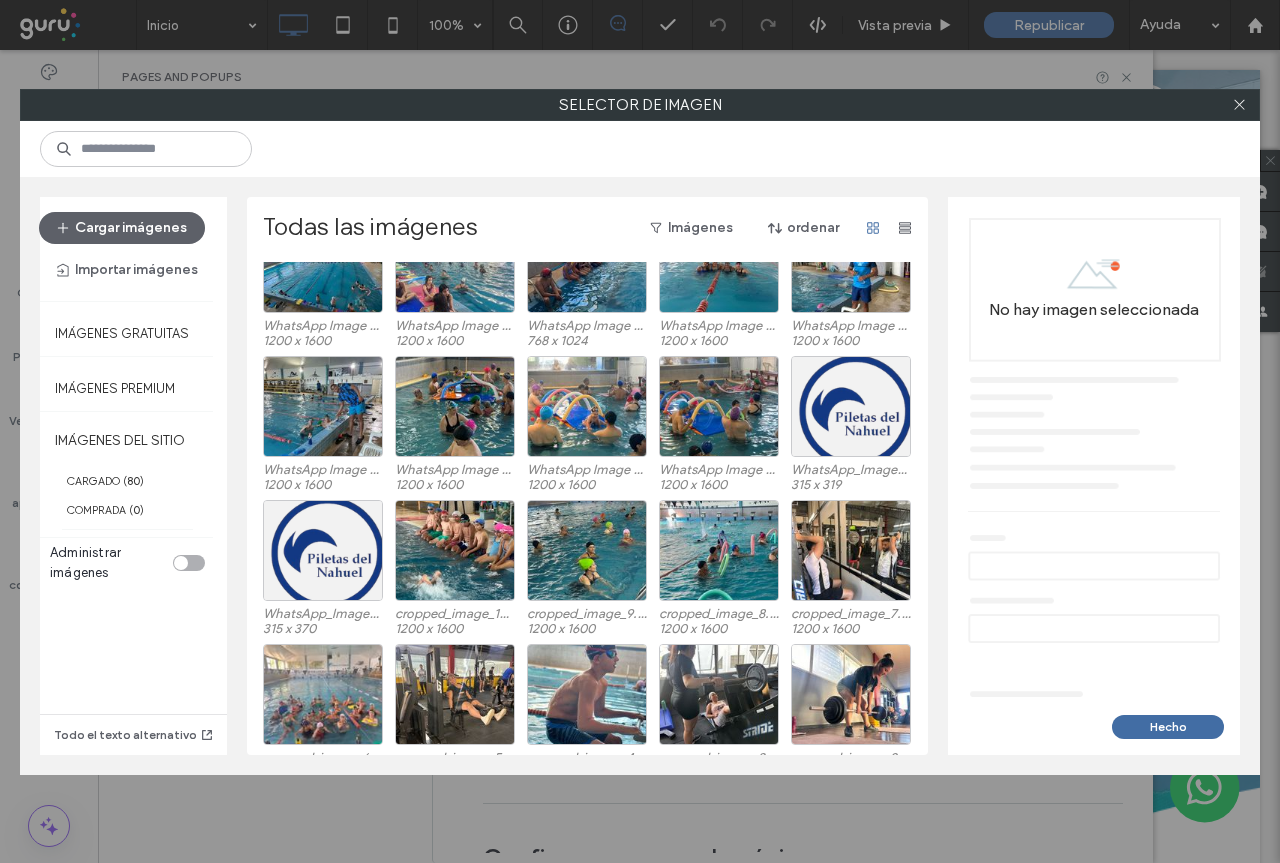 scroll, scrollTop: 1963, scrollLeft: 0, axis: vertical 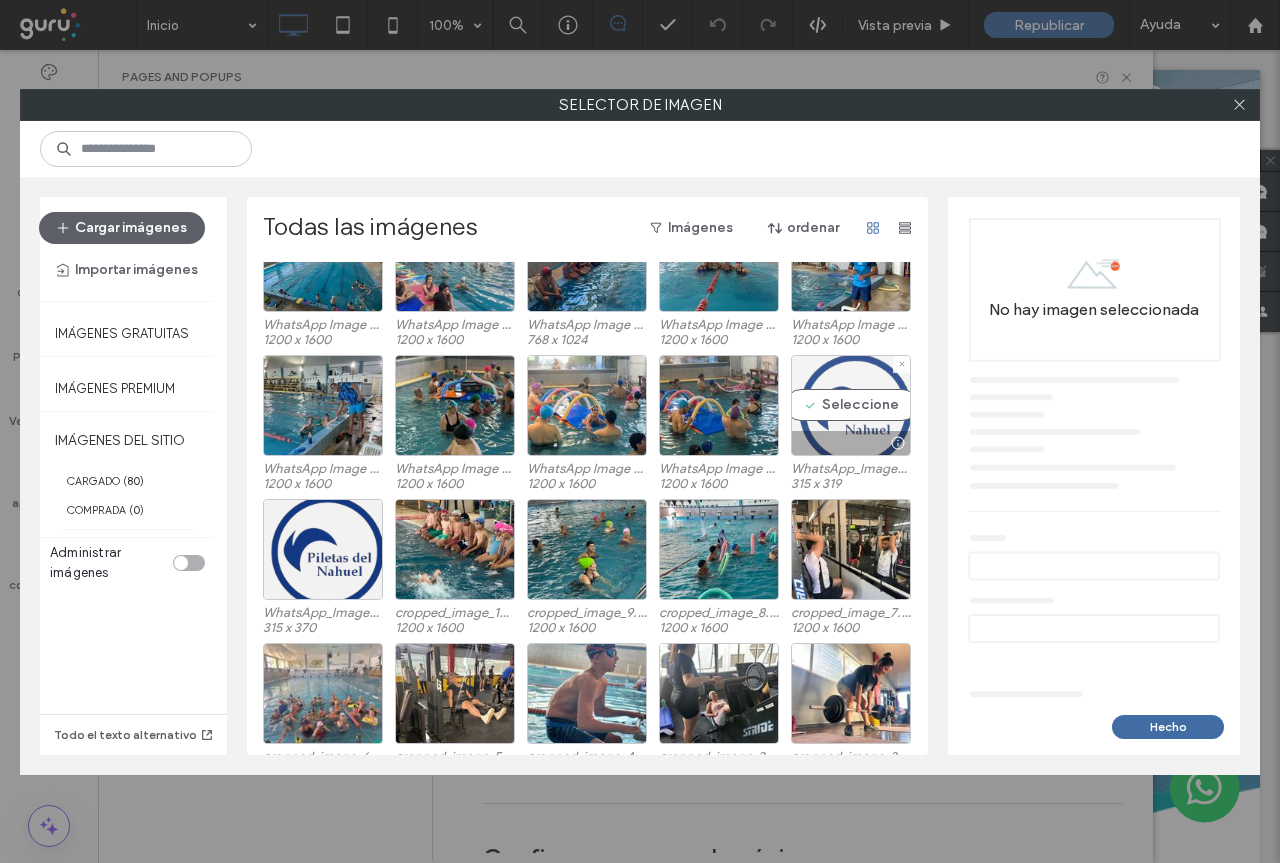 click on "Seleccione" at bounding box center [851, 405] 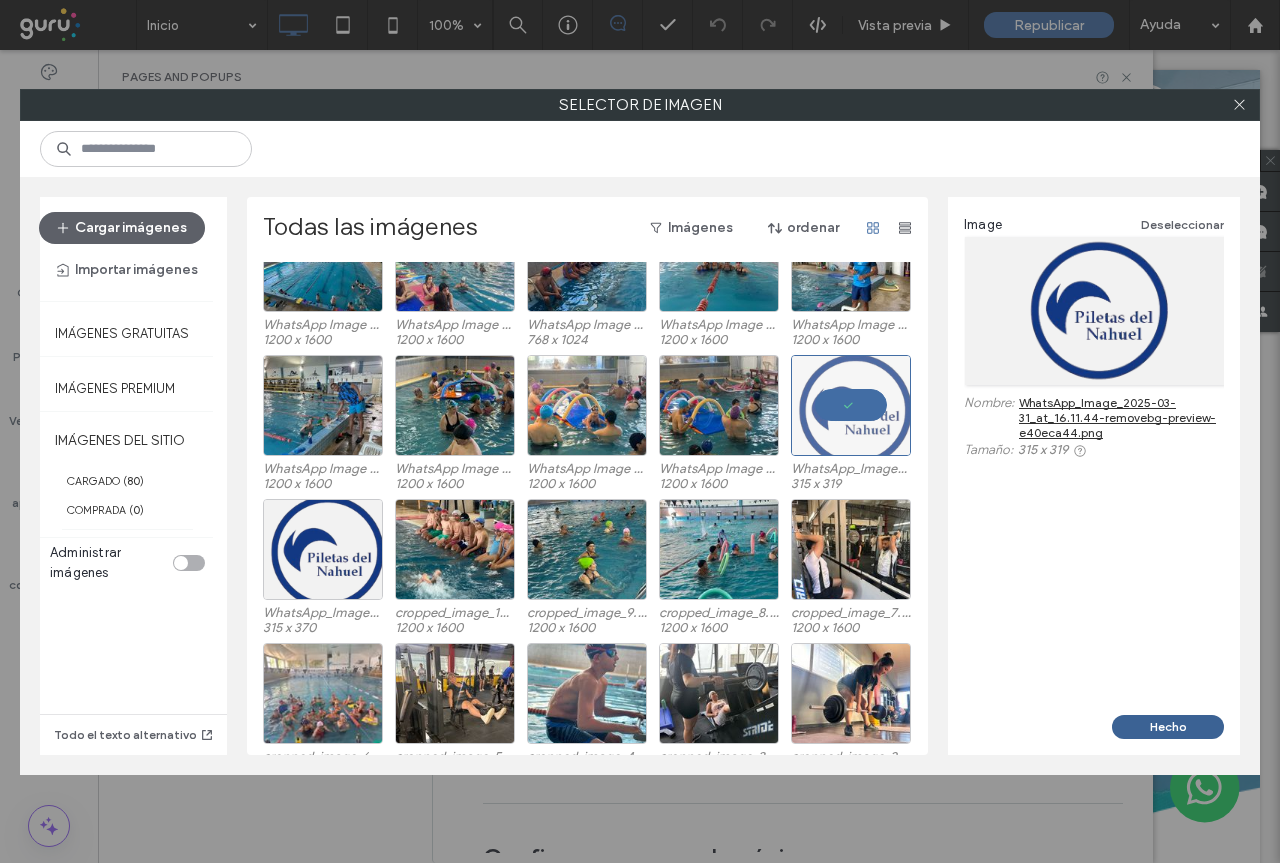click on "Hecho" at bounding box center [1168, 727] 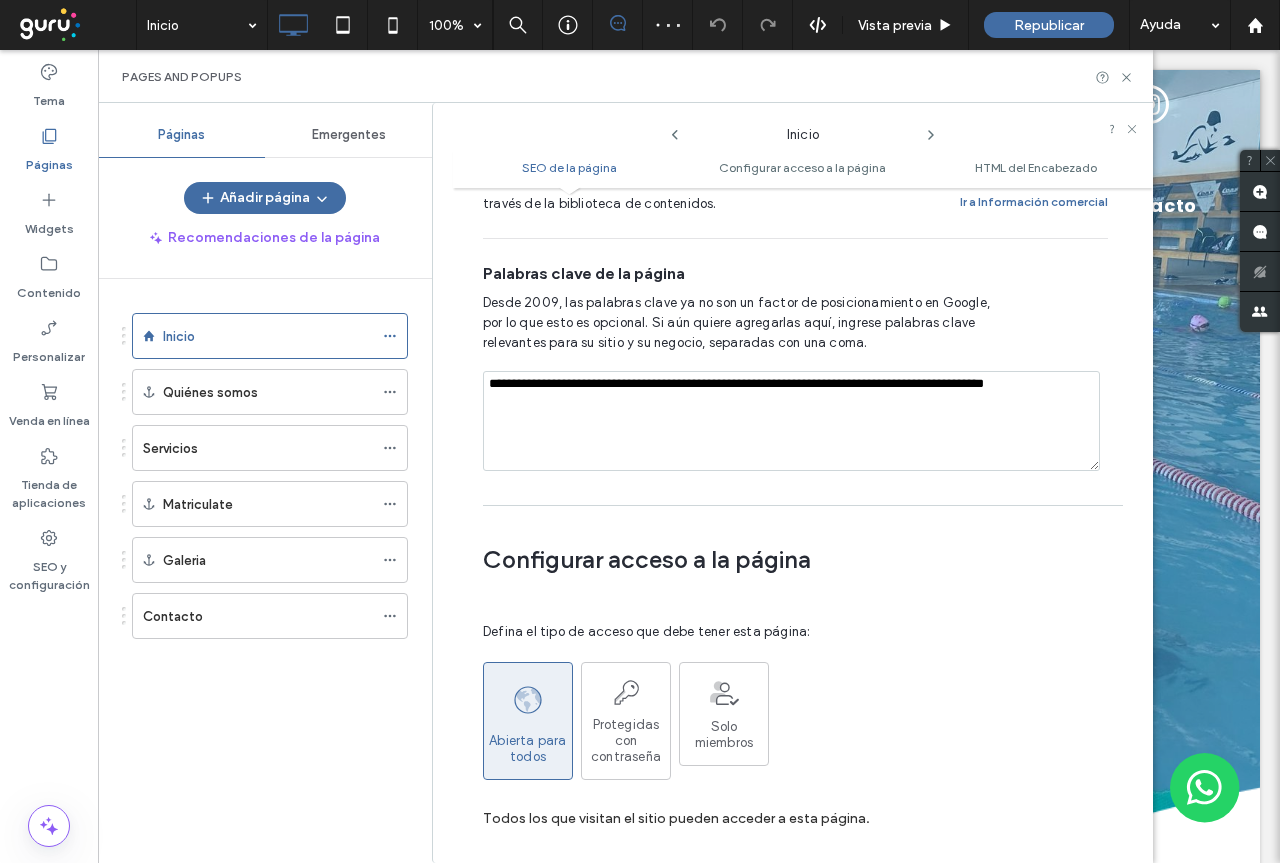 scroll, scrollTop: 600, scrollLeft: 0, axis: vertical 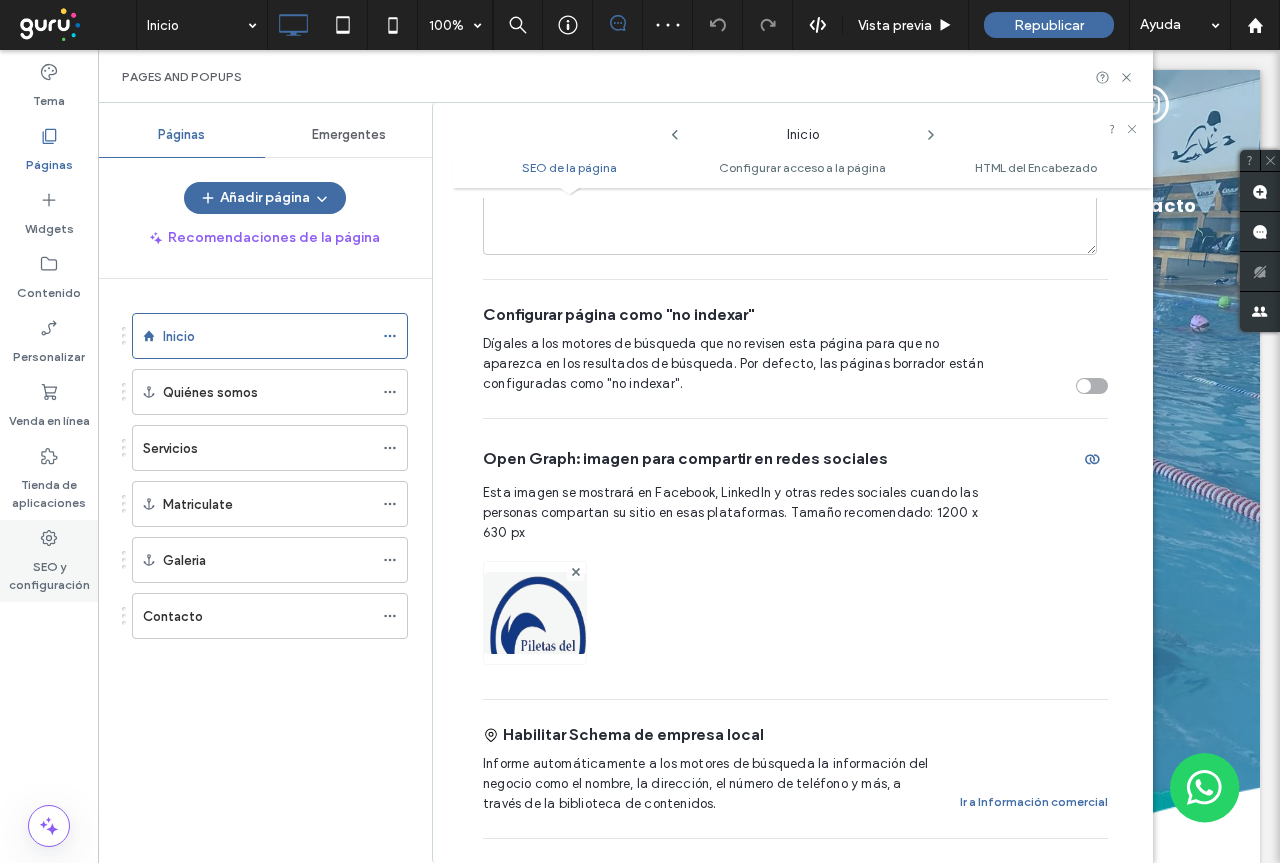 drag, startPoint x: 42, startPoint y: 552, endPoint x: 316, endPoint y: 379, distance: 324.04474 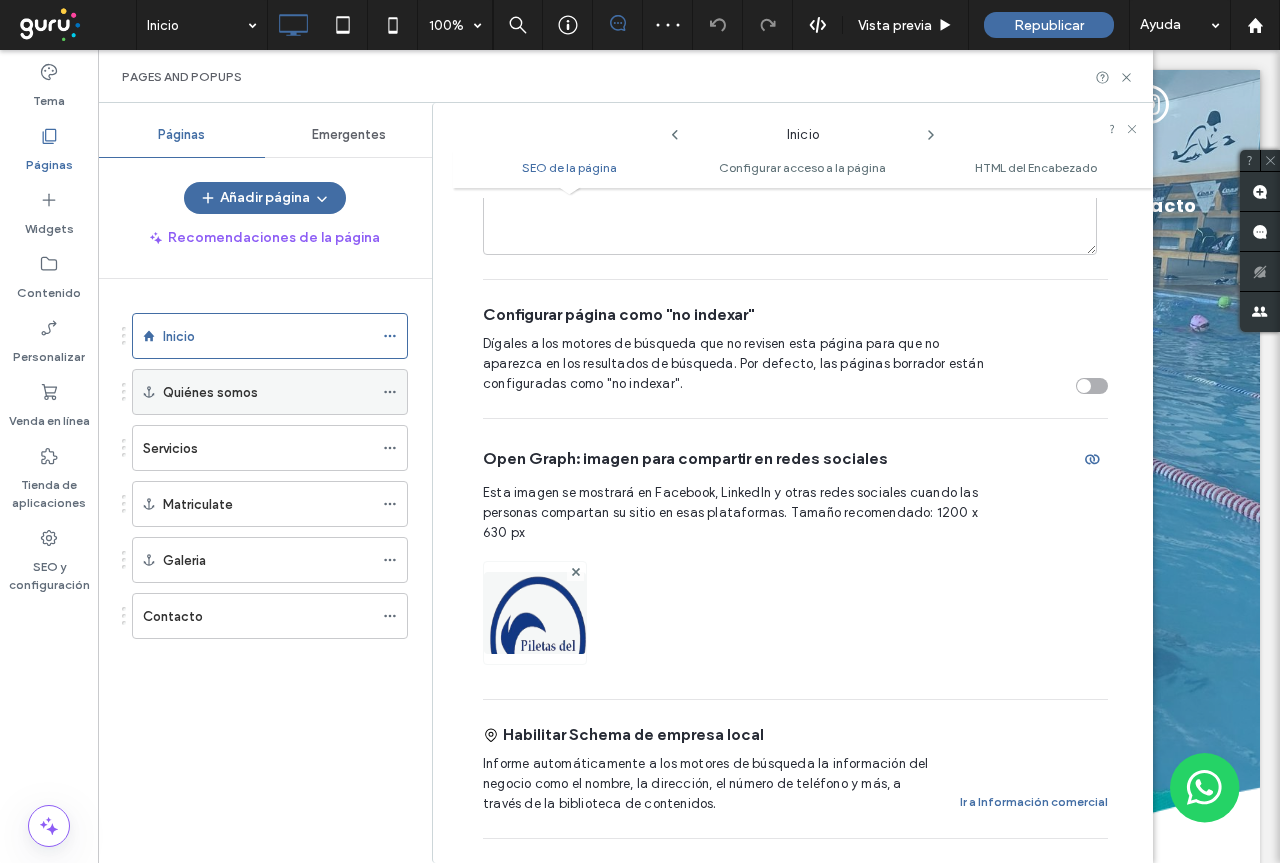 click on "SEO y configuración" at bounding box center [49, 571] 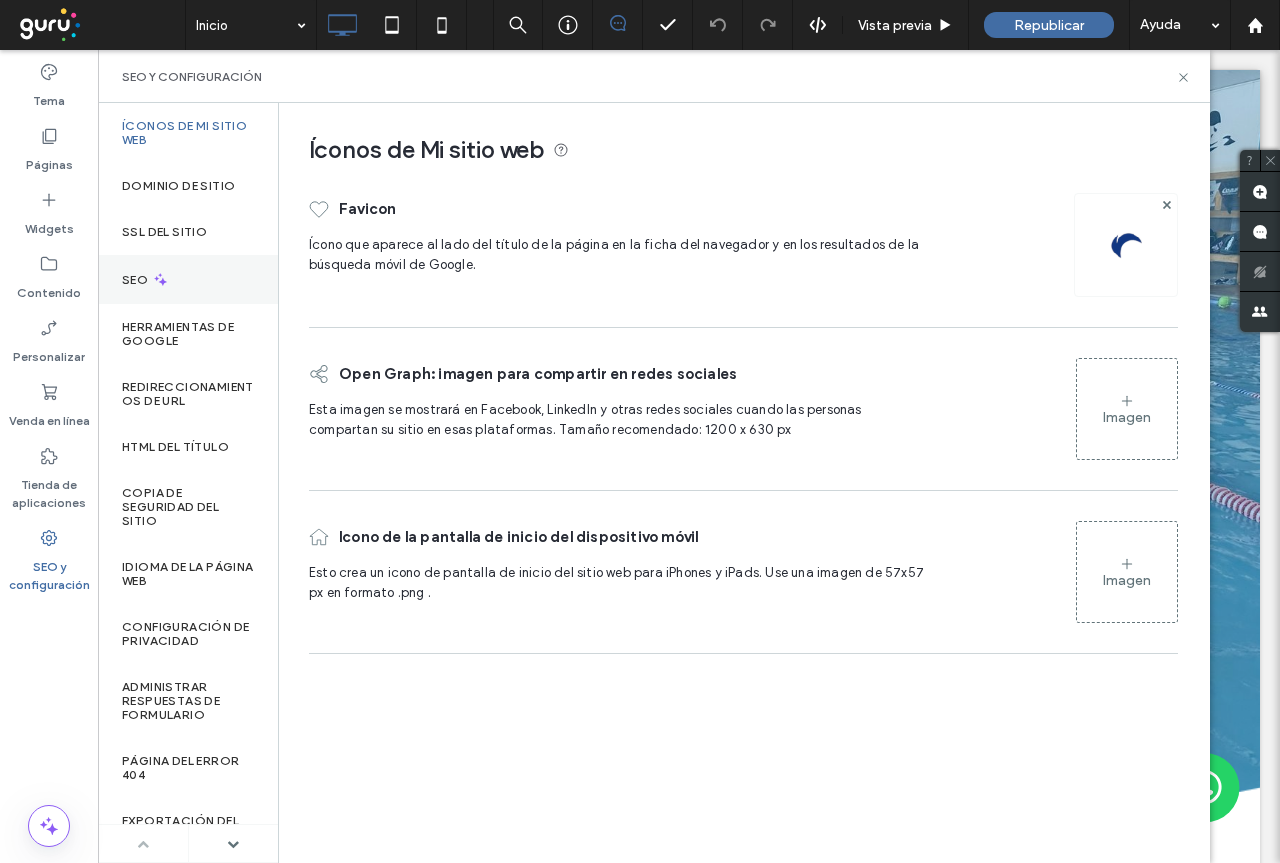 click on "SEO" at bounding box center (137, 280) 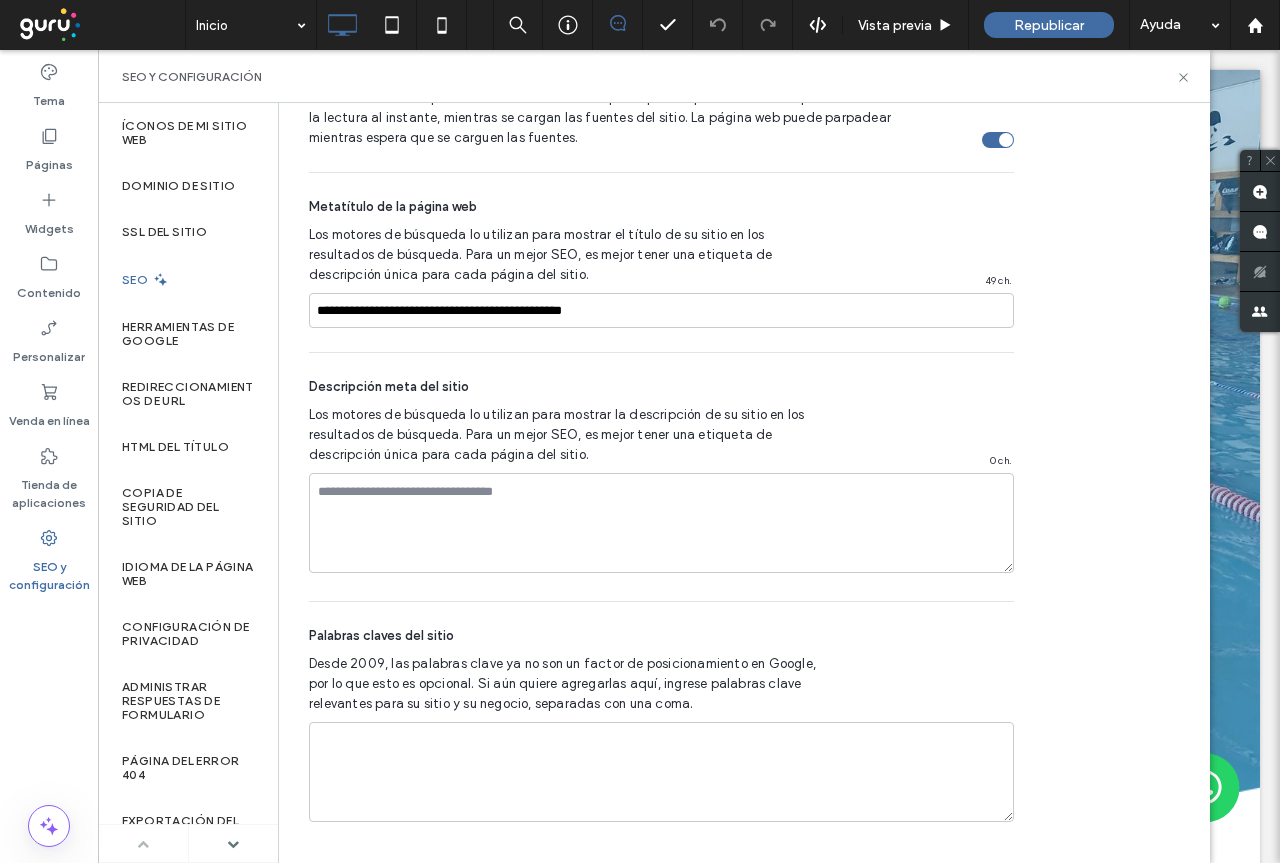 scroll, scrollTop: 1292, scrollLeft: 0, axis: vertical 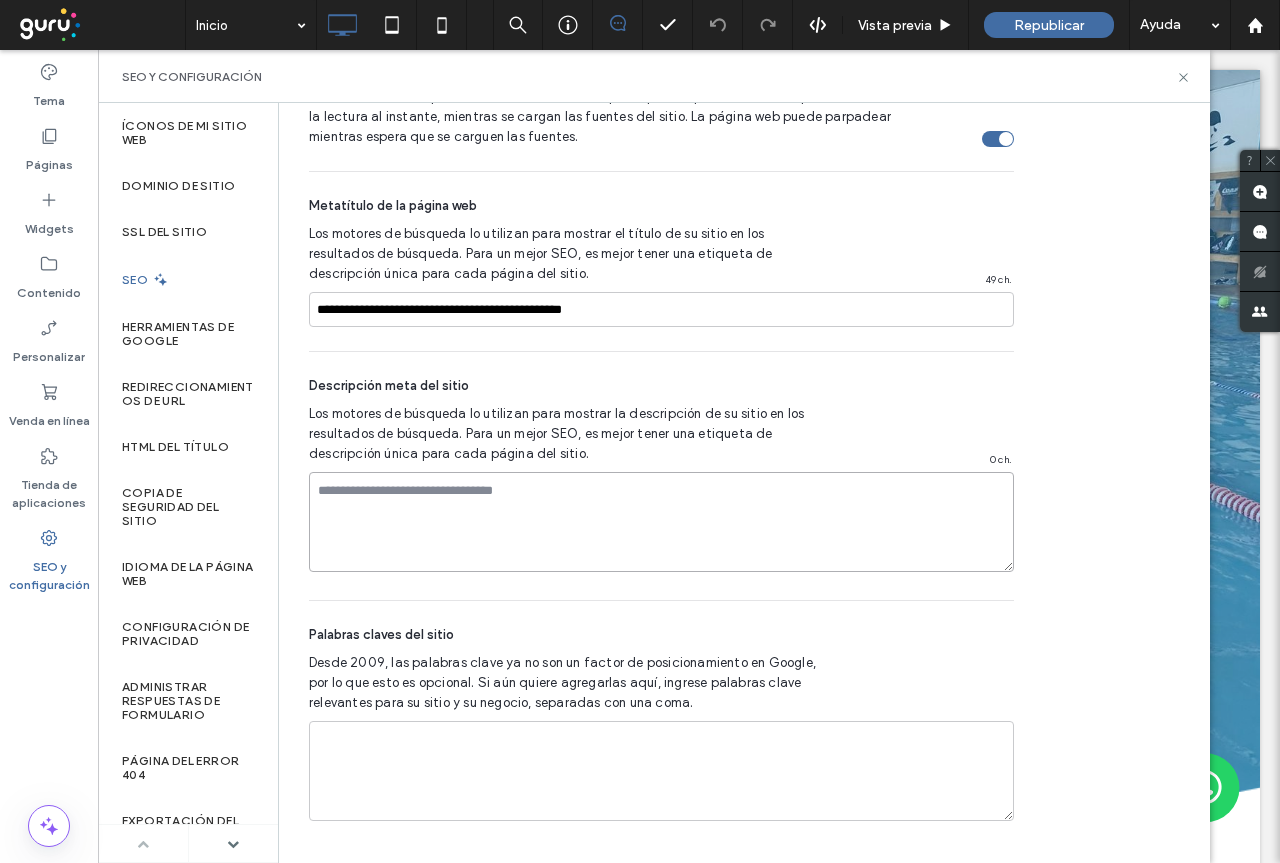 click at bounding box center (661, 522) 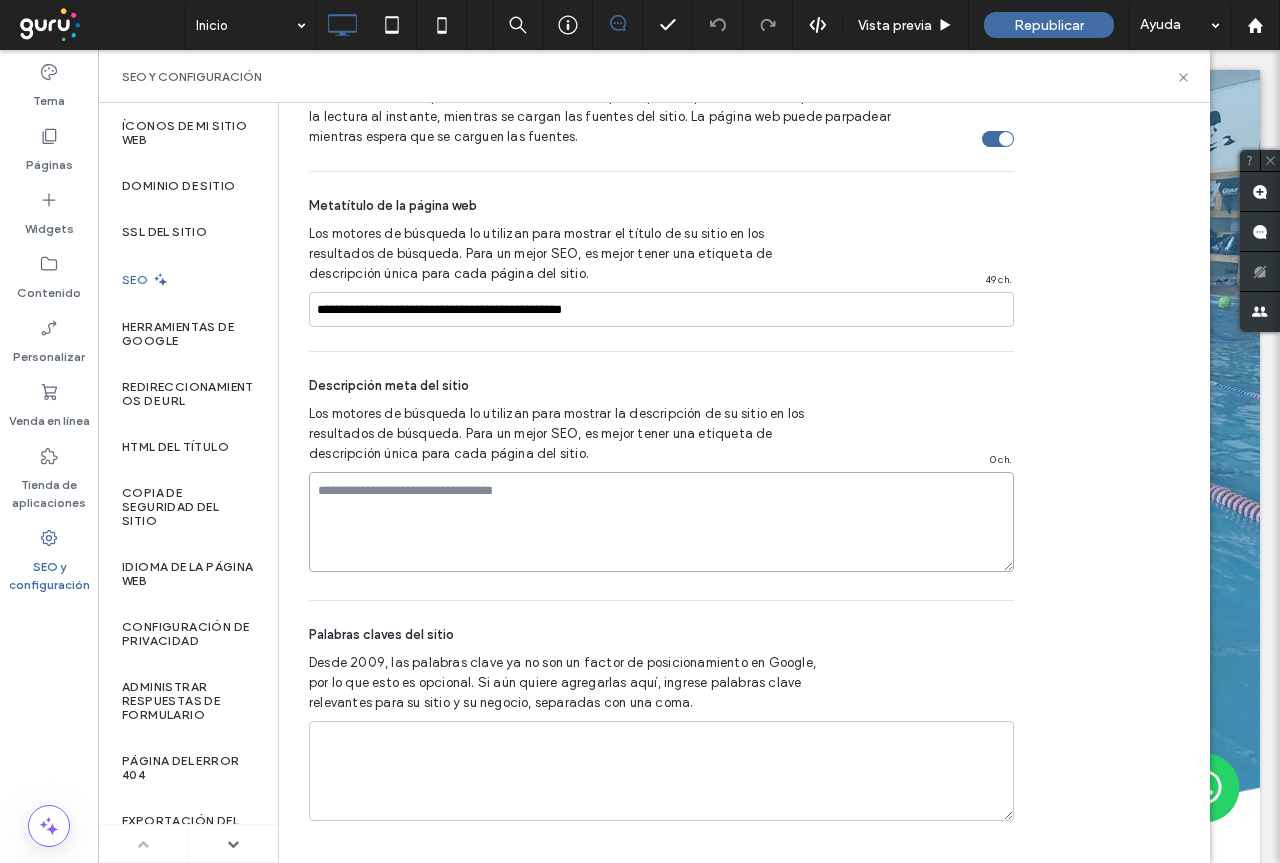 paste on "**********" 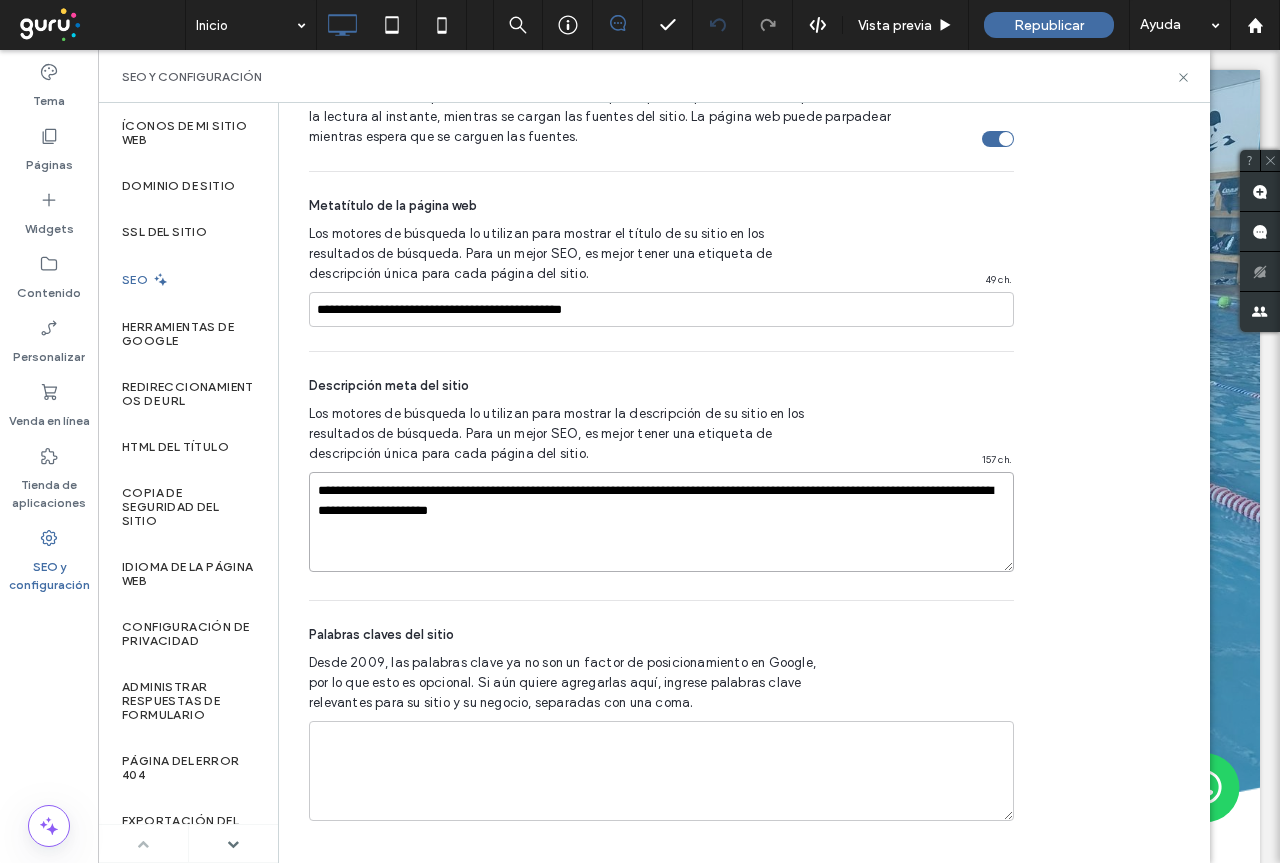 type on "**********" 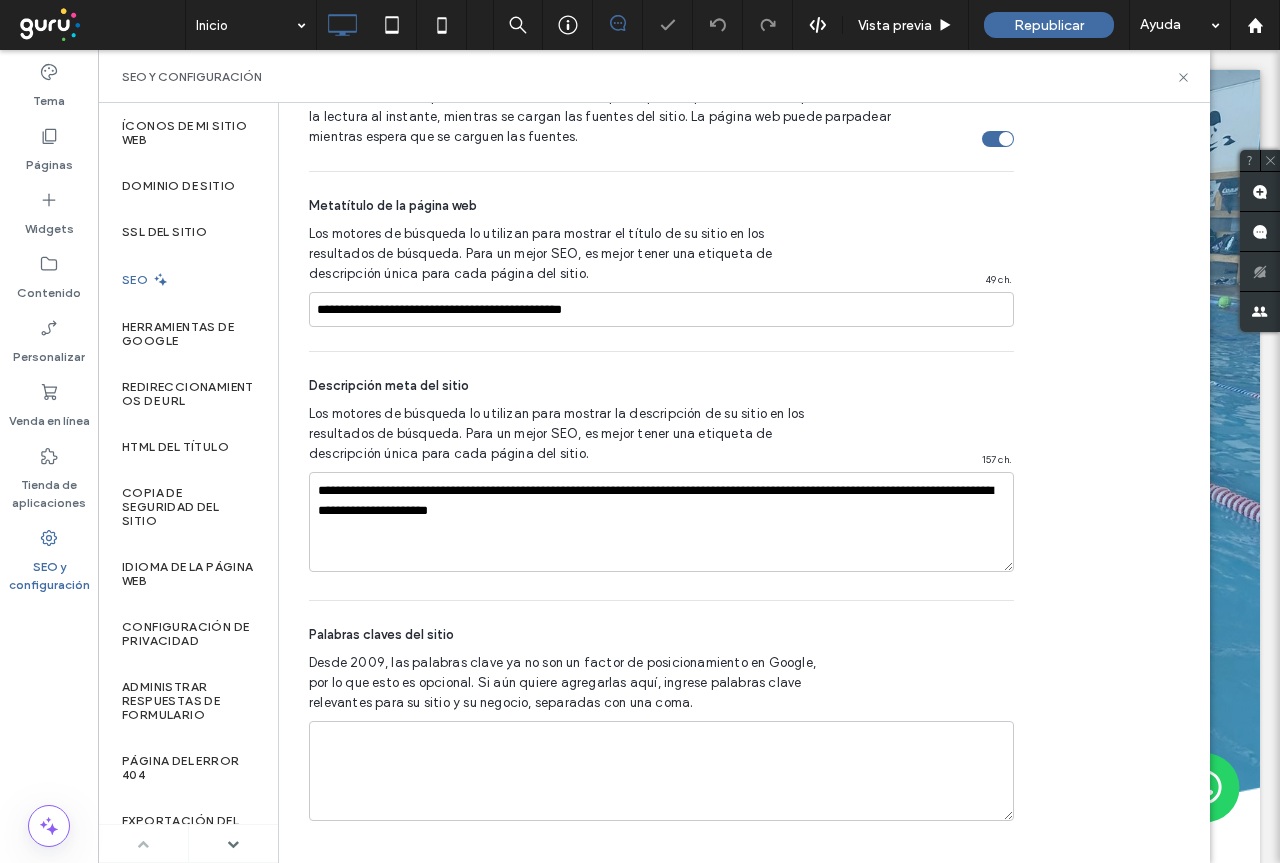 click on "SEO" at bounding box center [137, 280] 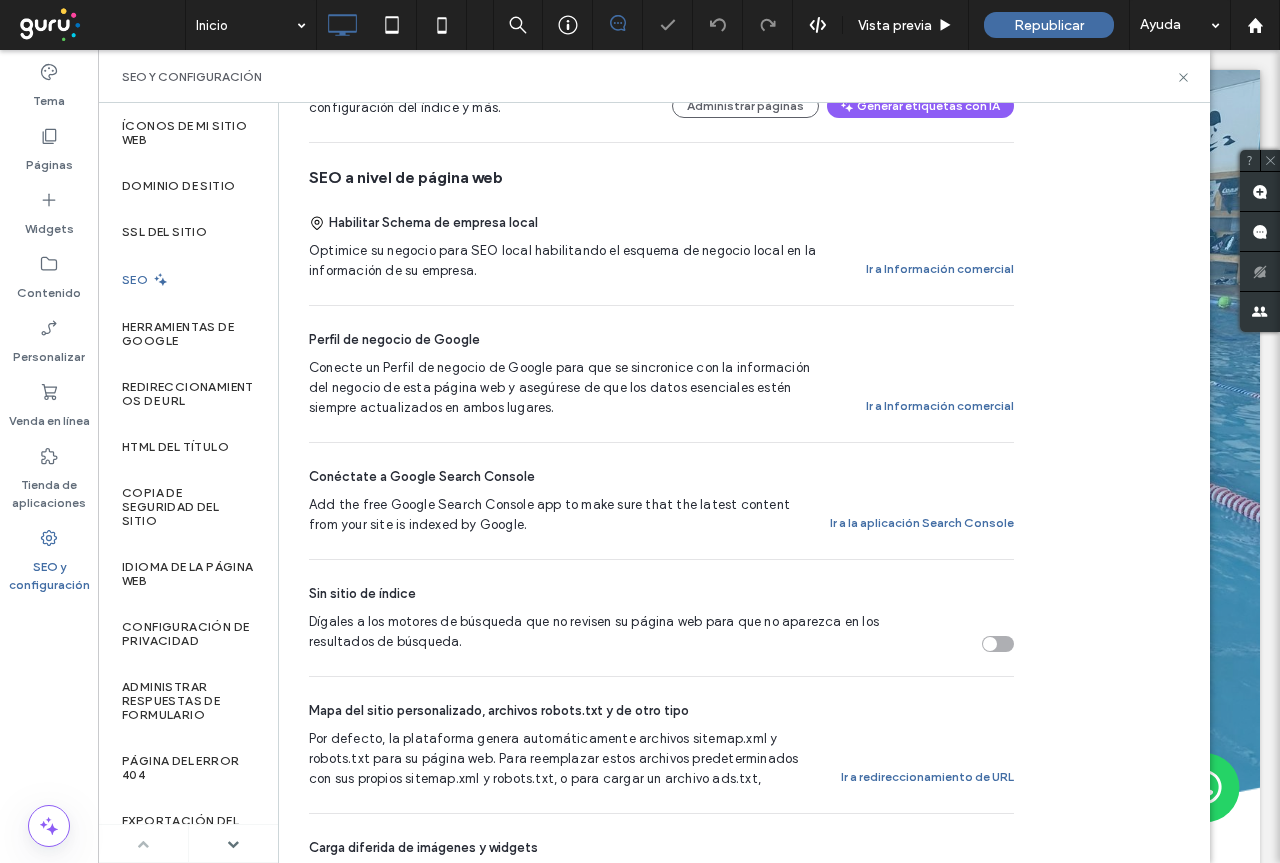 scroll, scrollTop: 92, scrollLeft: 0, axis: vertical 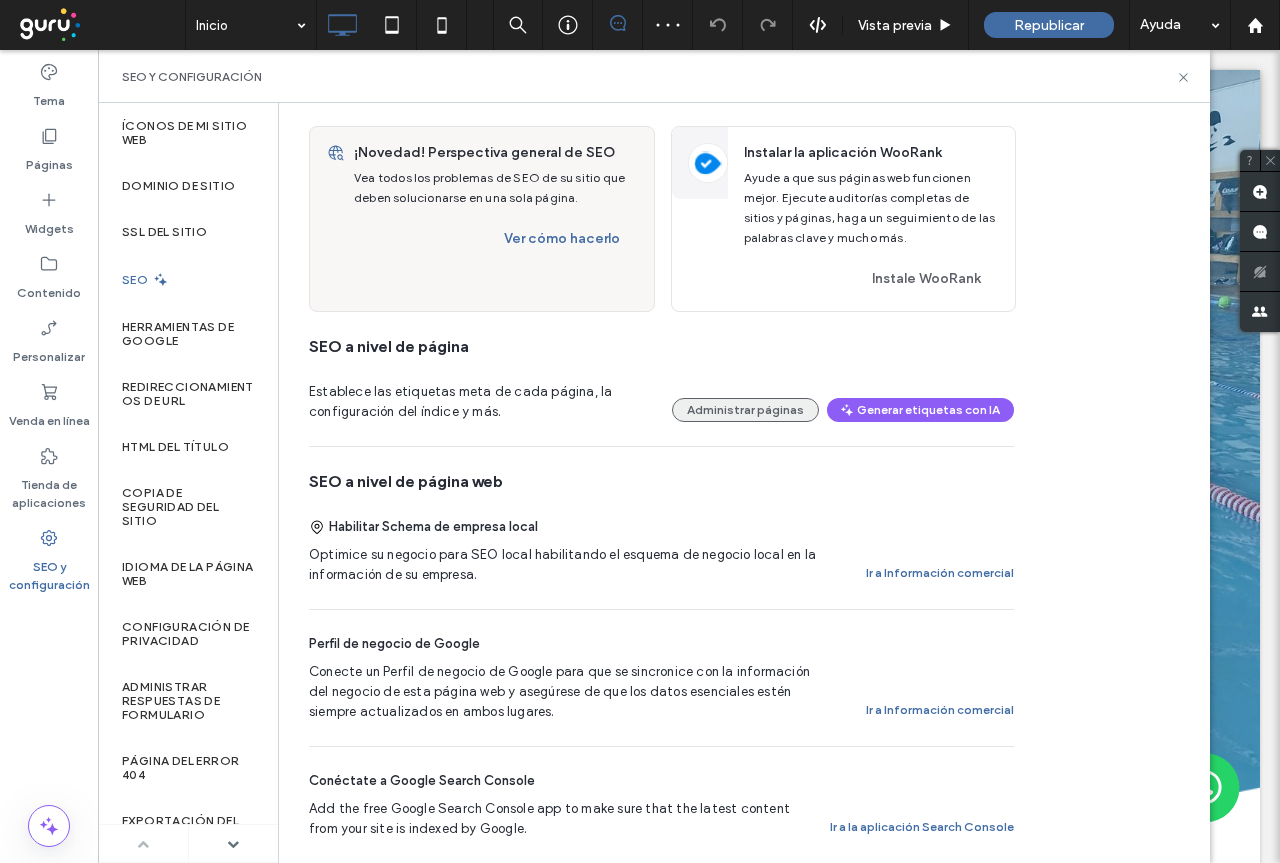 click on "Administrar páginas" at bounding box center [745, 410] 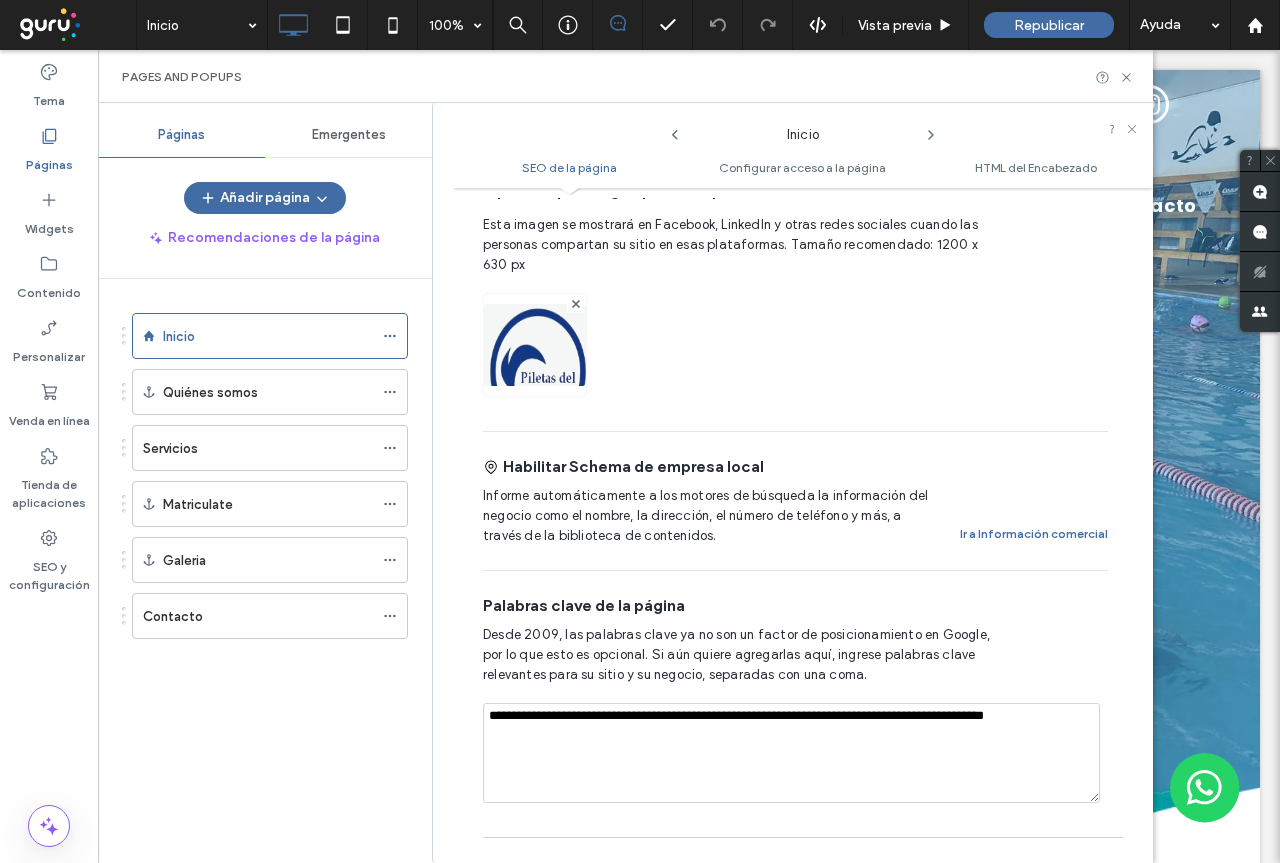 scroll, scrollTop: 1110, scrollLeft: 0, axis: vertical 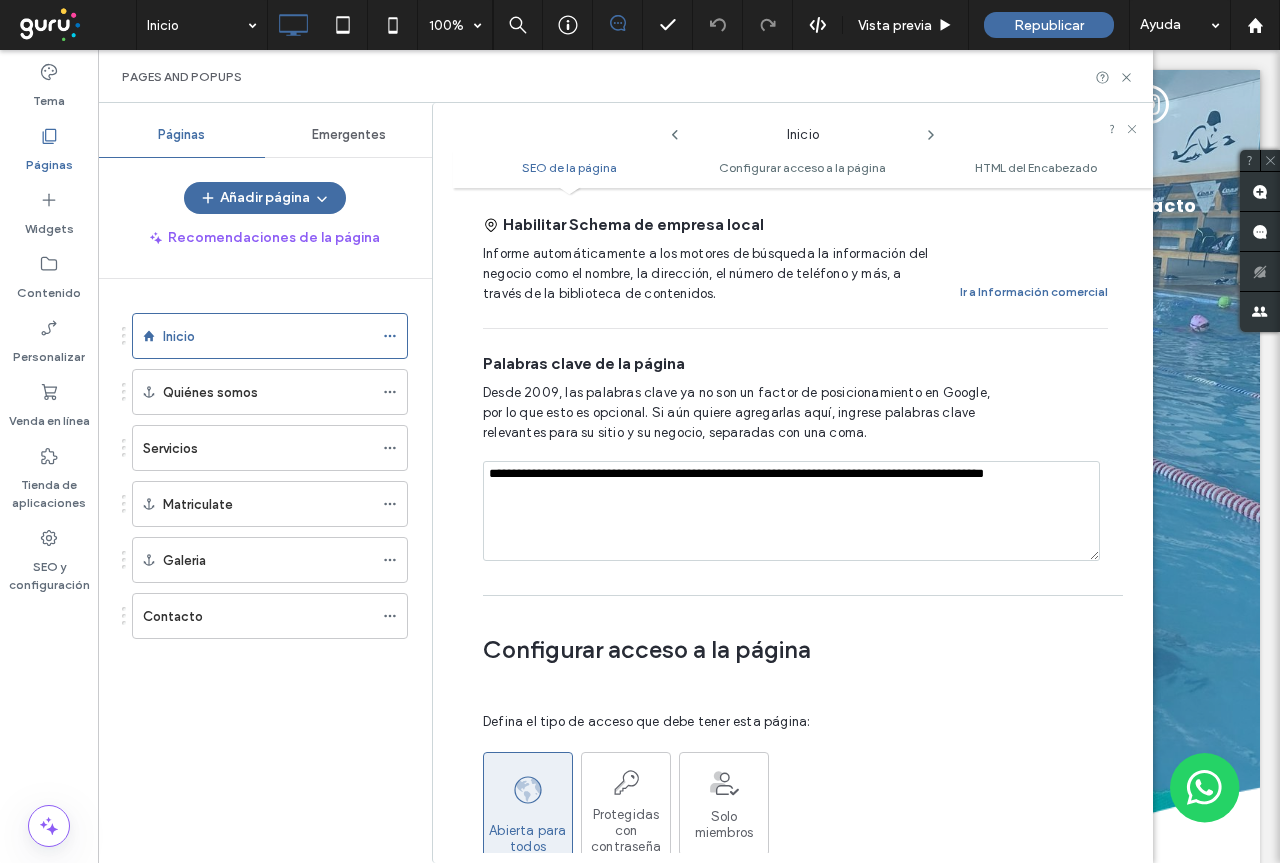 drag, startPoint x: 490, startPoint y: 477, endPoint x: 1072, endPoint y: 498, distance: 582.3787 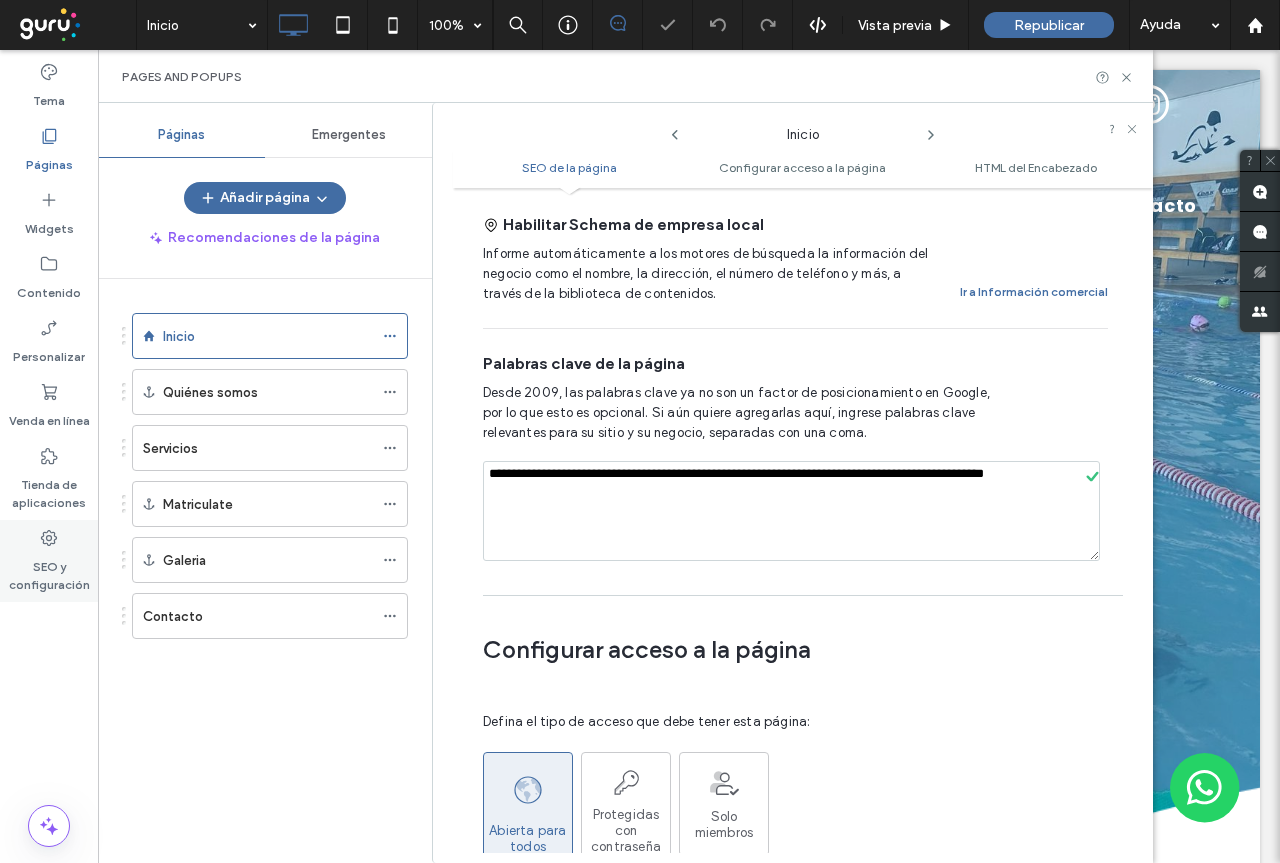 click on "SEO y configuración" at bounding box center (49, 571) 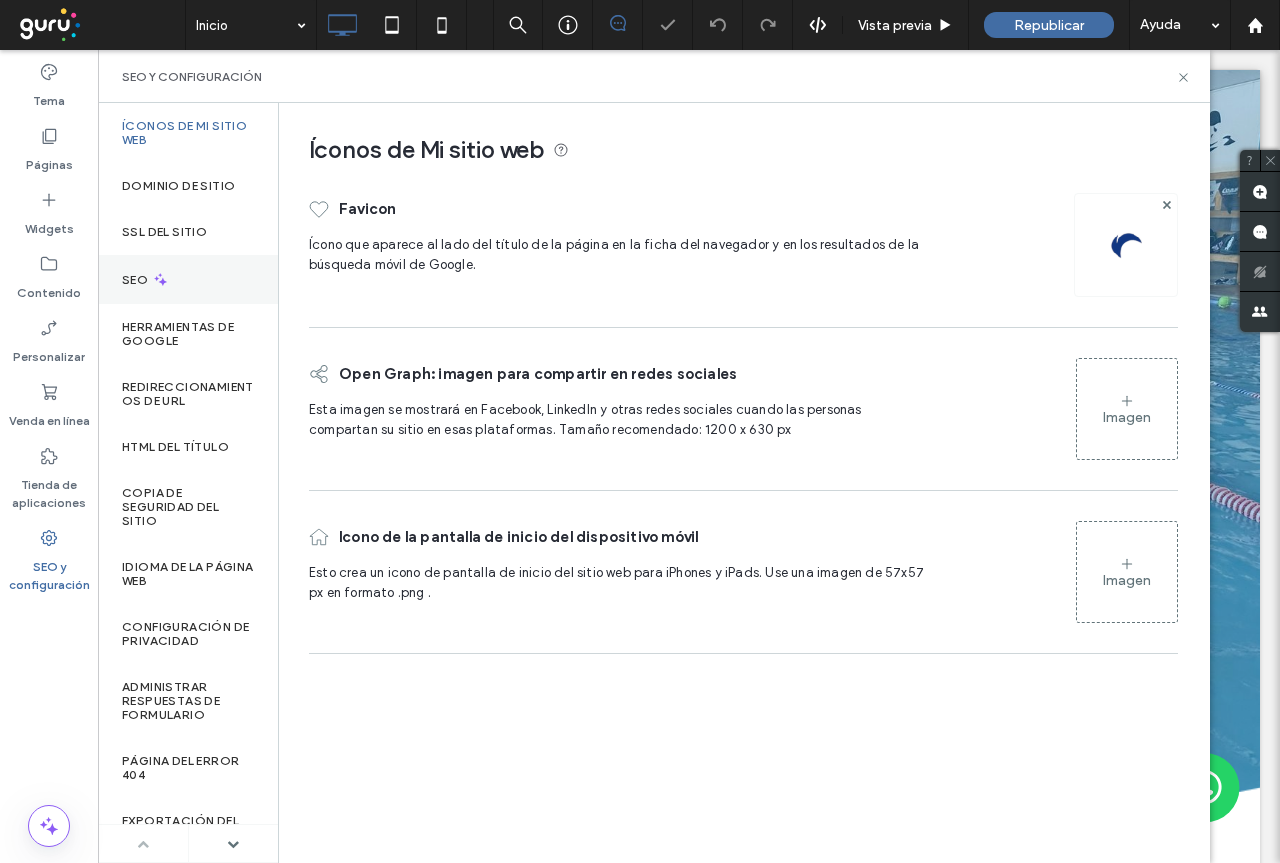 click 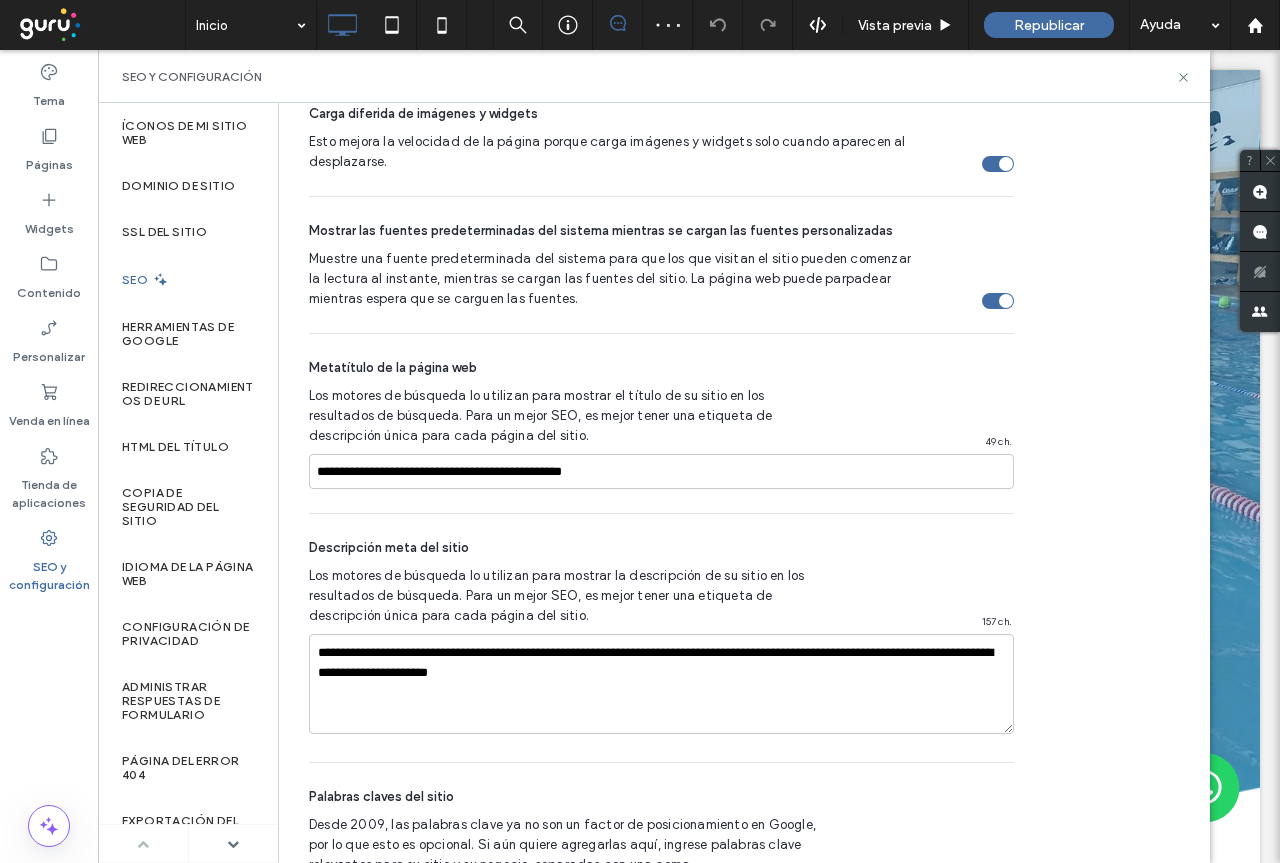scroll, scrollTop: 1292, scrollLeft: 0, axis: vertical 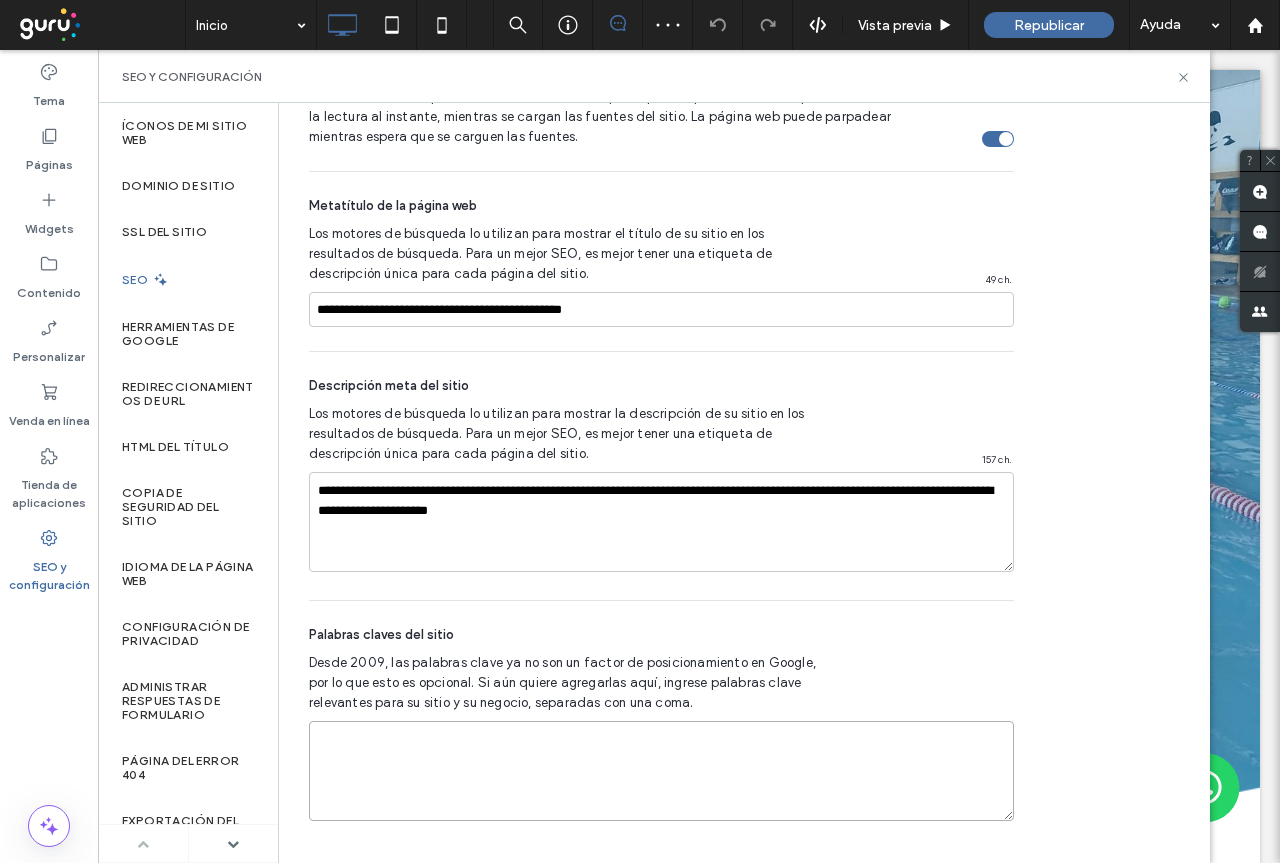 click at bounding box center [661, 771] 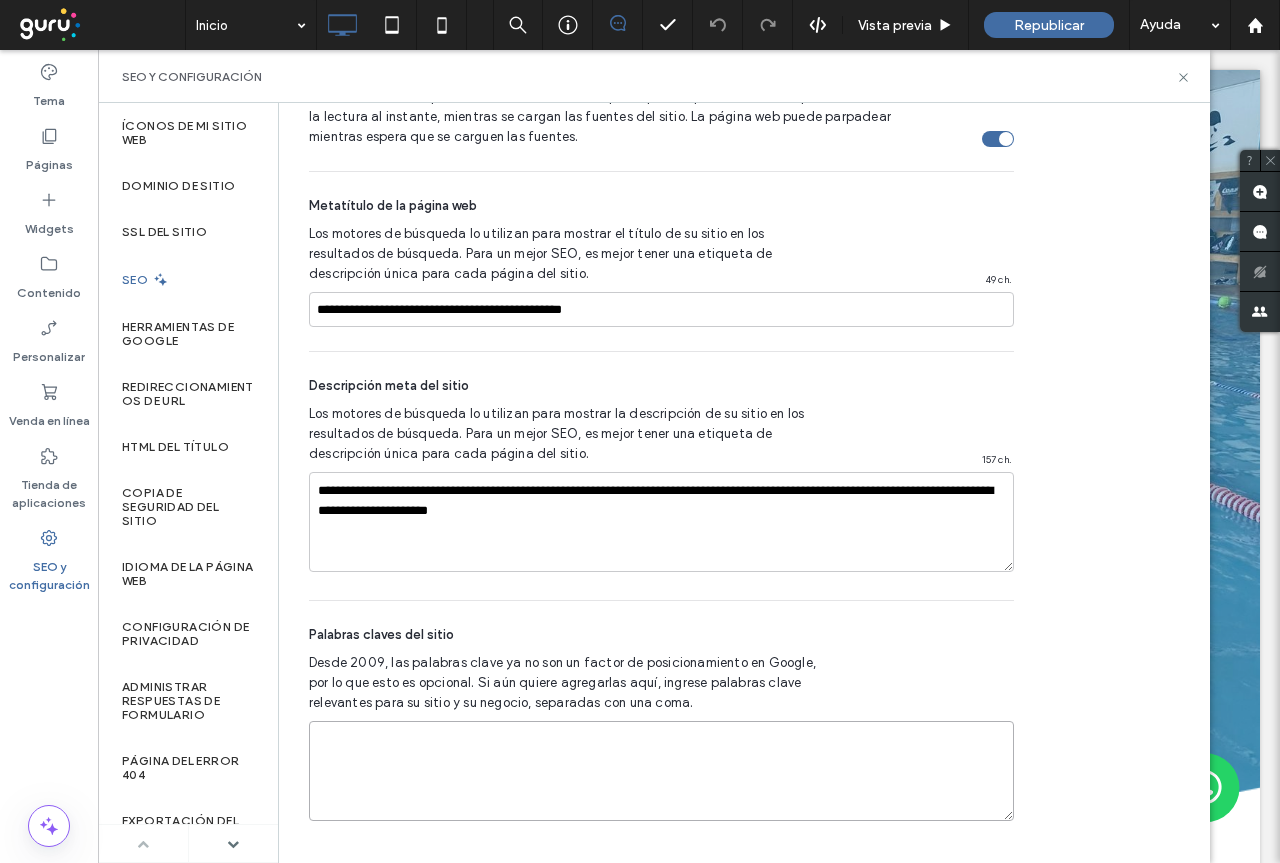 paste on "**********" 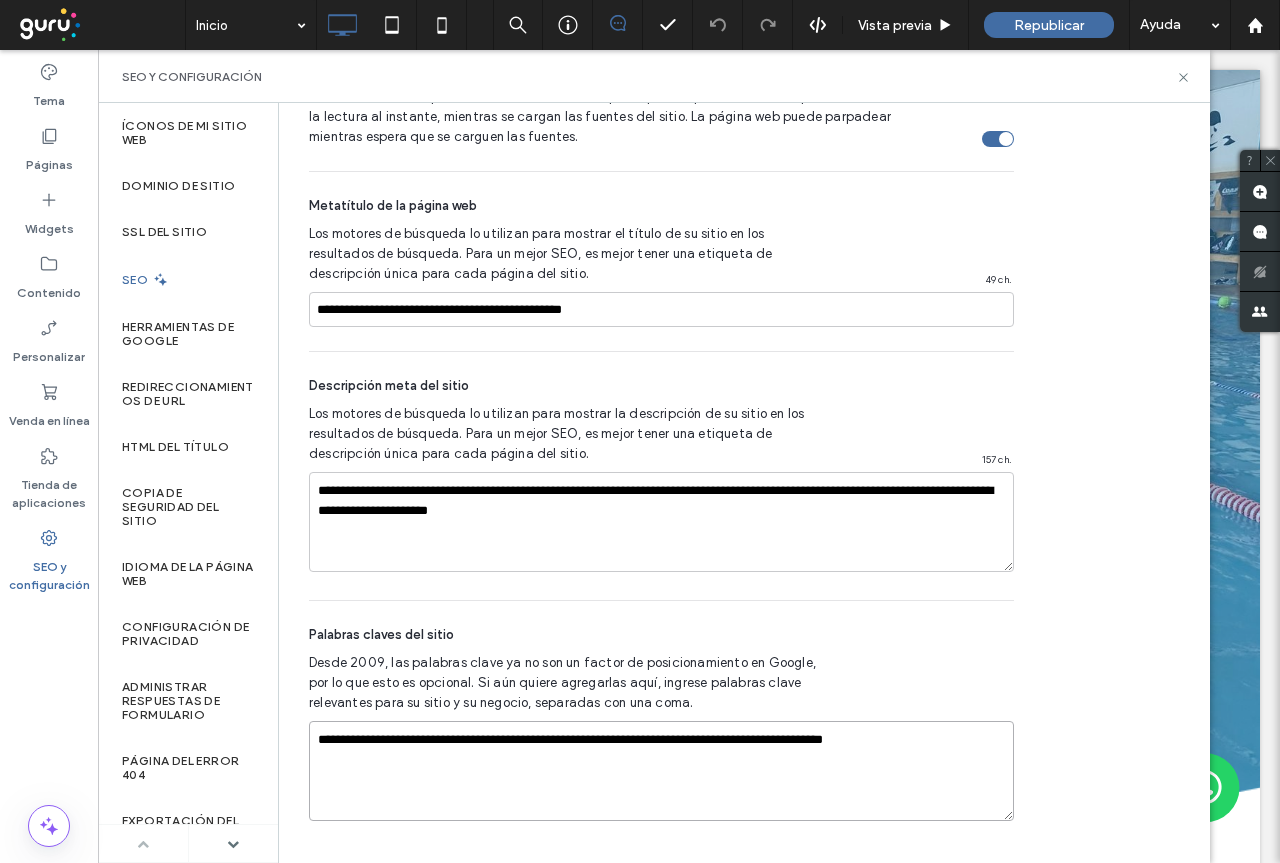 paste on "**********" 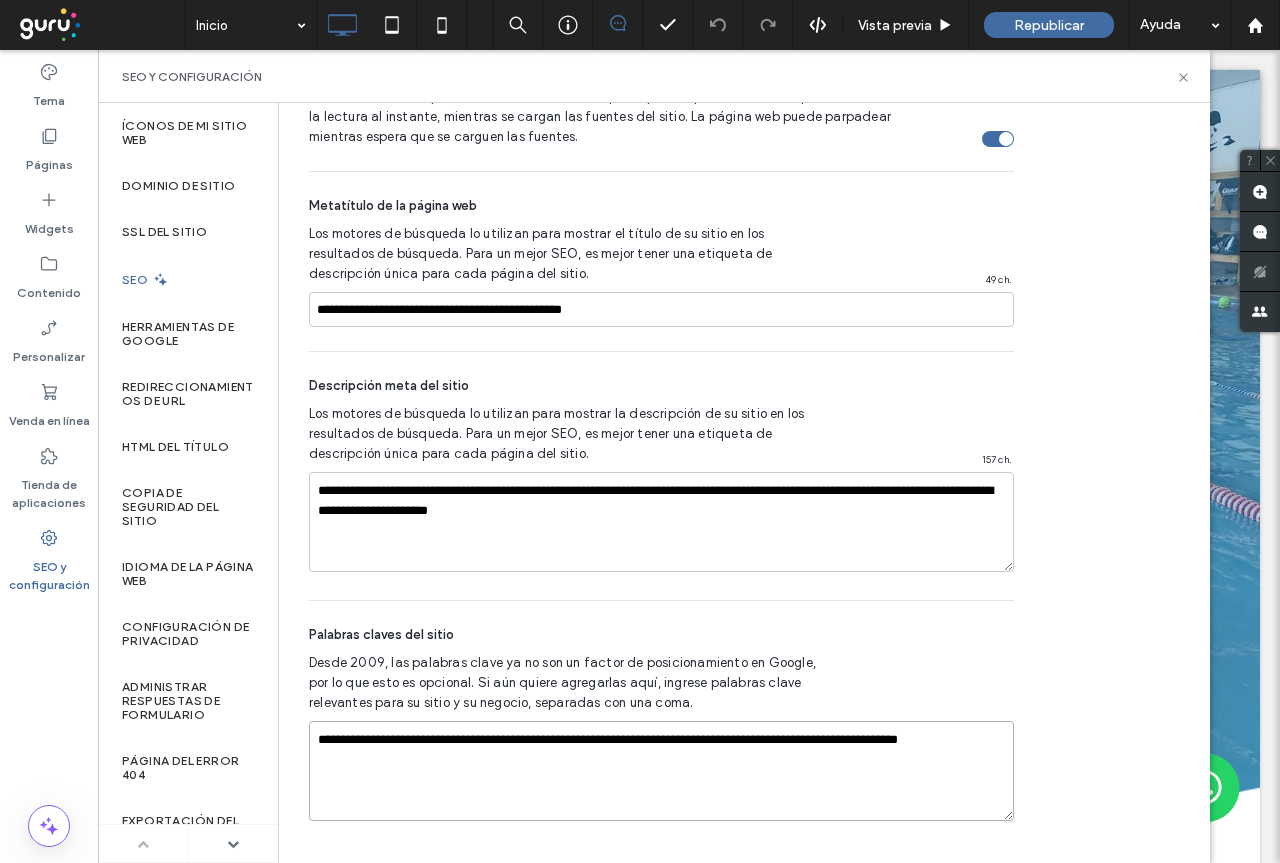 paste on "**********" 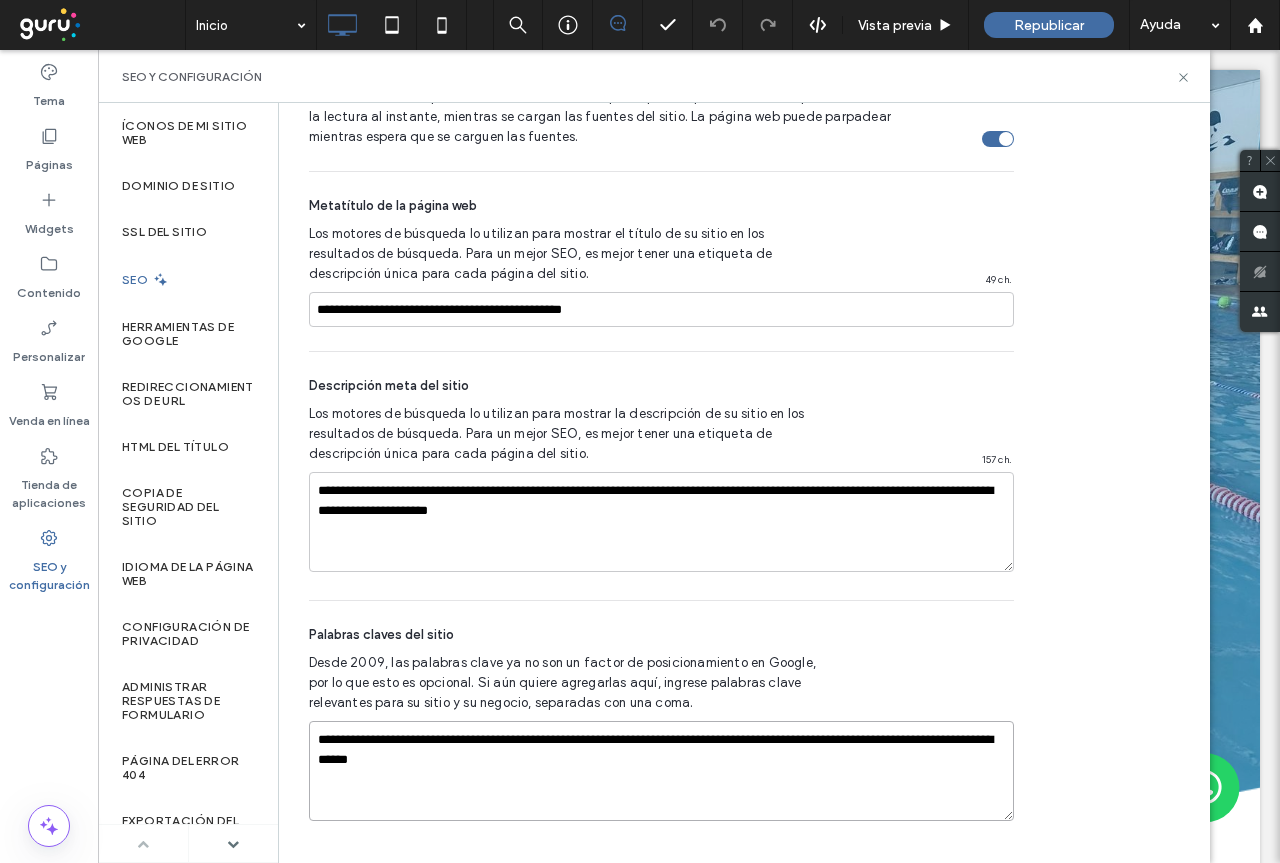 paste on "********" 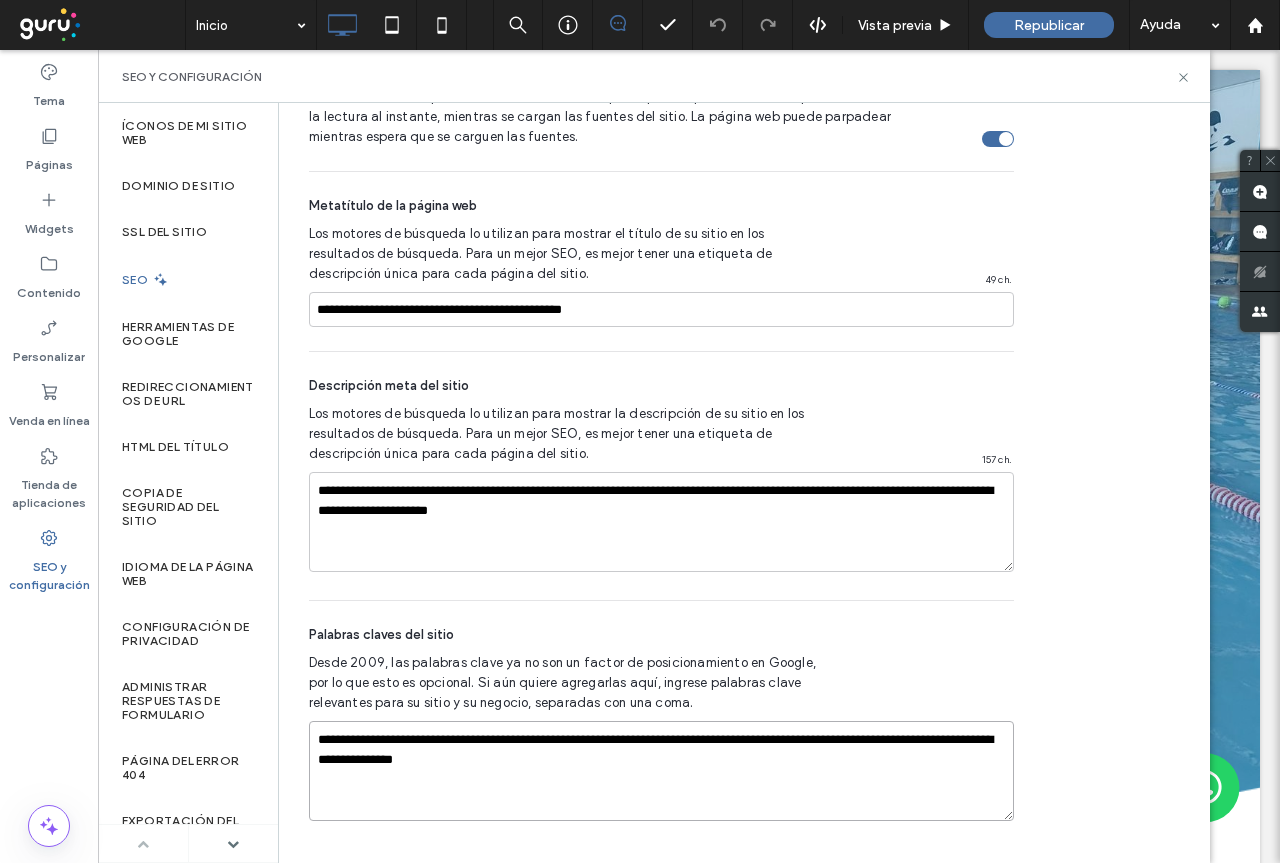 paste on "**********" 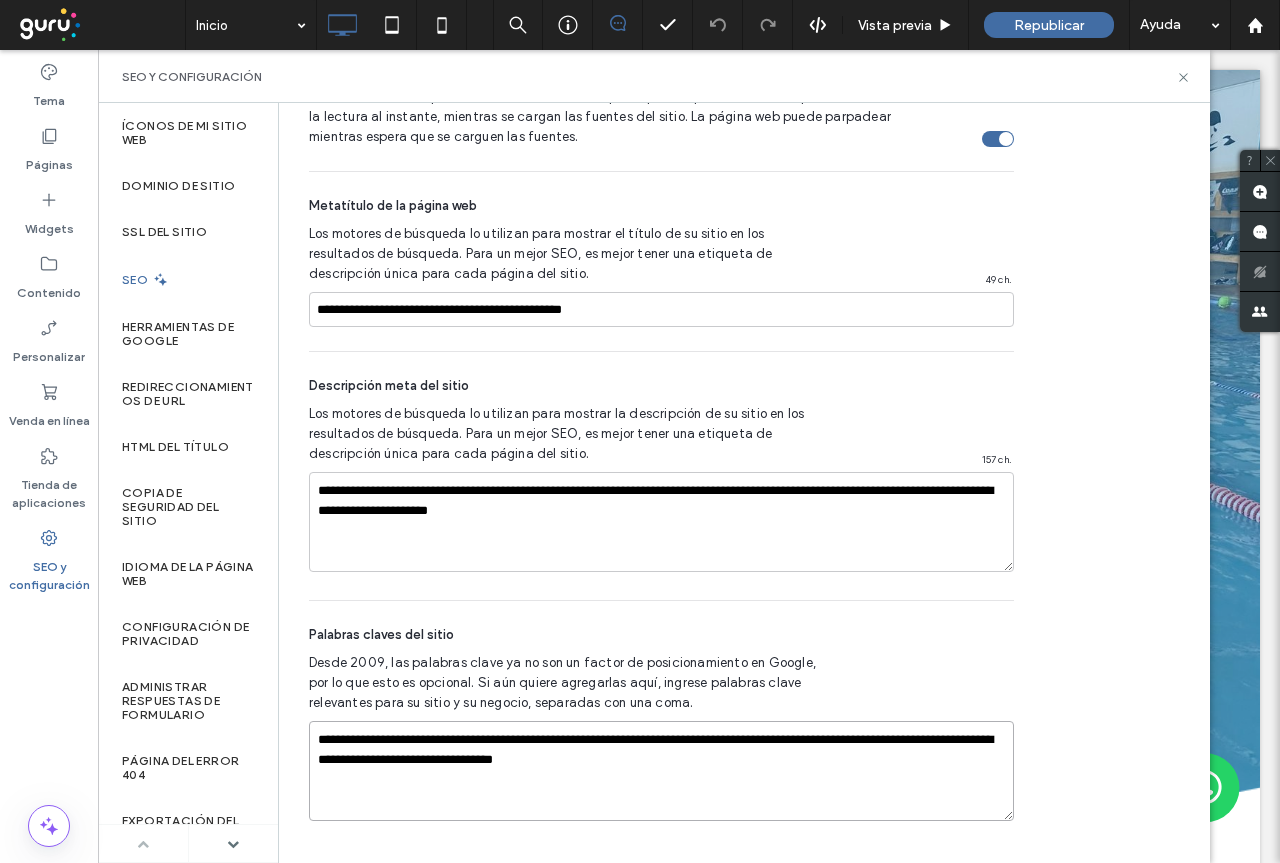 paste on "**********" 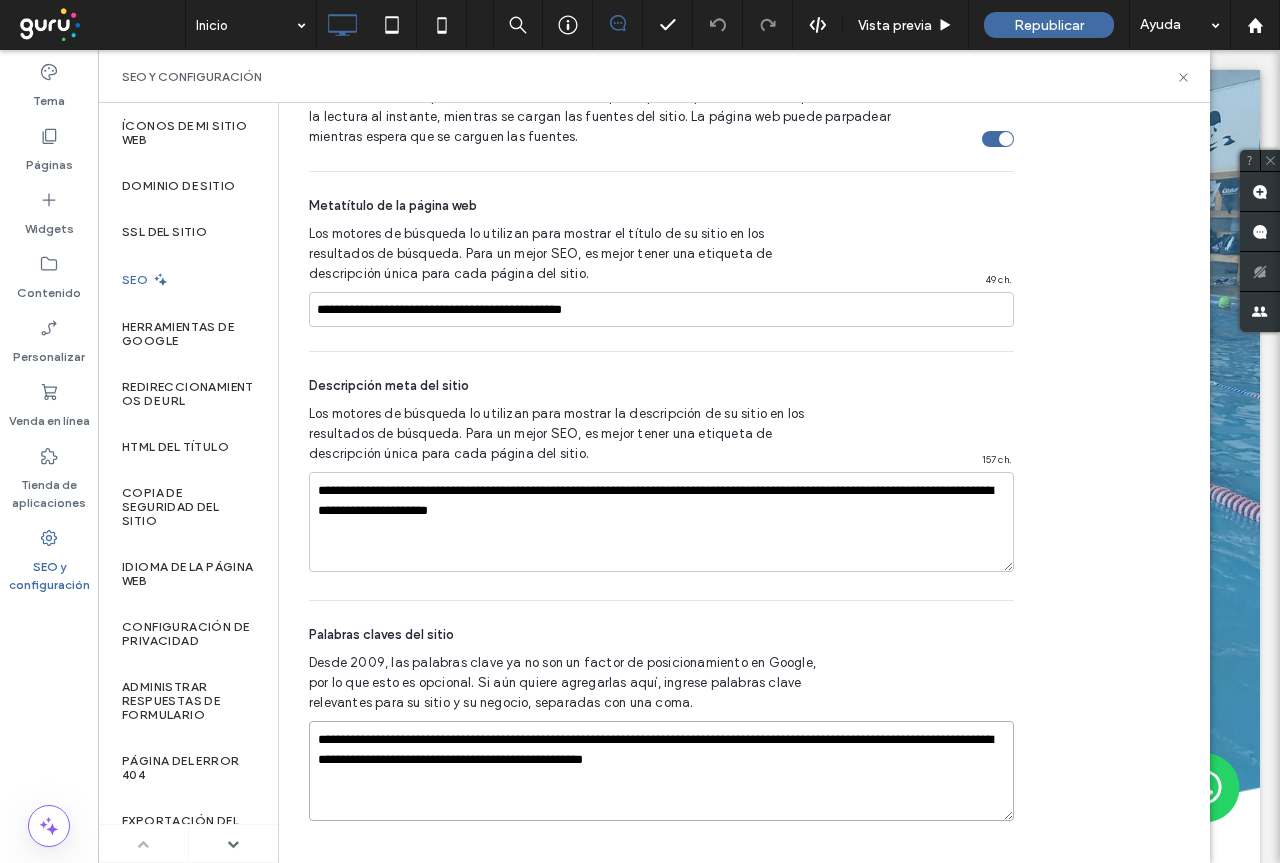 click on "**********" at bounding box center [661, 771] 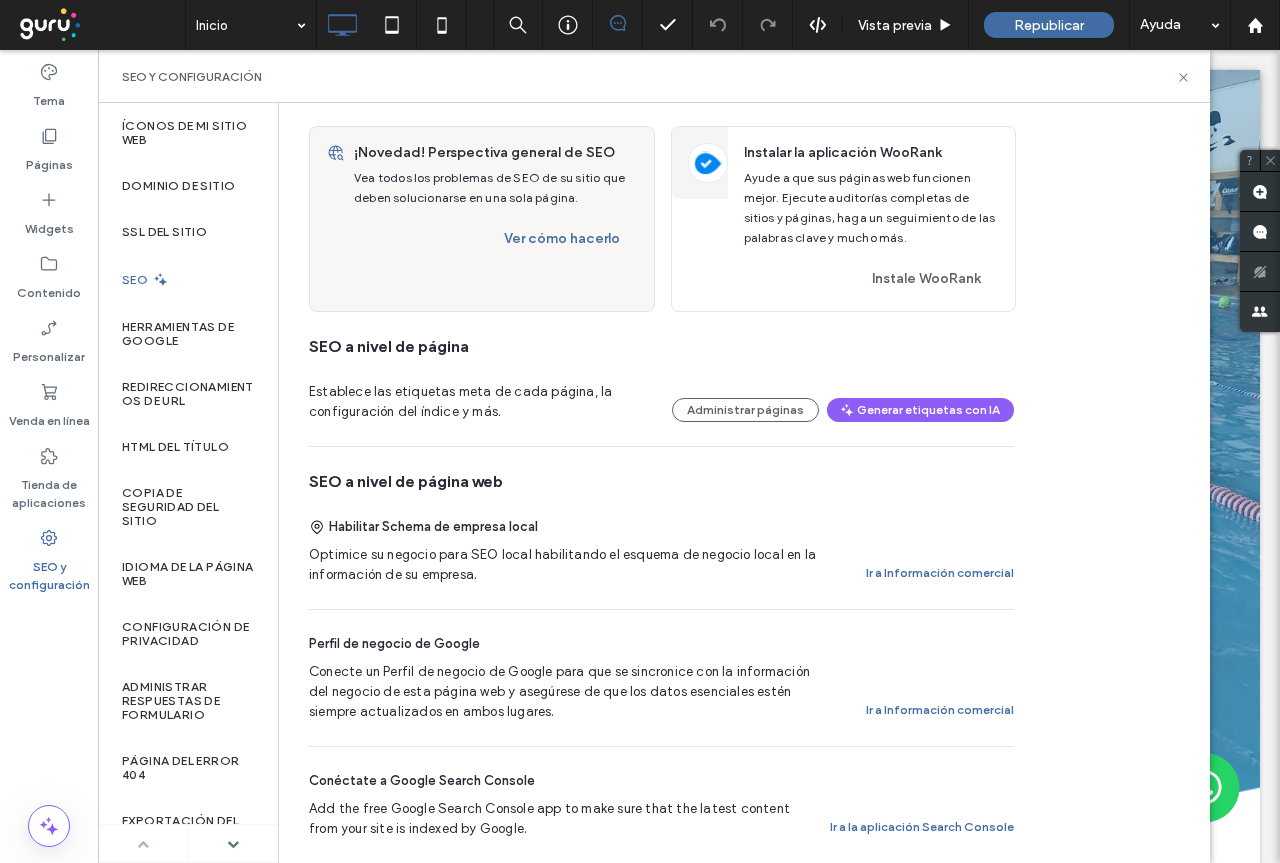 scroll, scrollTop: 0, scrollLeft: 0, axis: both 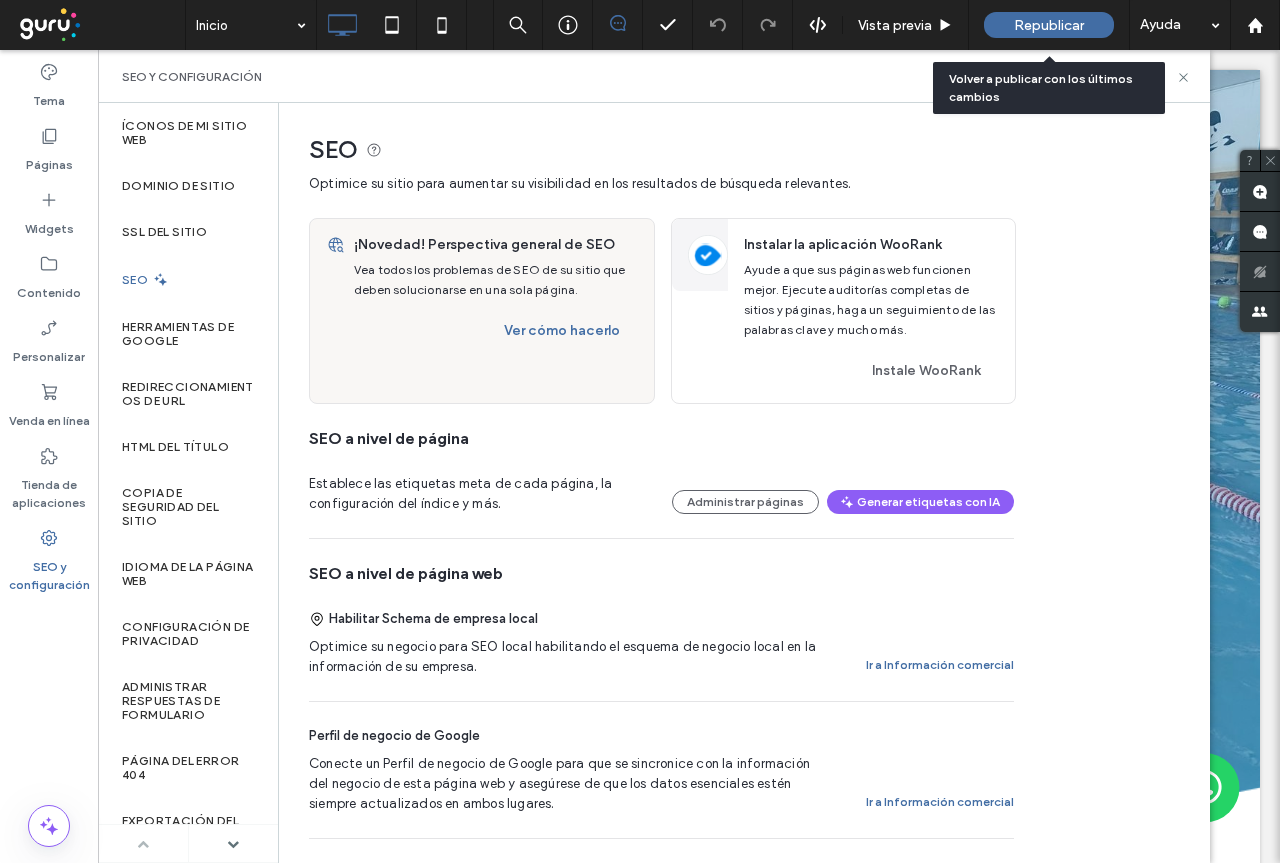 type on "**********" 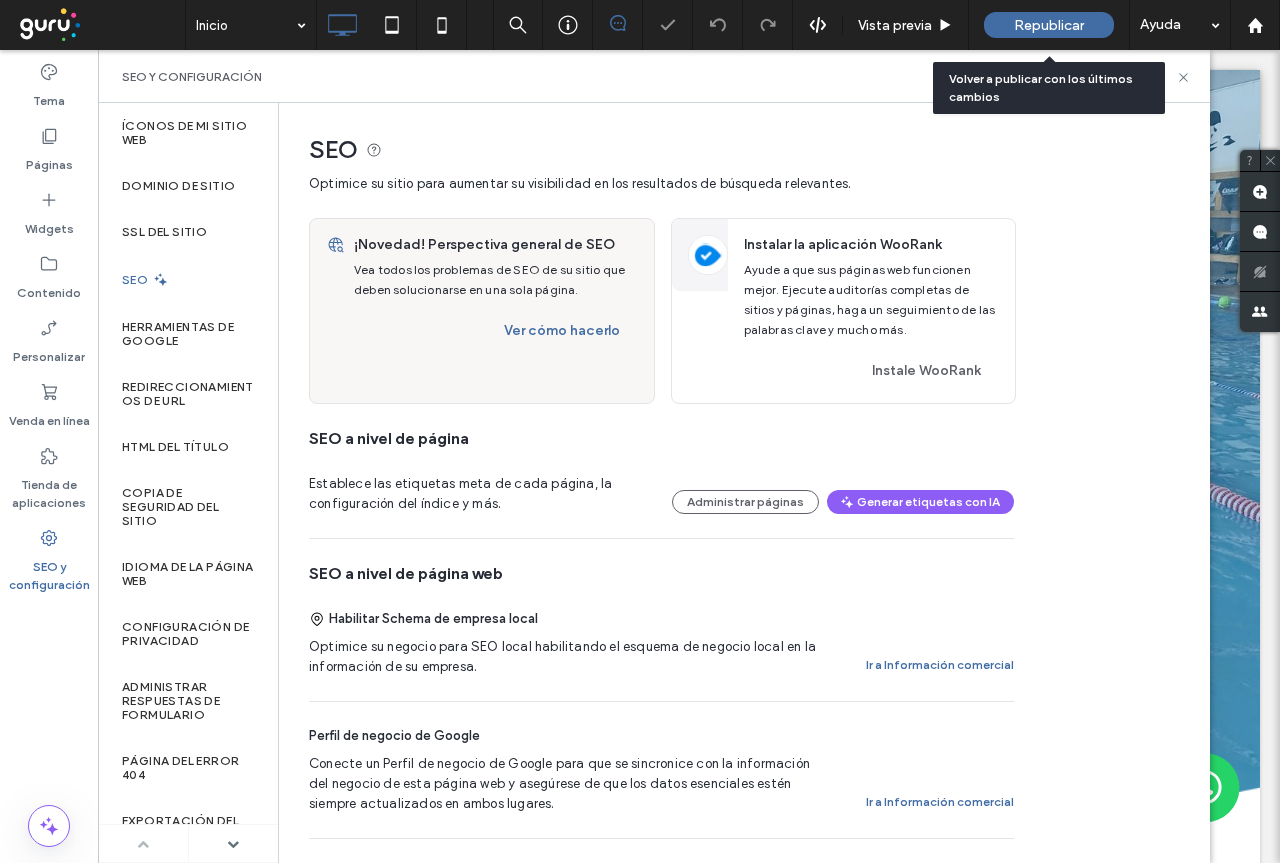 click on "Republicar" at bounding box center [1049, 25] 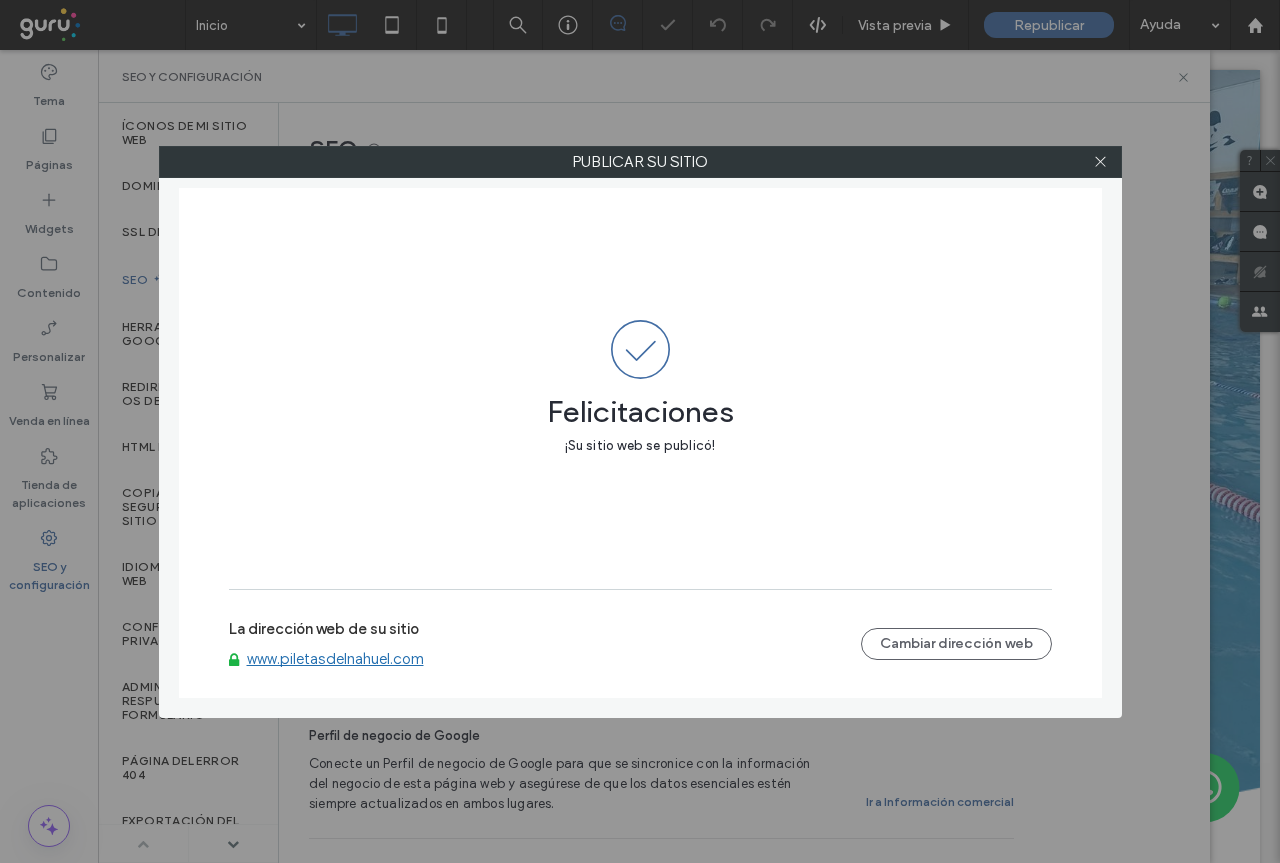 drag, startPoint x: 1101, startPoint y: 160, endPoint x: 767, endPoint y: 204, distance: 336.88574 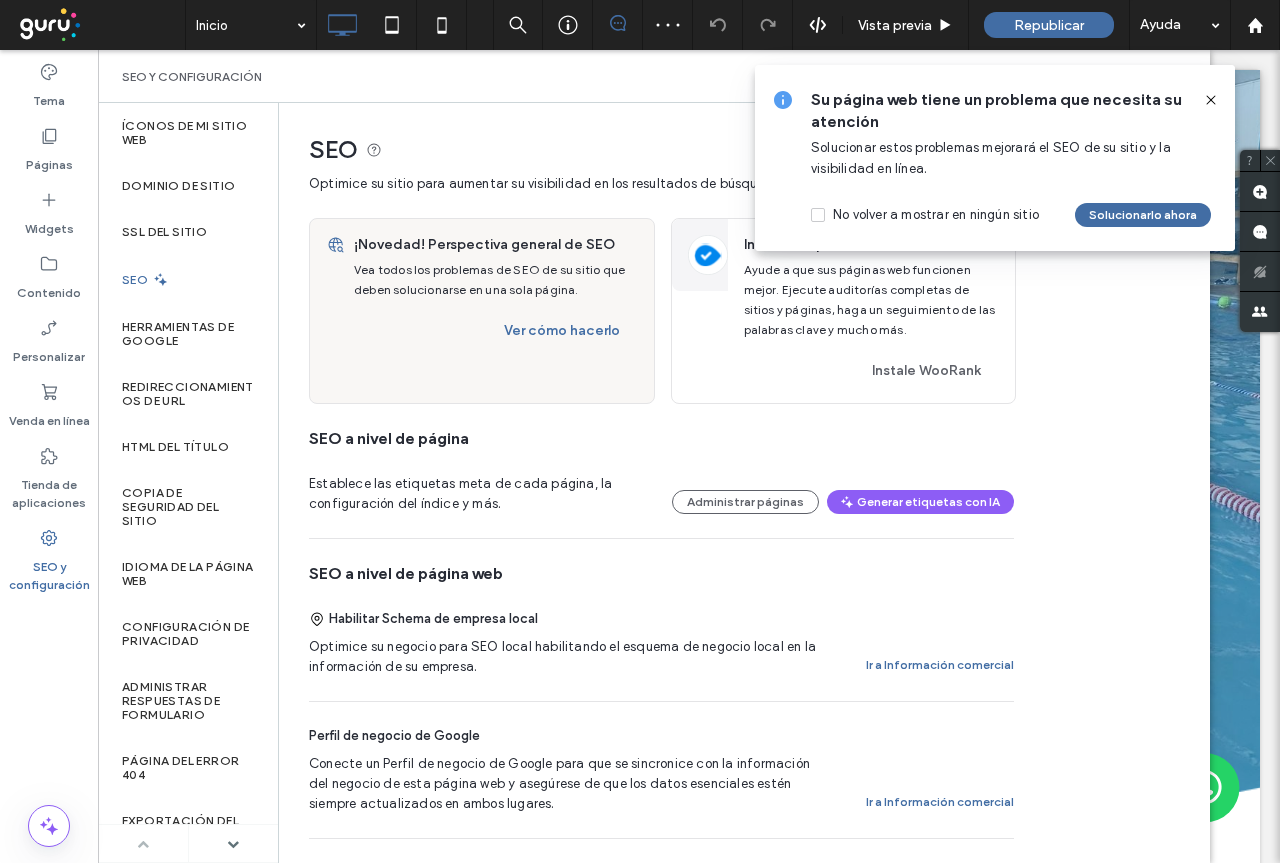 click 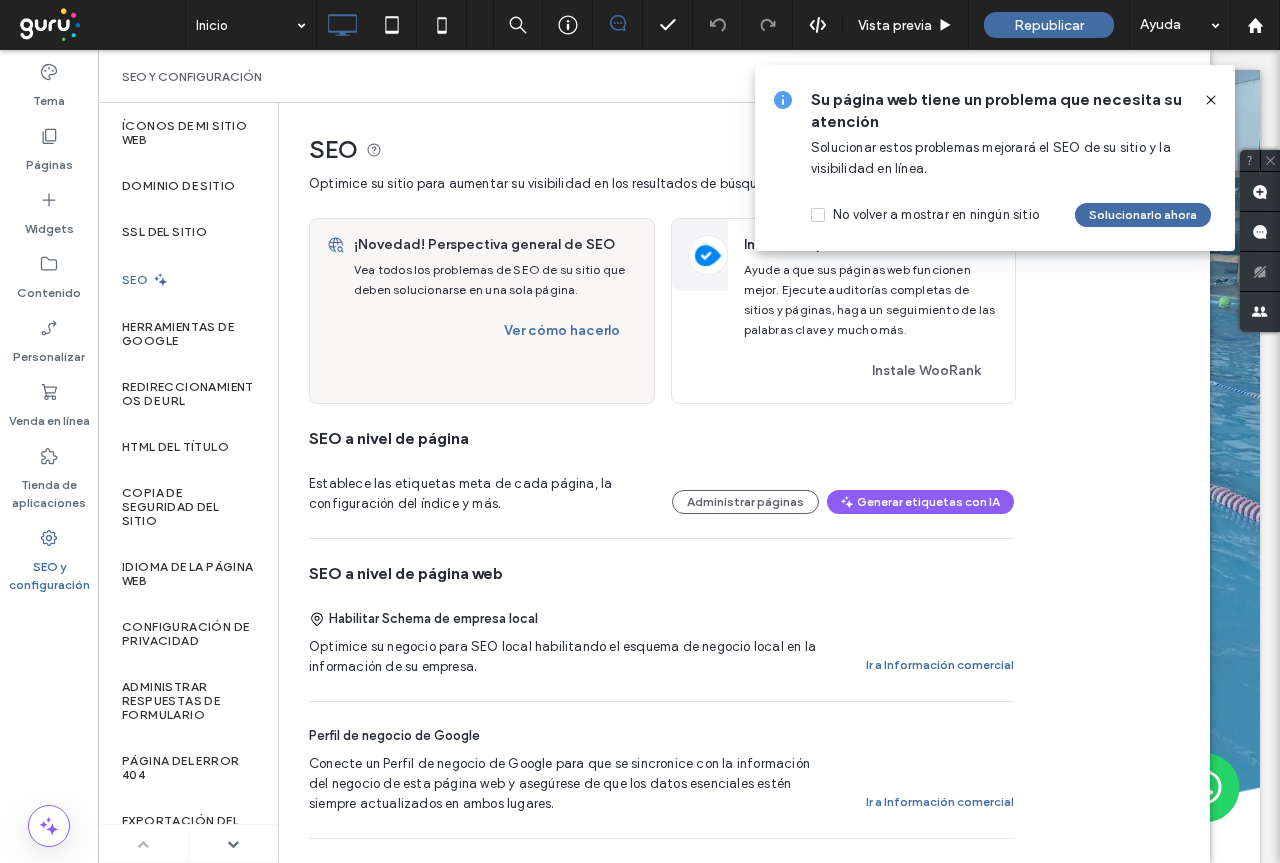 click 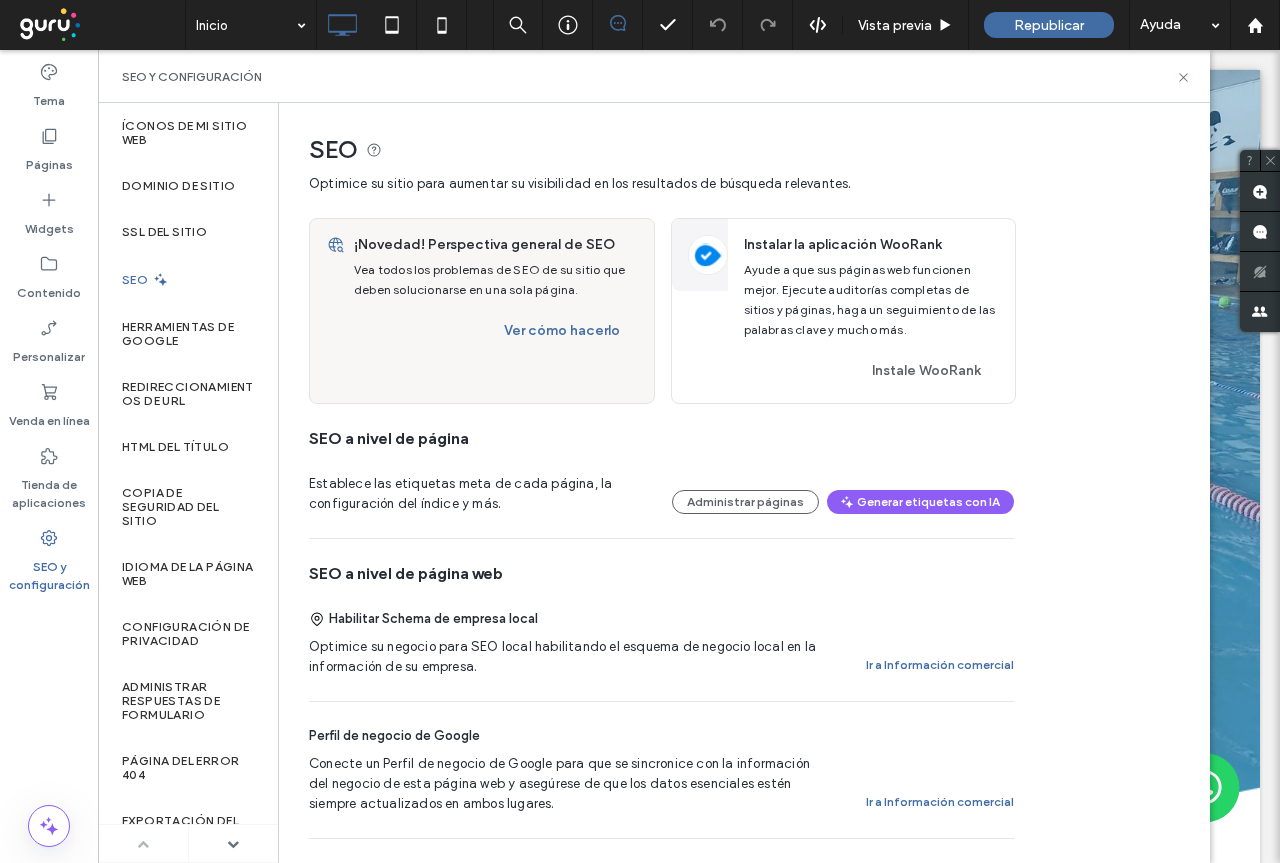click on "SEO y configuración" at bounding box center [49, 571] 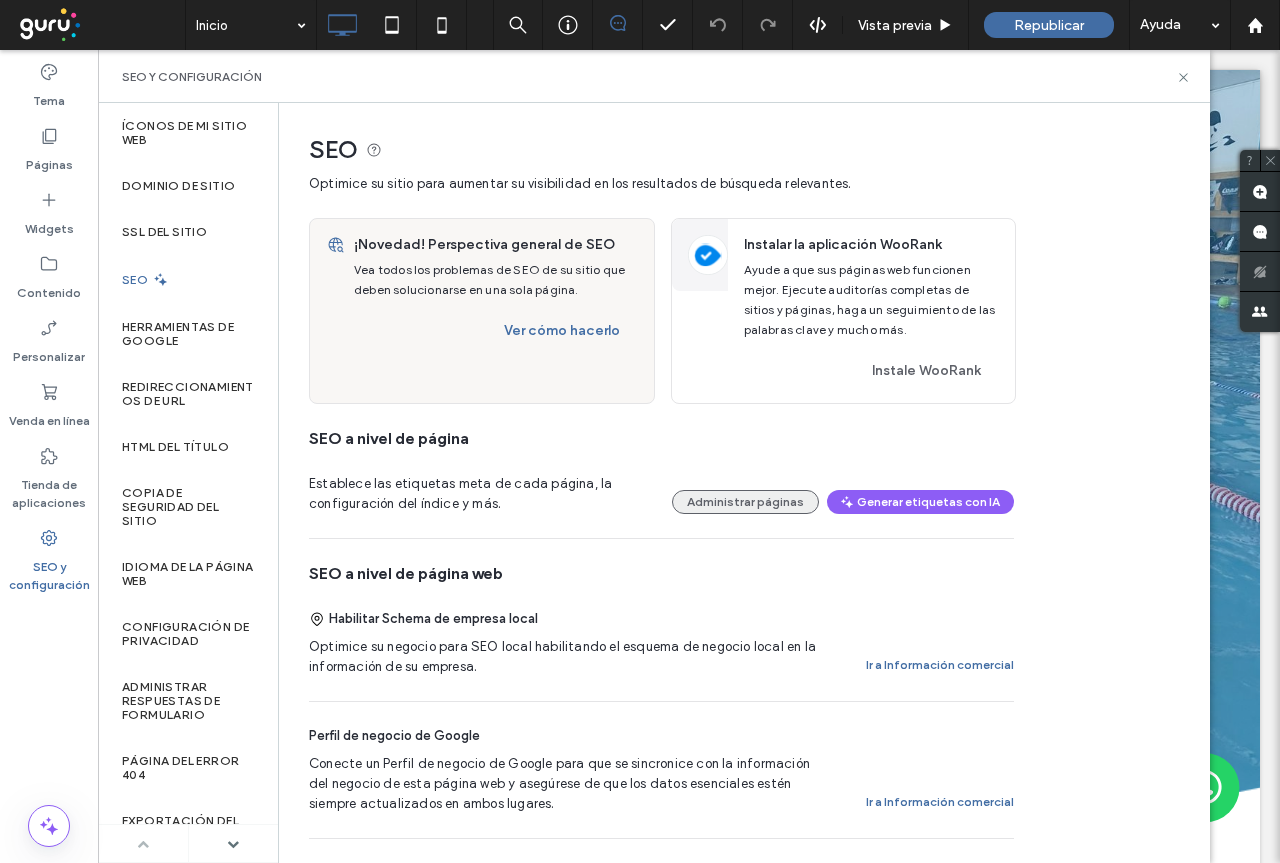 click on "Administrar páginas" at bounding box center (745, 502) 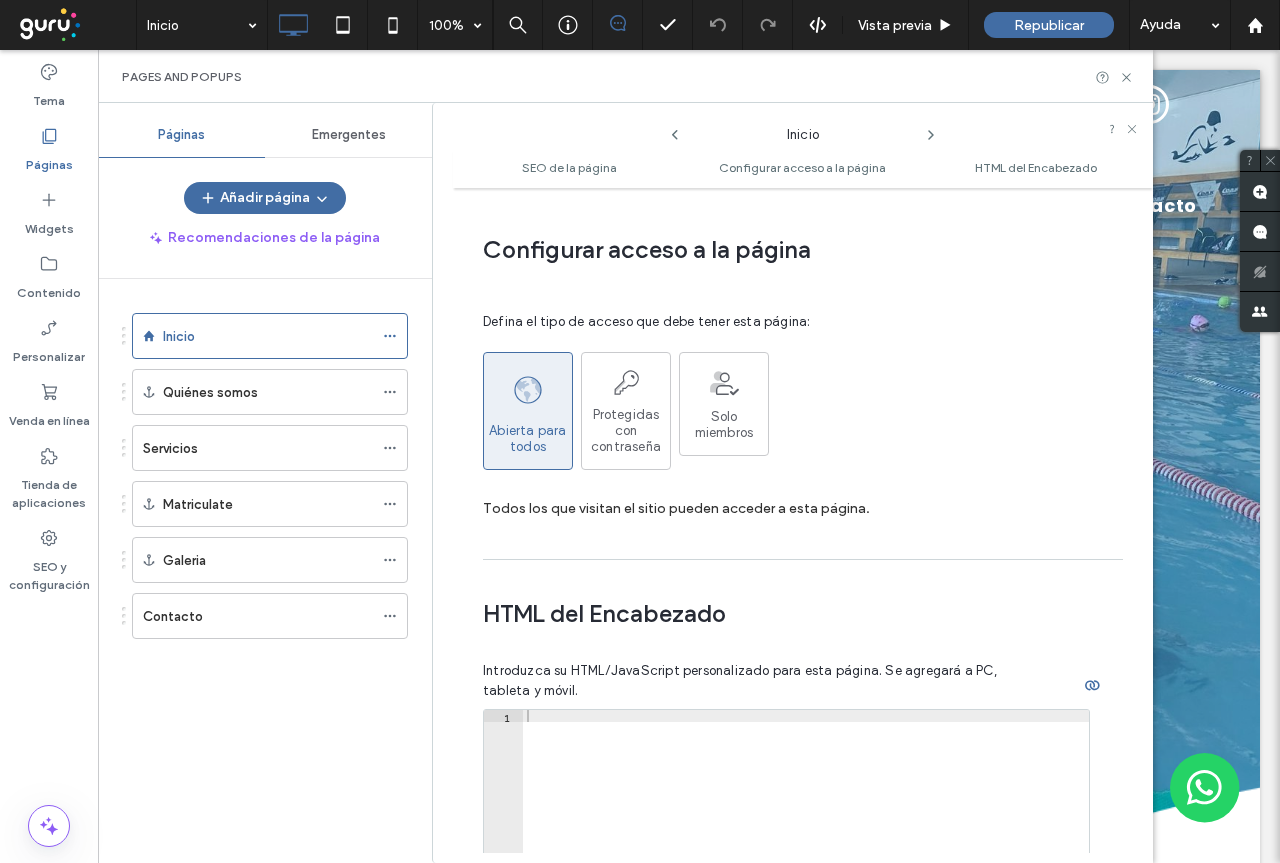 scroll, scrollTop: 1882, scrollLeft: 0, axis: vertical 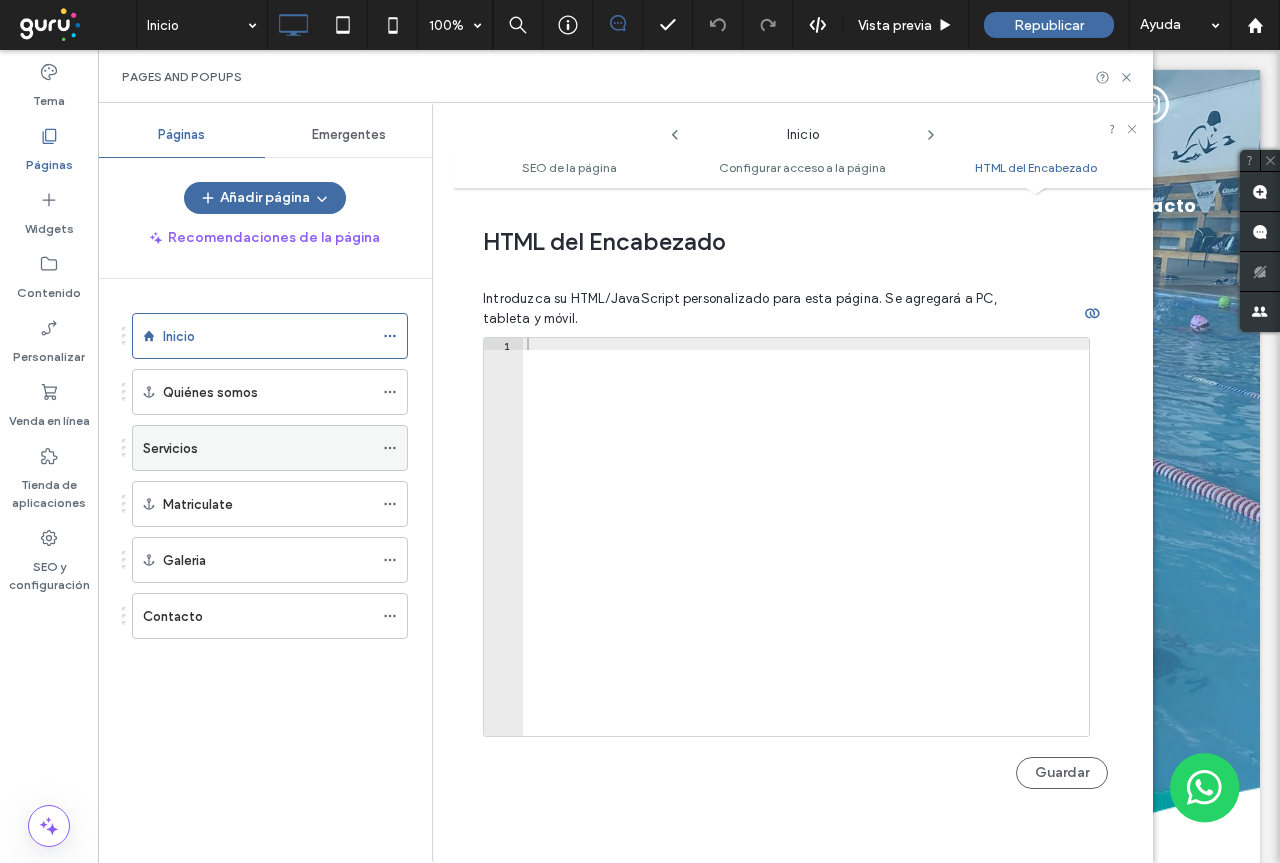 click on "Servicios" at bounding box center [170, 448] 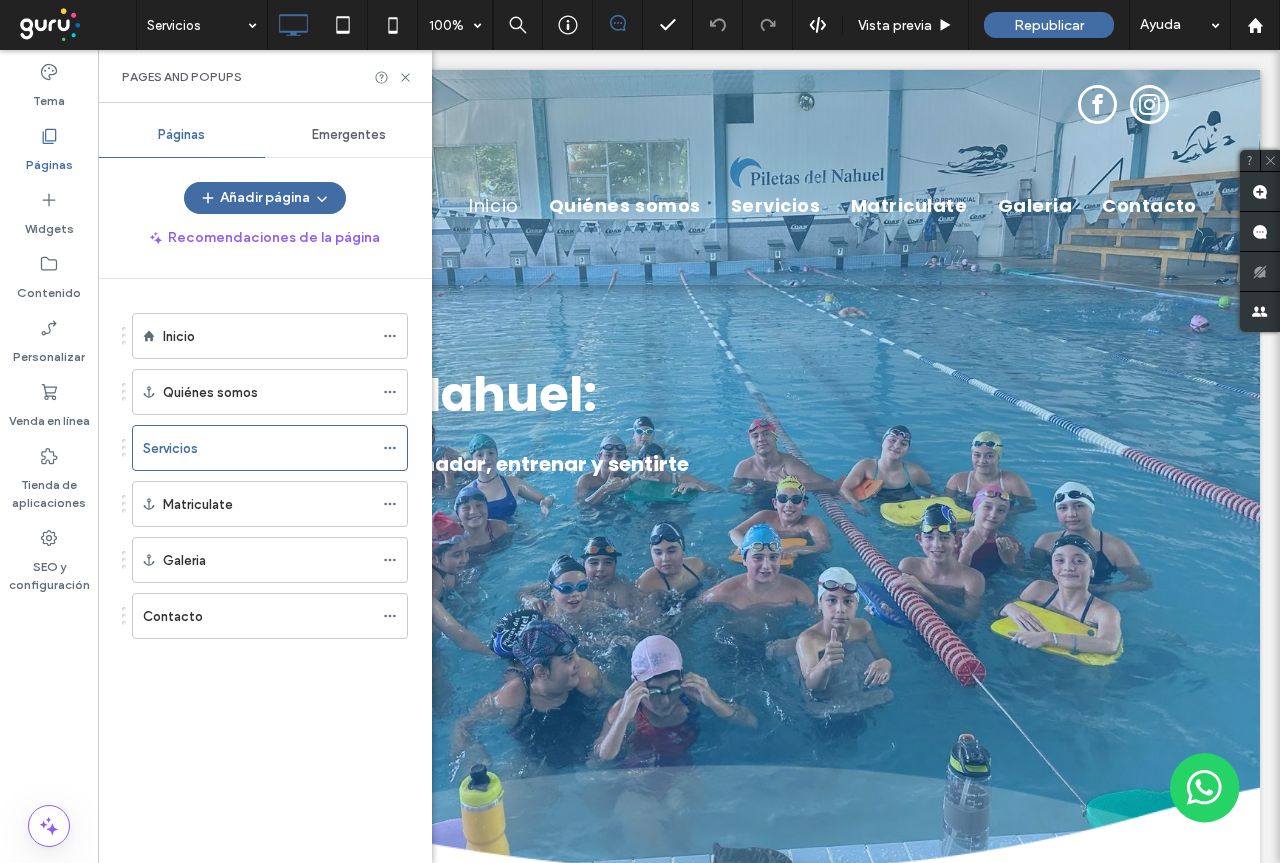 click 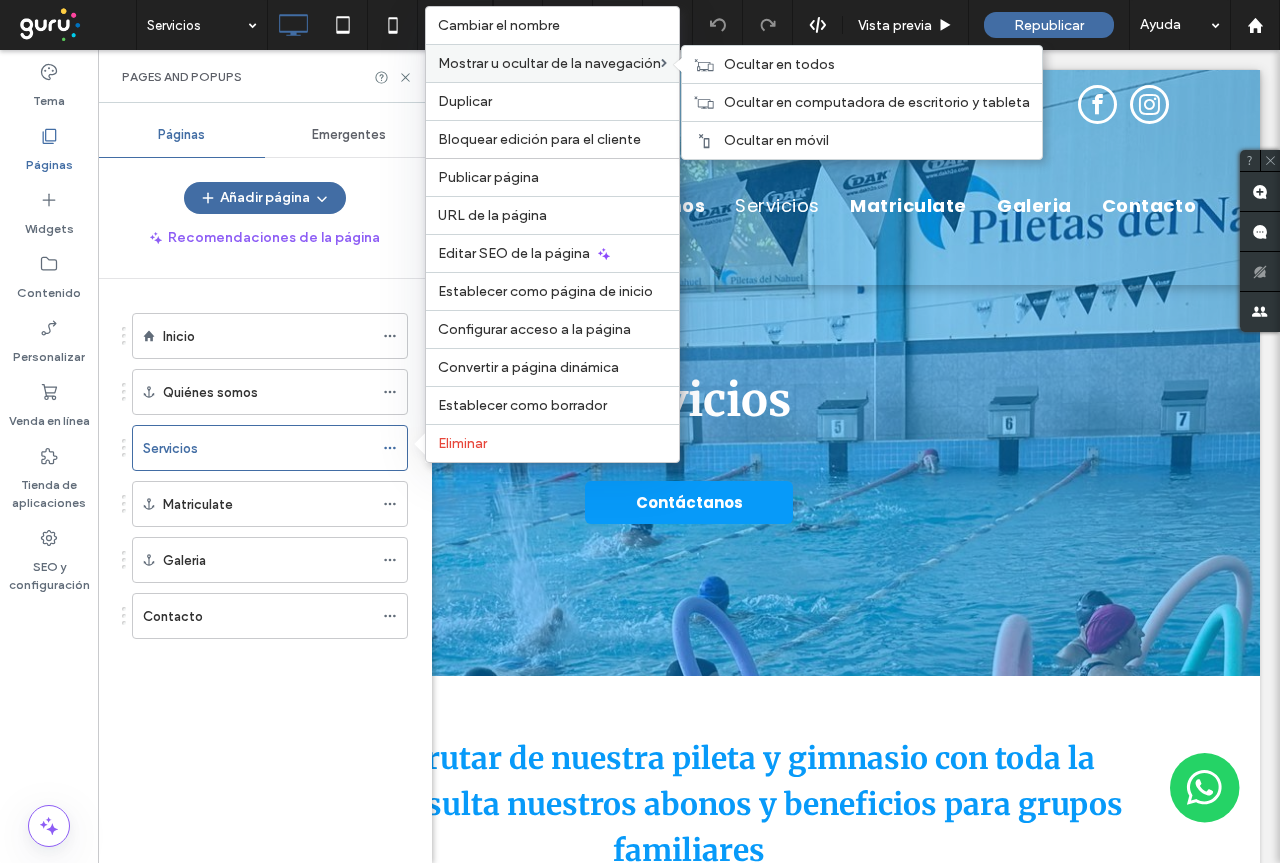 scroll, scrollTop: 0, scrollLeft: 0, axis: both 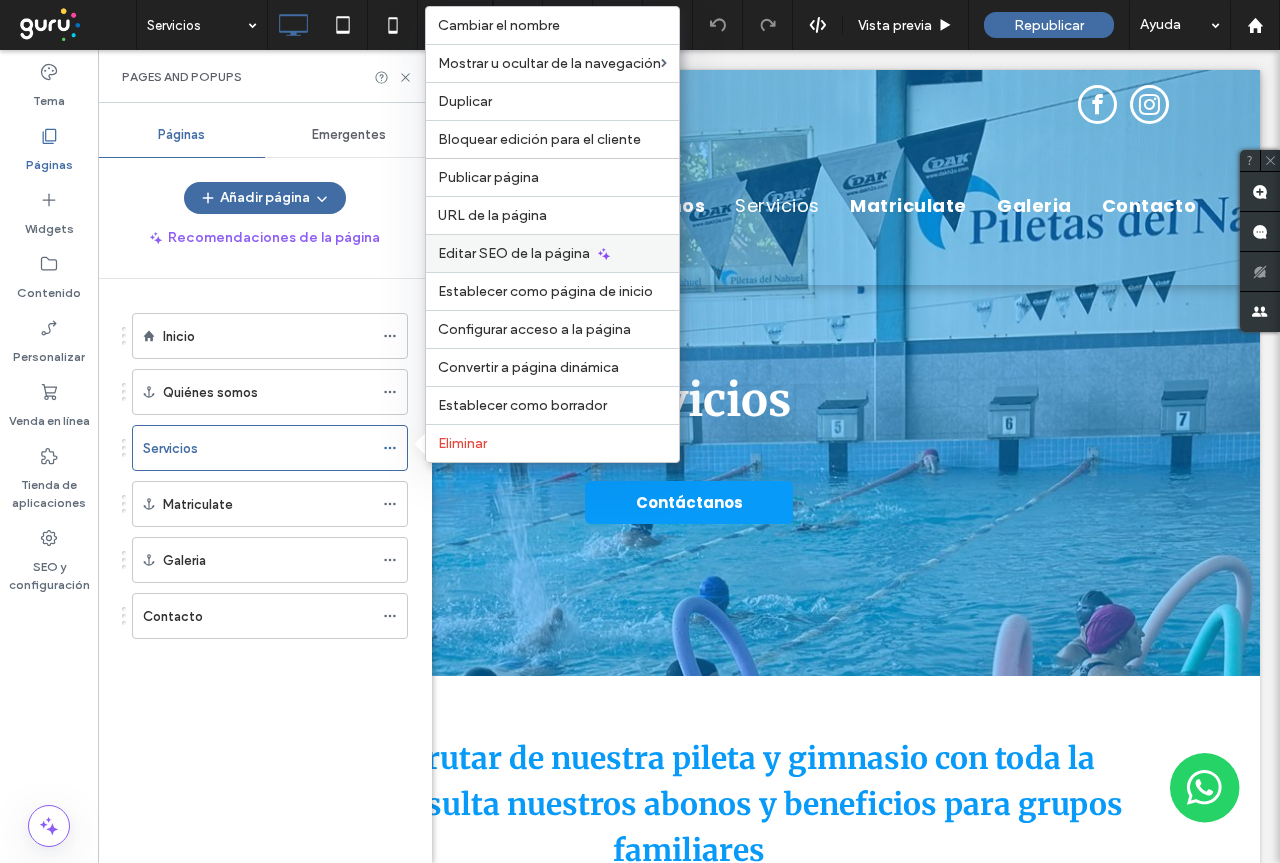 click on "Editar SEO de la página" at bounding box center (514, 253) 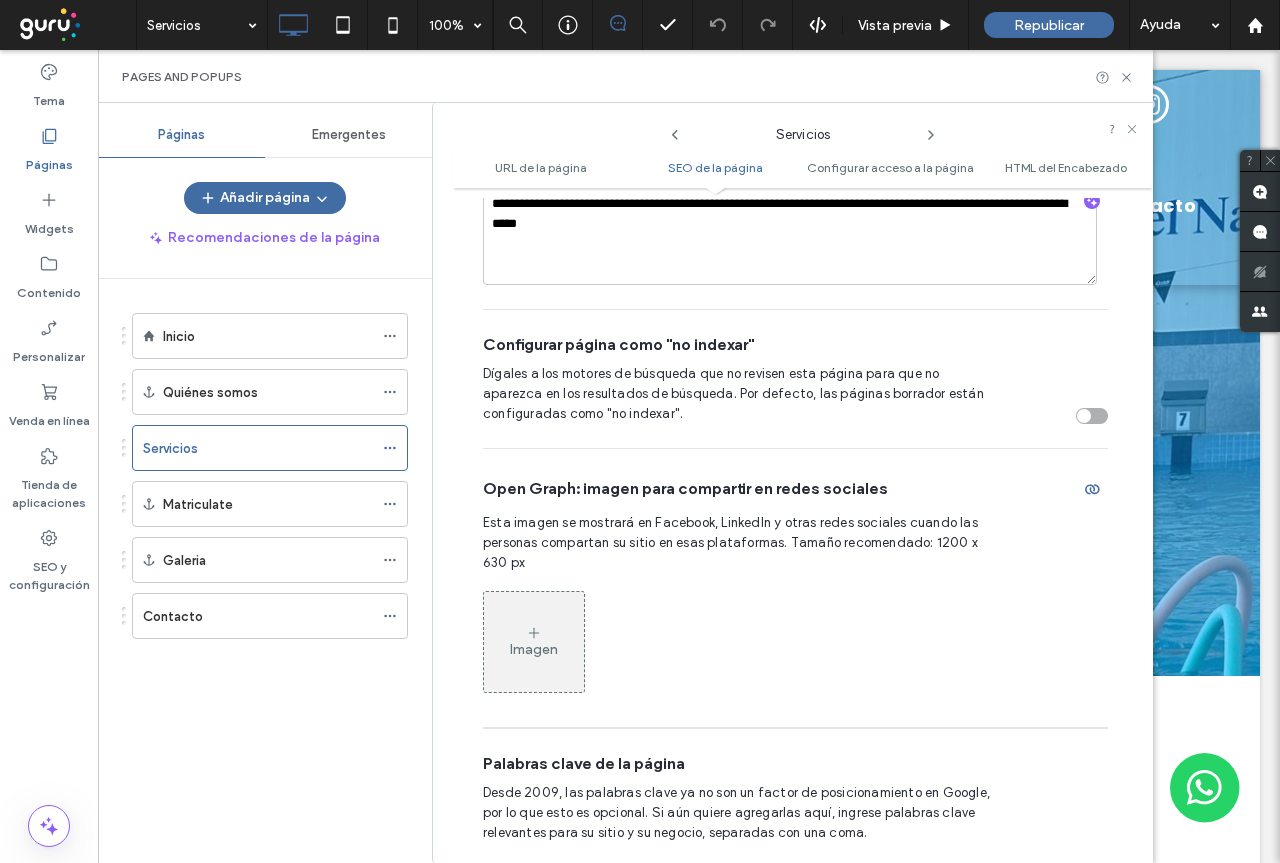 scroll, scrollTop: 891, scrollLeft: 0, axis: vertical 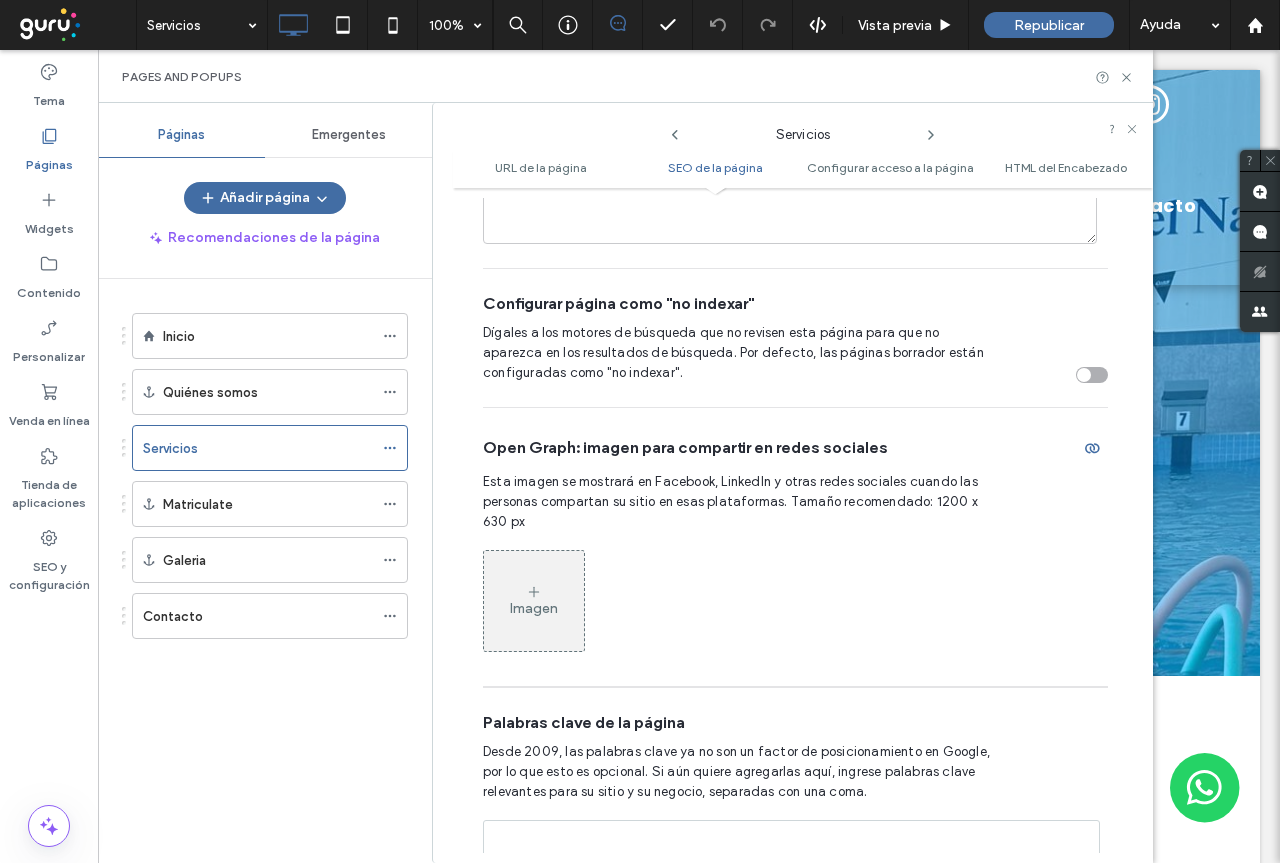 click 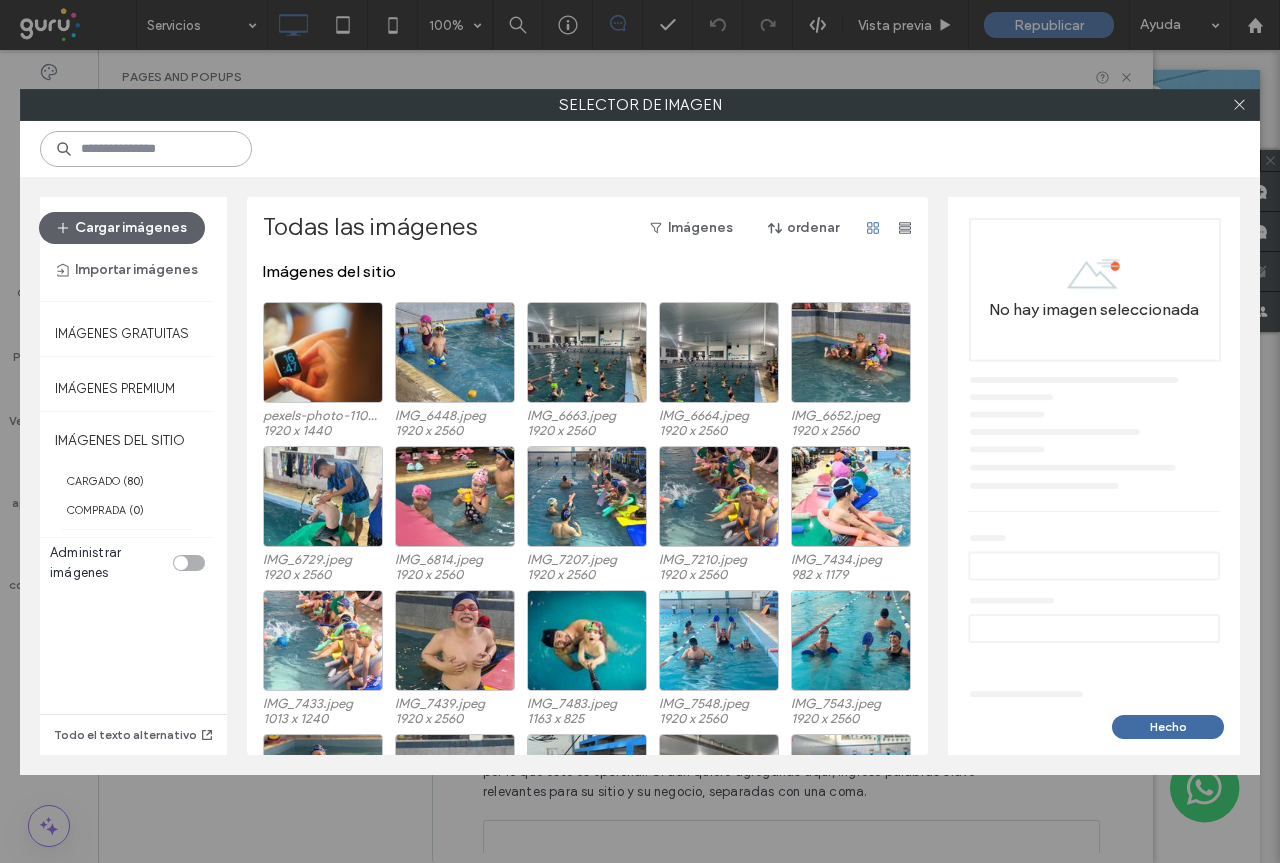 click at bounding box center (146, 149) 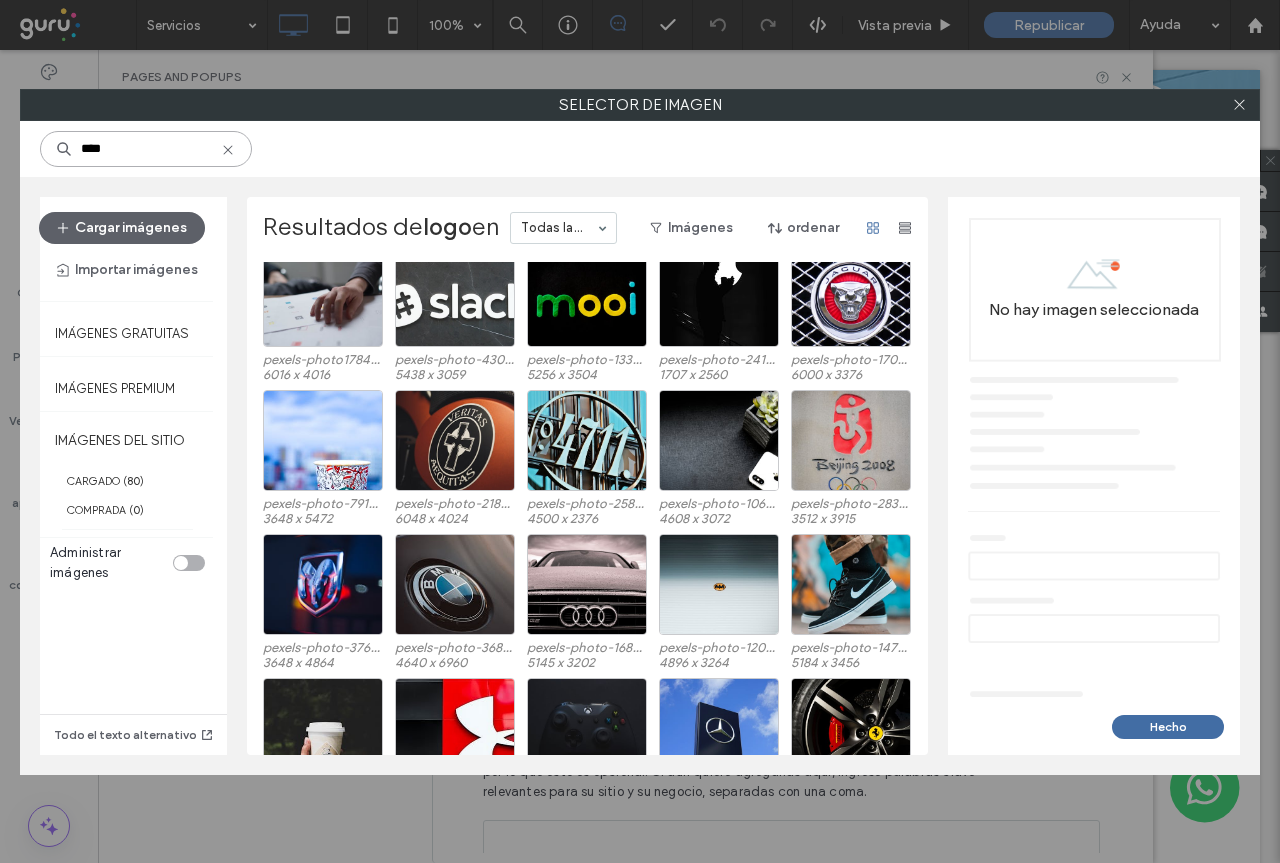scroll, scrollTop: 0, scrollLeft: 0, axis: both 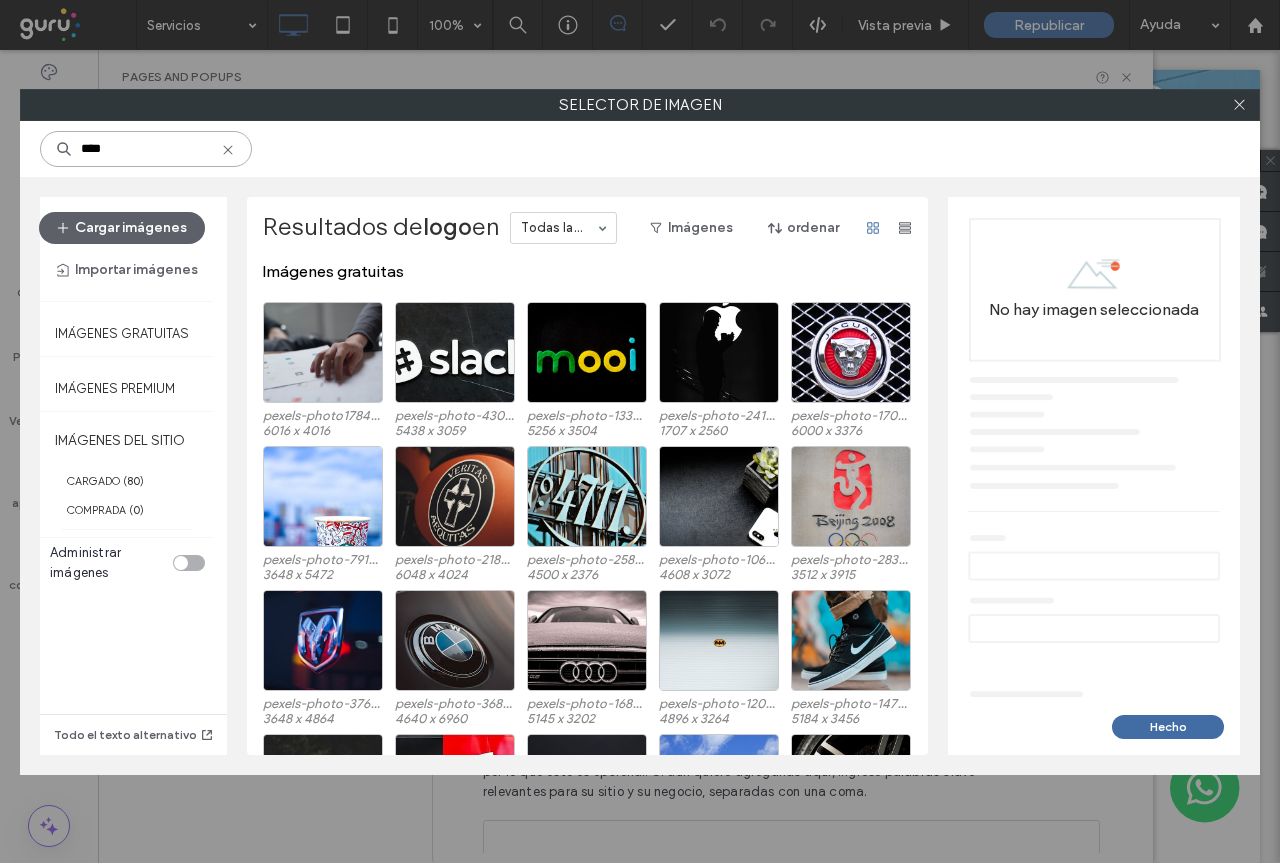 type on "****" 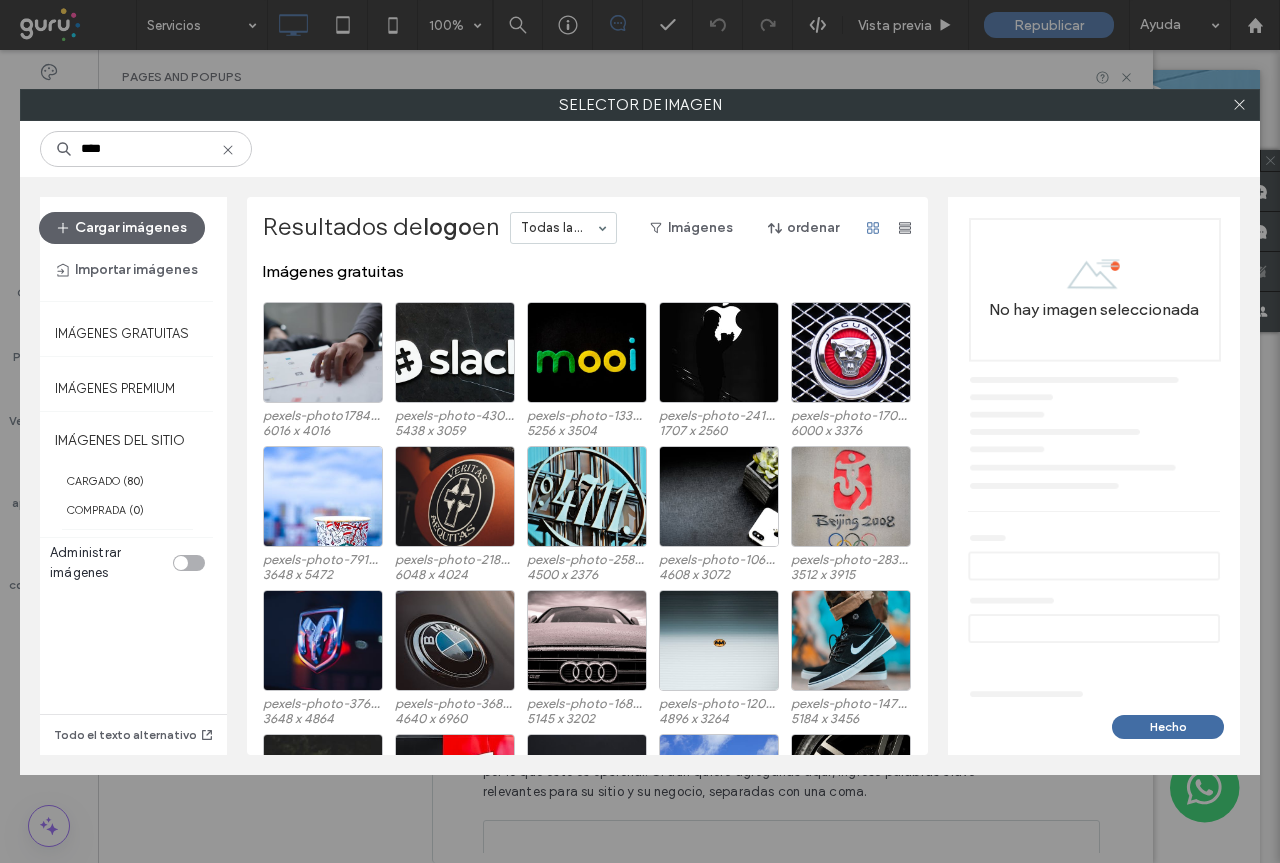 click 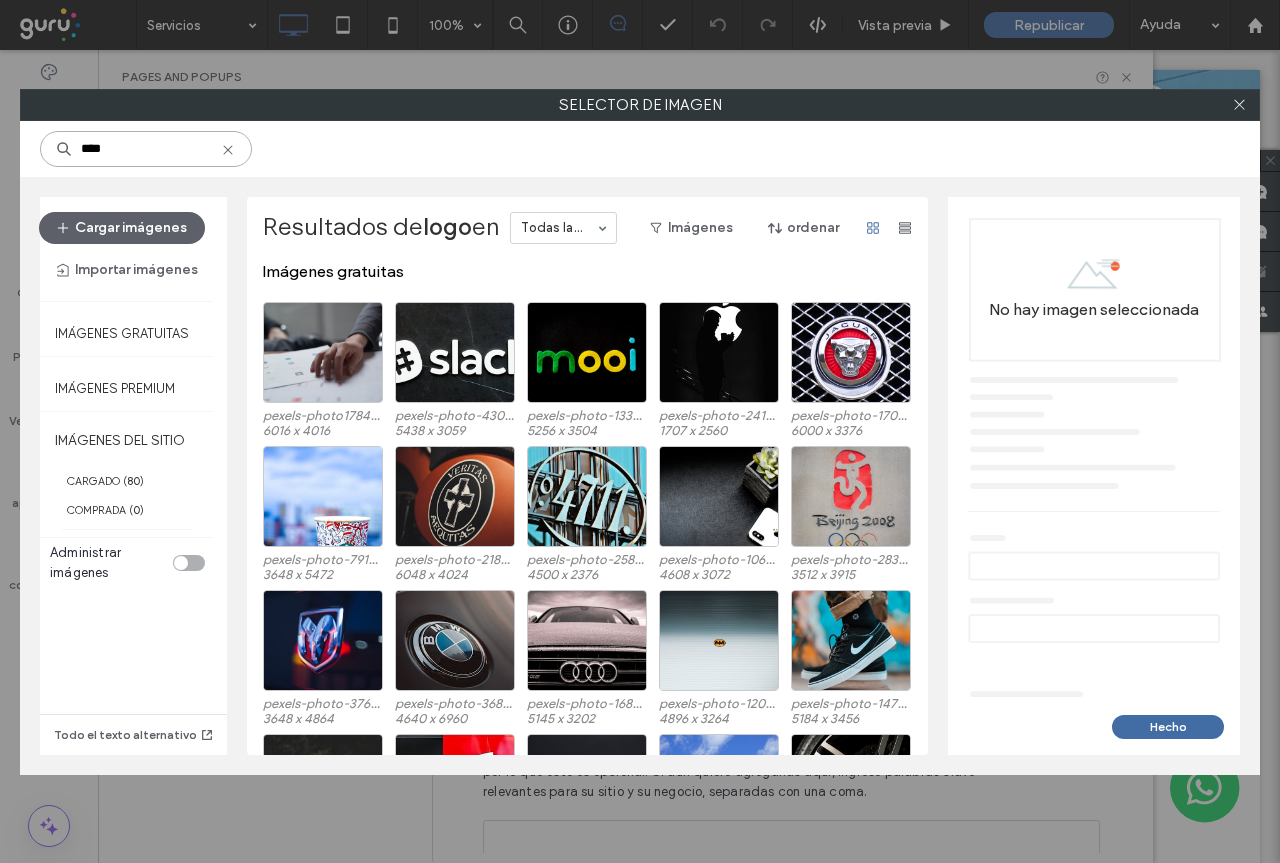 type 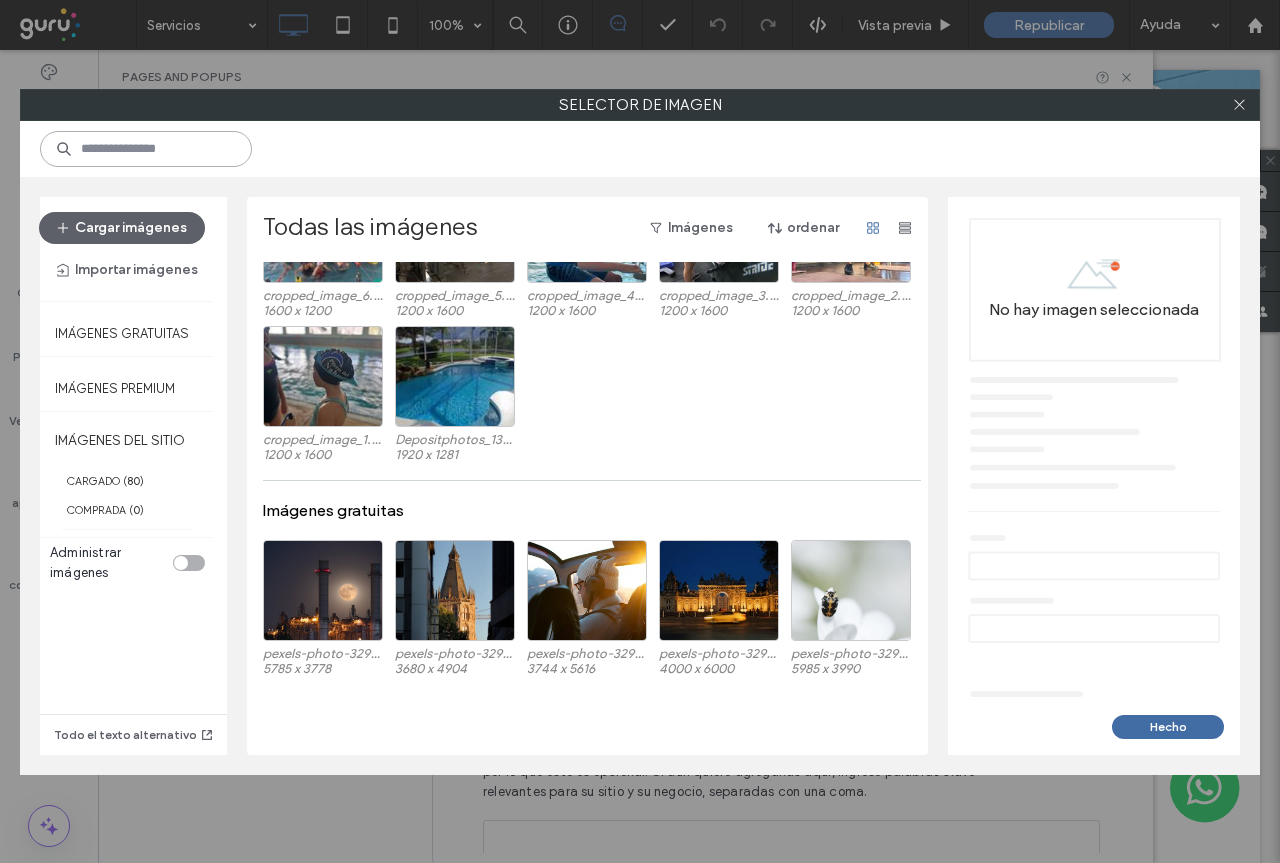 scroll, scrollTop: 2153, scrollLeft: 0, axis: vertical 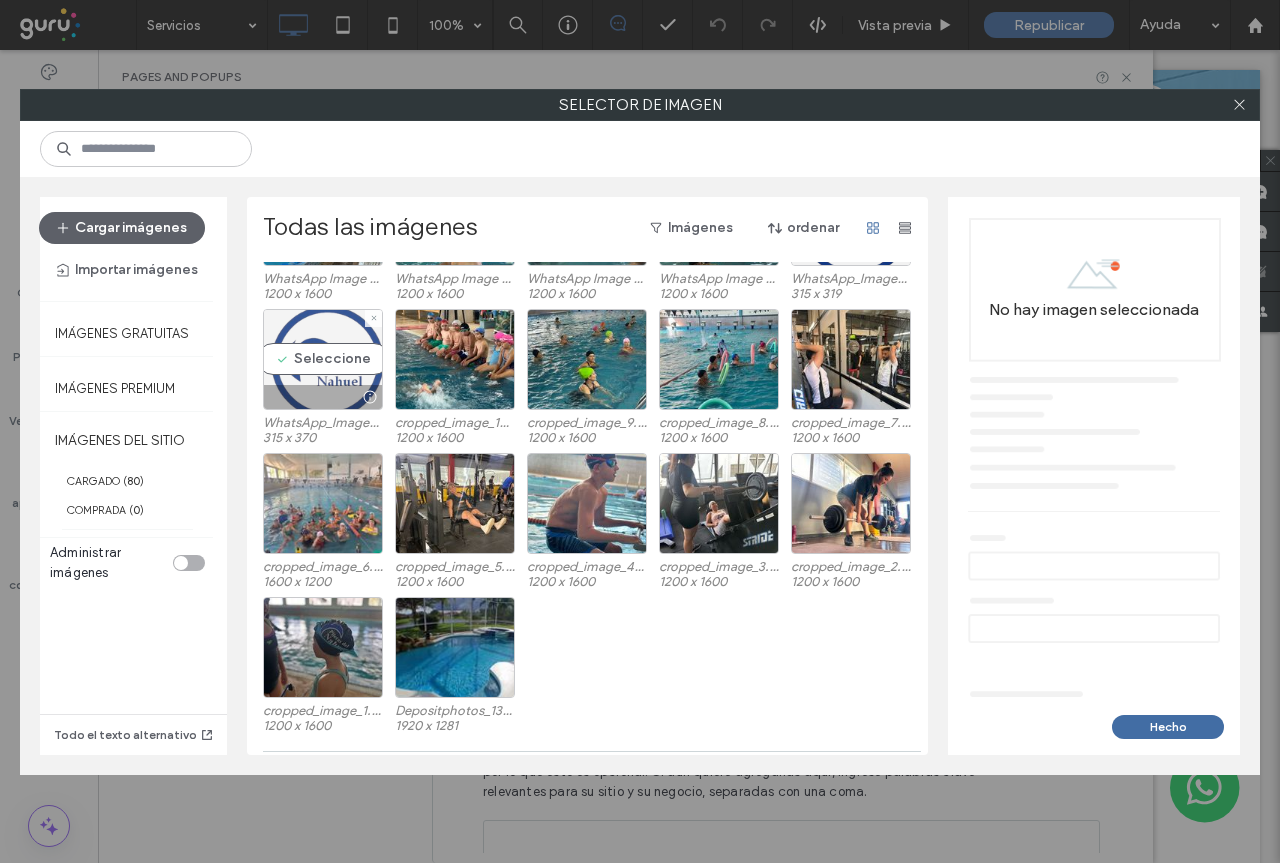 click on "Seleccione" at bounding box center (323, 359) 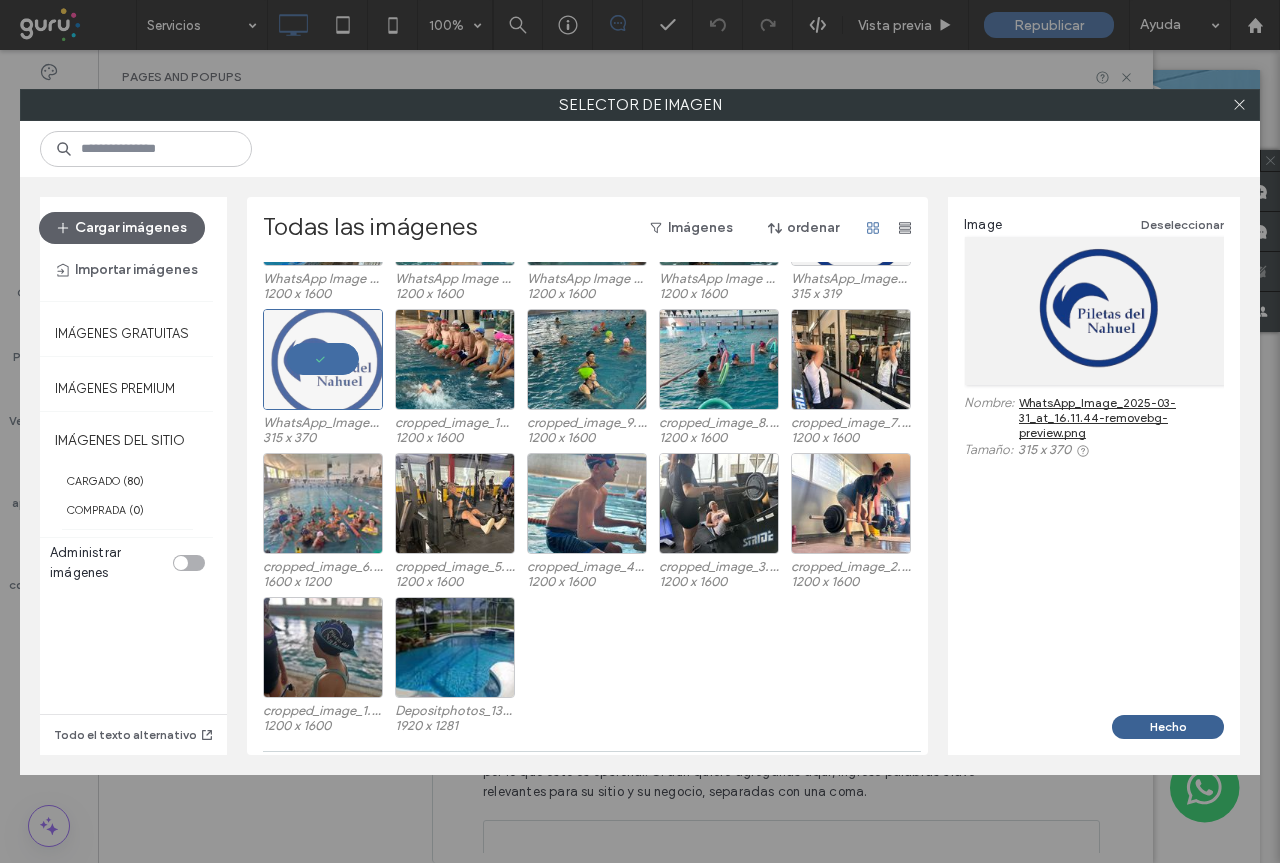 click on "Hecho" at bounding box center (1168, 727) 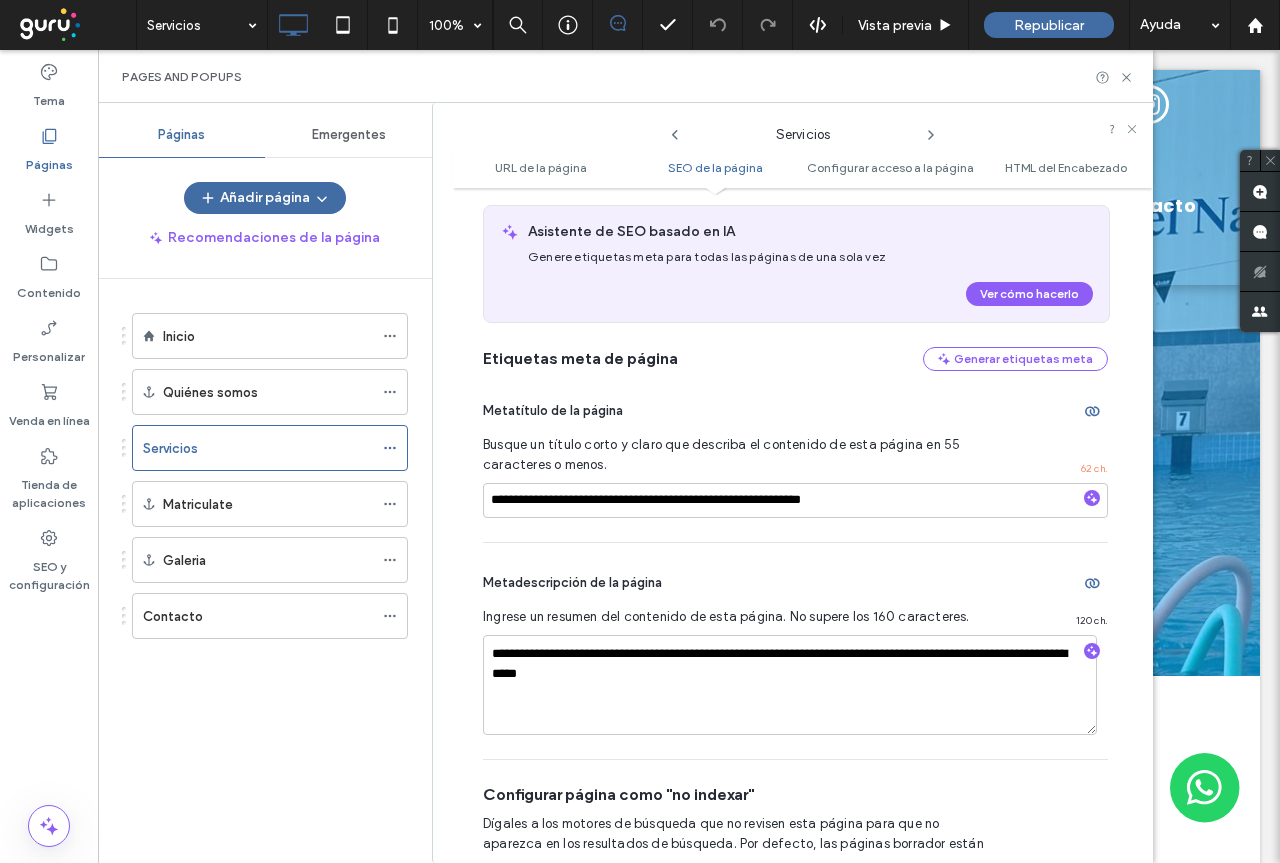 scroll, scrollTop: 800, scrollLeft: 0, axis: vertical 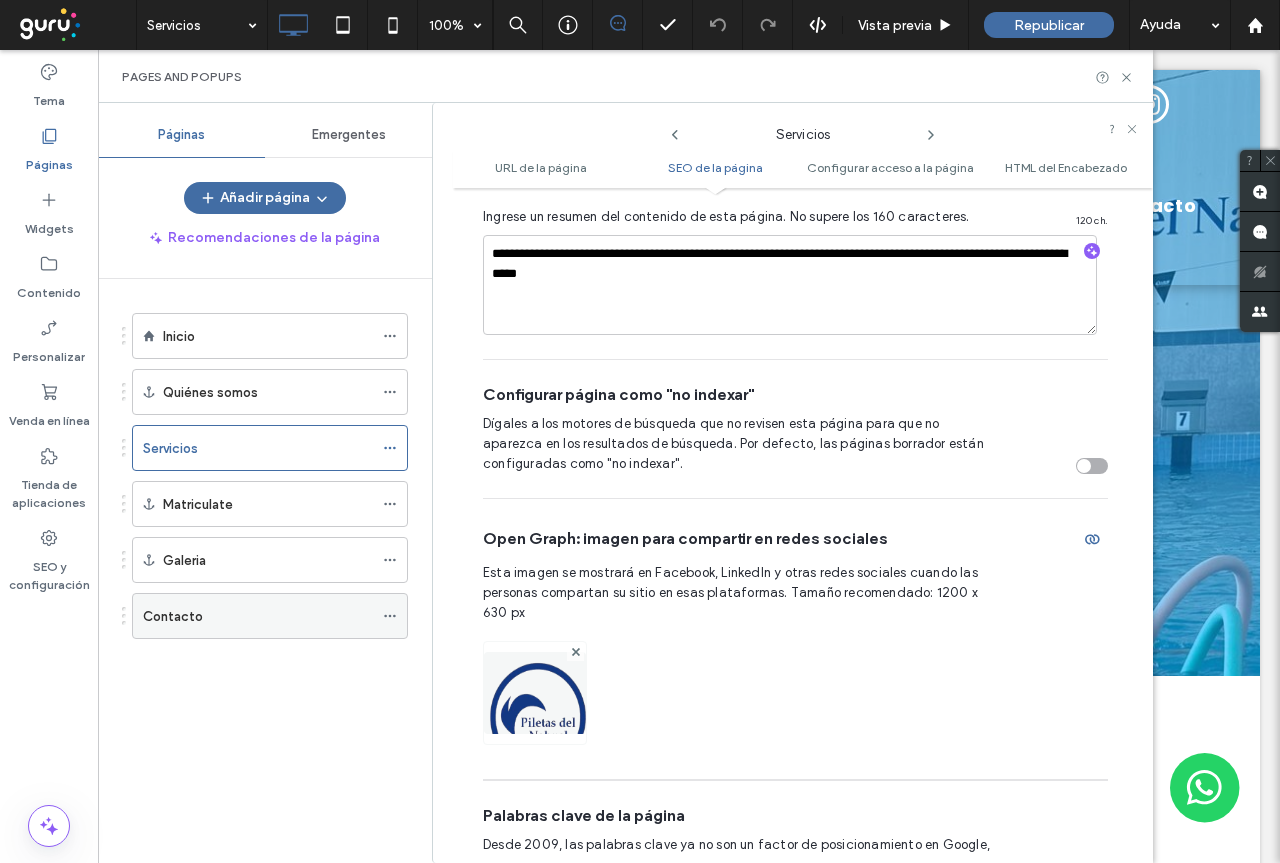 click on "Contacto" at bounding box center (173, 616) 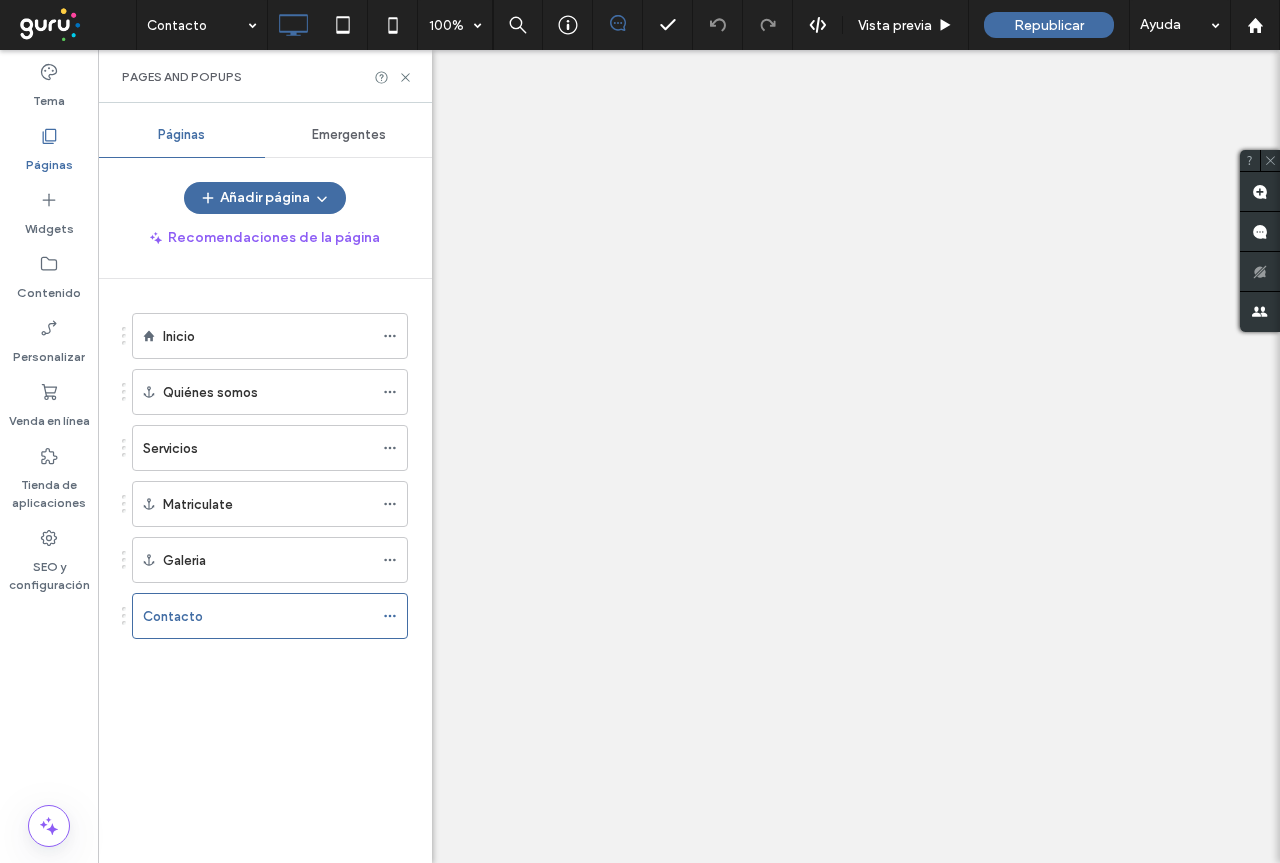 click on "Contacto 100% Vista previa Republicar Ayuda
Comentarios del sitio Comentarios del sitio Automatizar los comentarios nuevos Notifique al instante a su equipo cuando alguien agregue o actualice un comentario en una página web. Ver ejemplos de Zap
Tema Páginas Widgets Contenido Personalizar Venda en línea Tienda de aplicaciones SEO y configuración Pages and Popups Páginas Emergentes Añadir página Recomendaciones de la página Inicio Quiénes somos Servicios Matriculate Galeria Contacto" at bounding box center (640, 431) 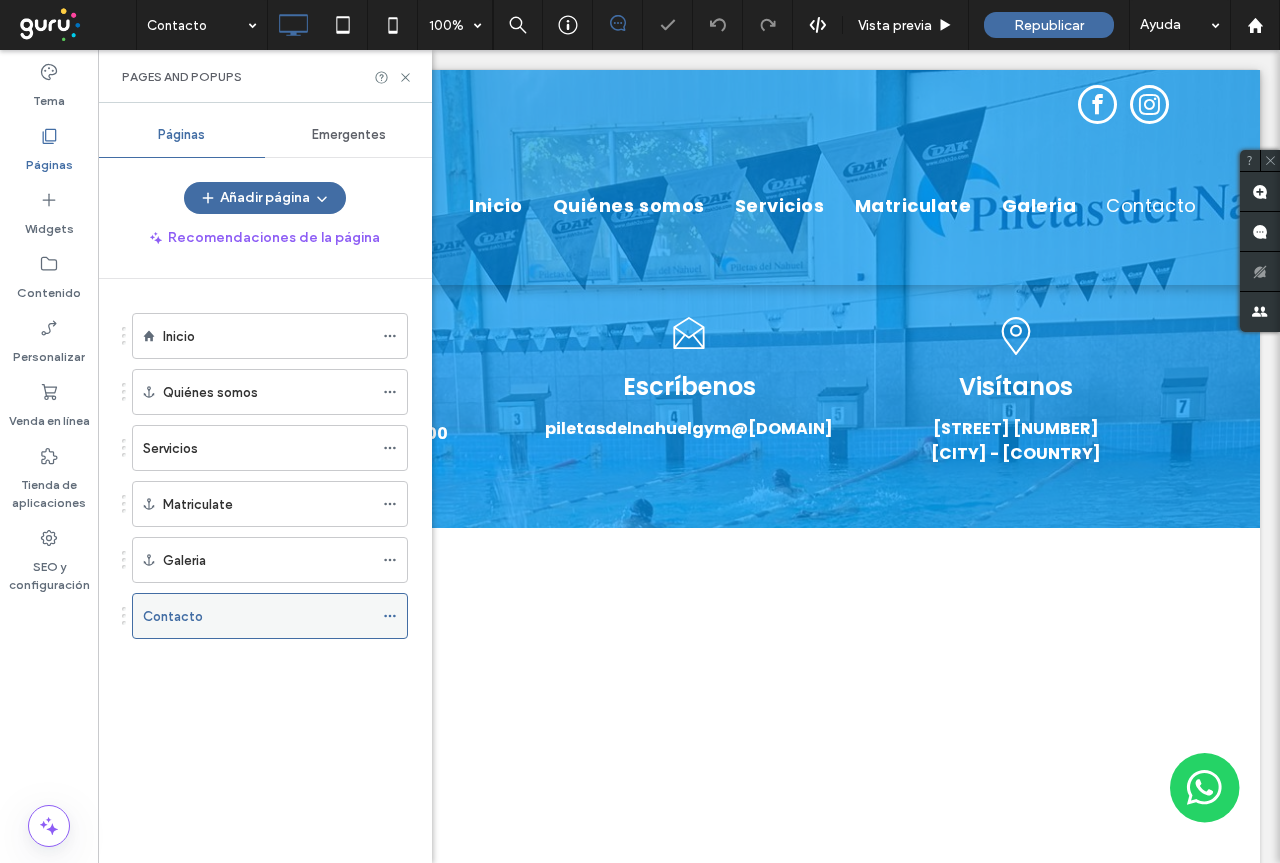 scroll, scrollTop: 0, scrollLeft: 0, axis: both 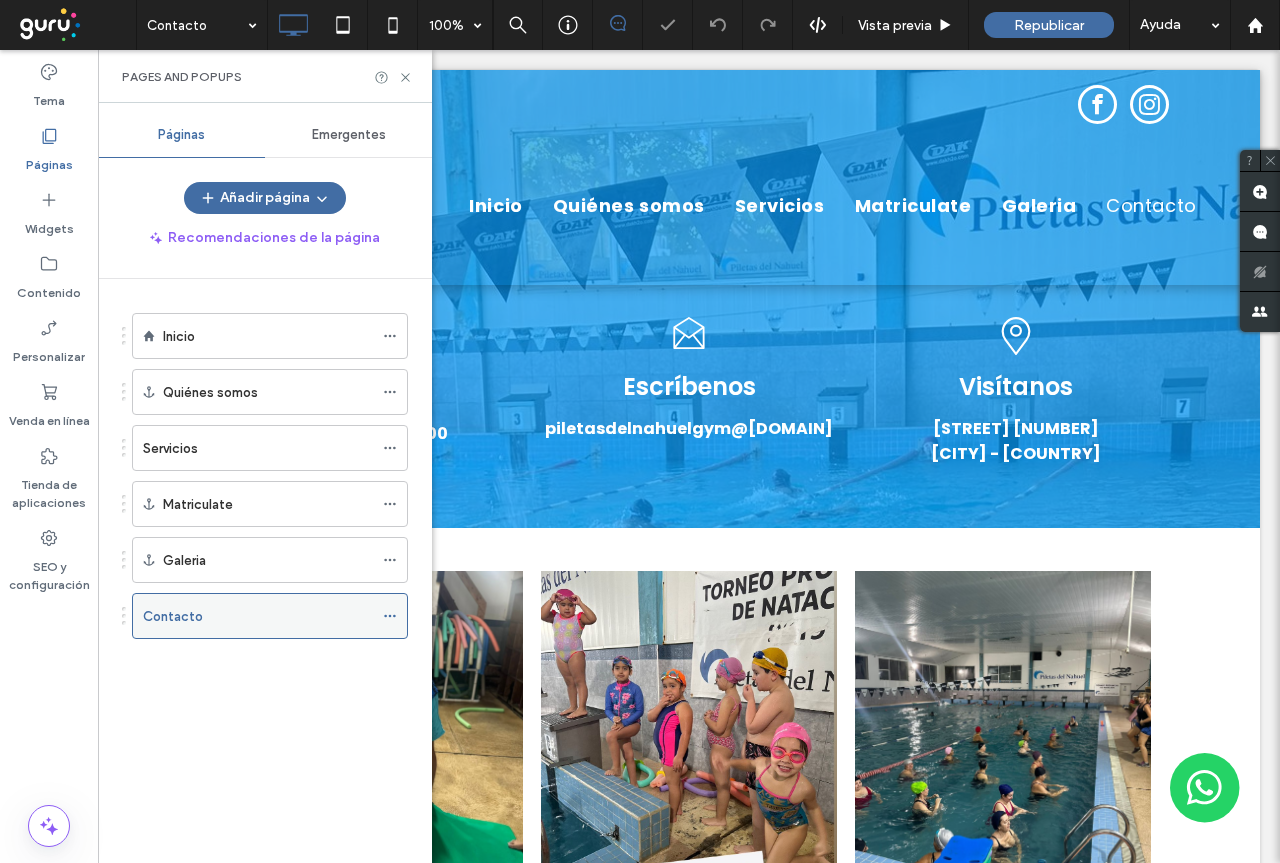 click 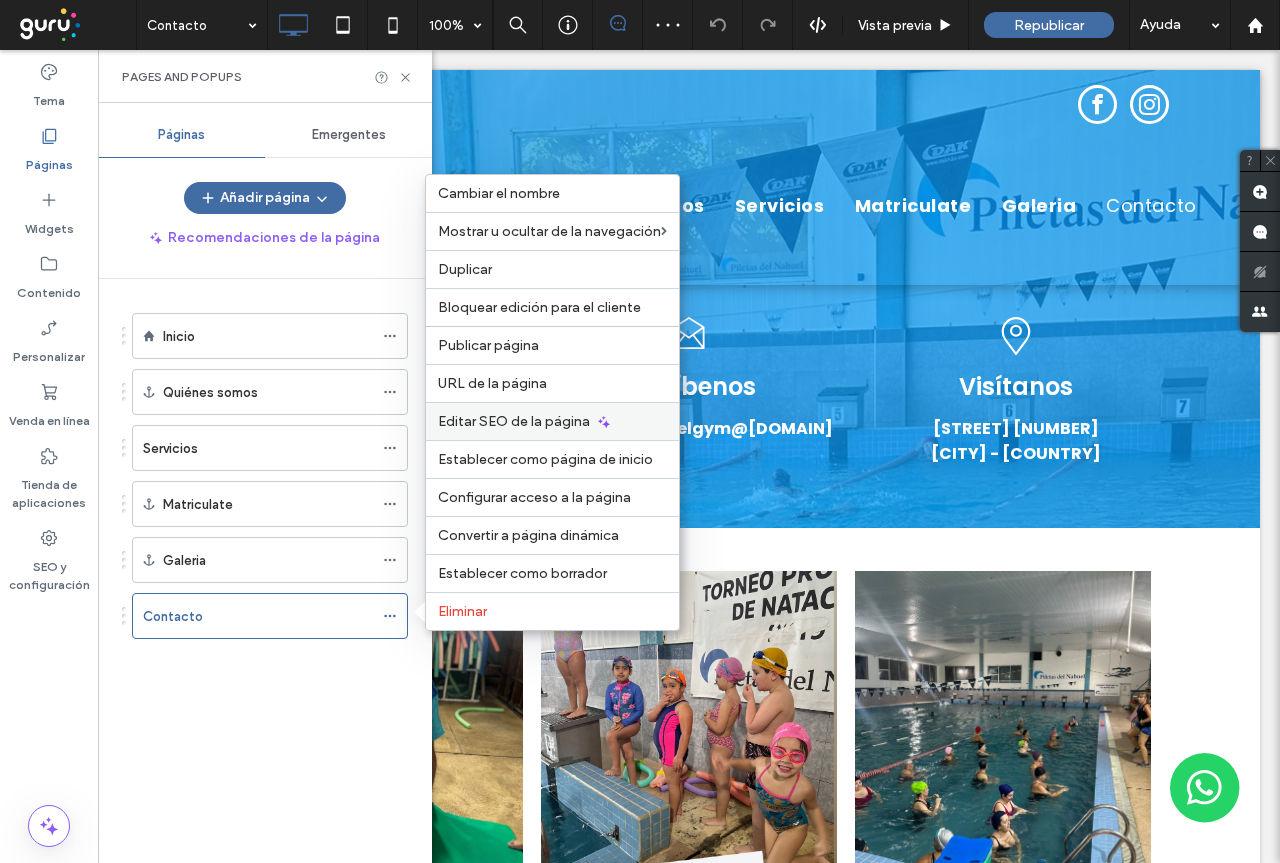 click on "Editar SEO de la página" at bounding box center [514, 421] 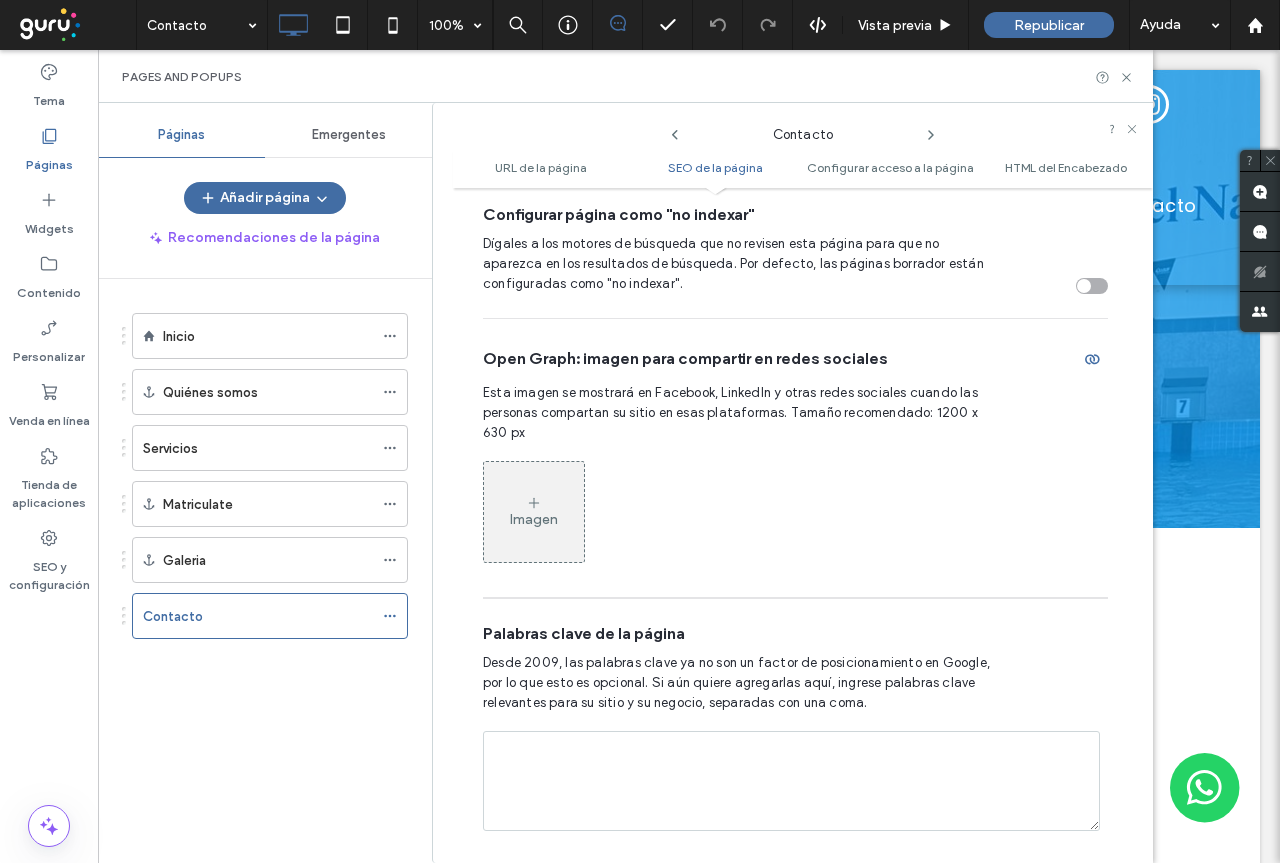 scroll, scrollTop: 991, scrollLeft: 0, axis: vertical 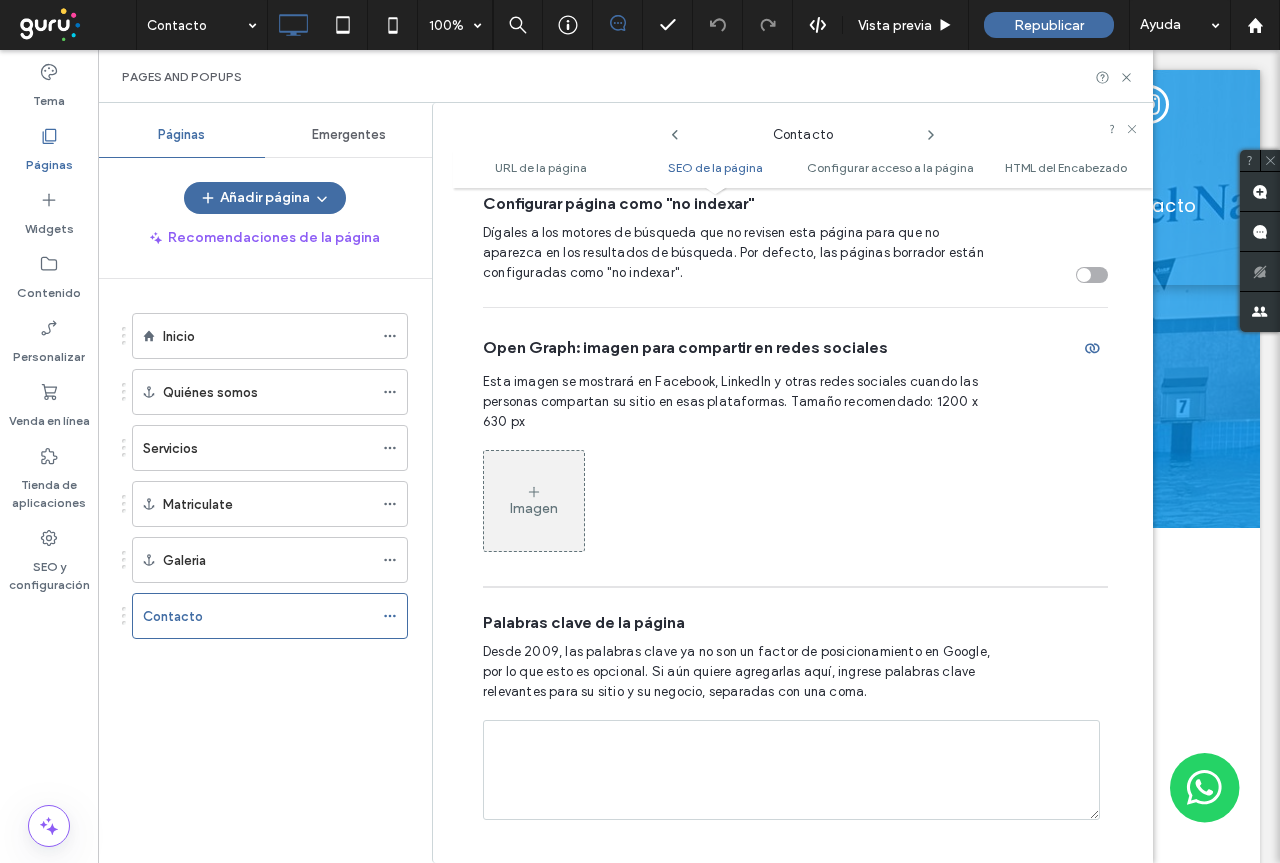 click on "Imagen" at bounding box center (534, 508) 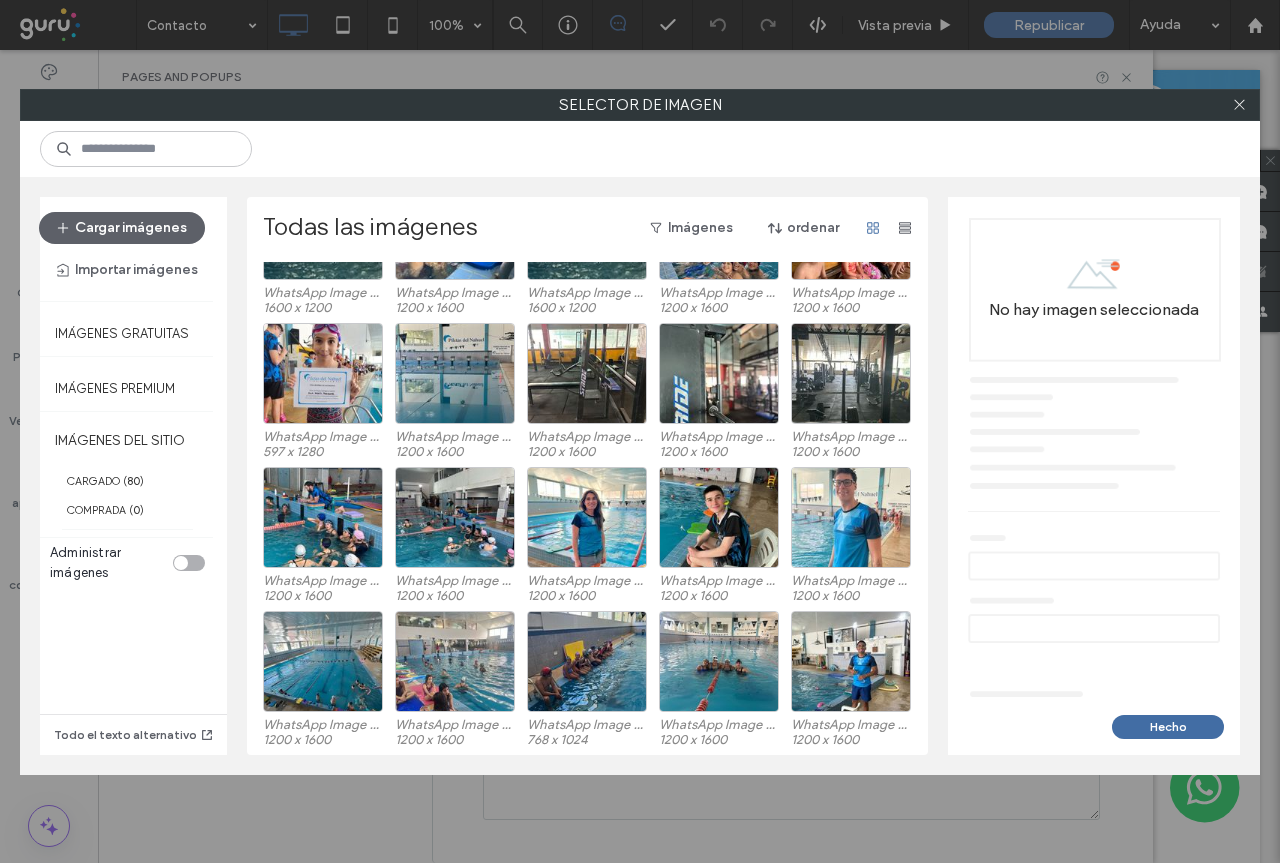 scroll, scrollTop: 2163, scrollLeft: 0, axis: vertical 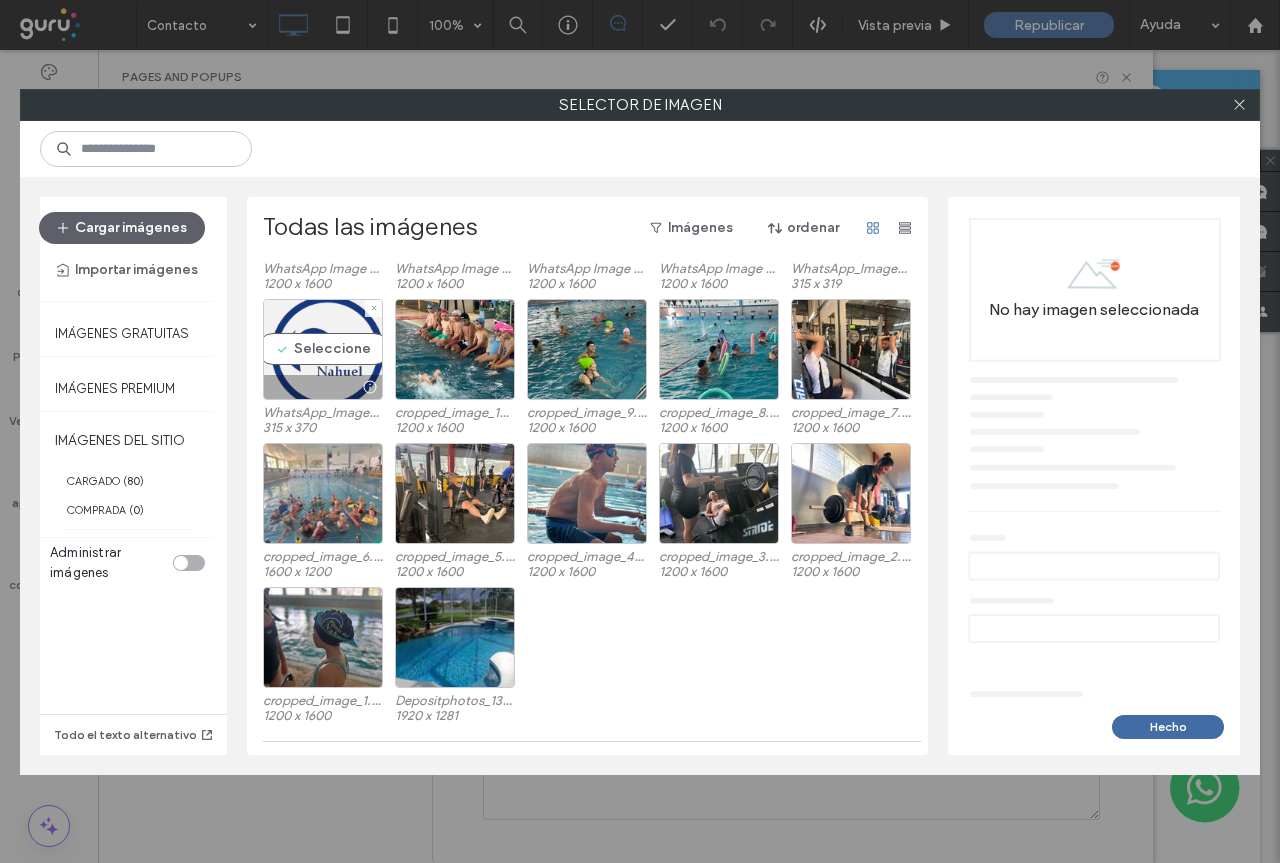 click on "Seleccione" at bounding box center (323, 349) 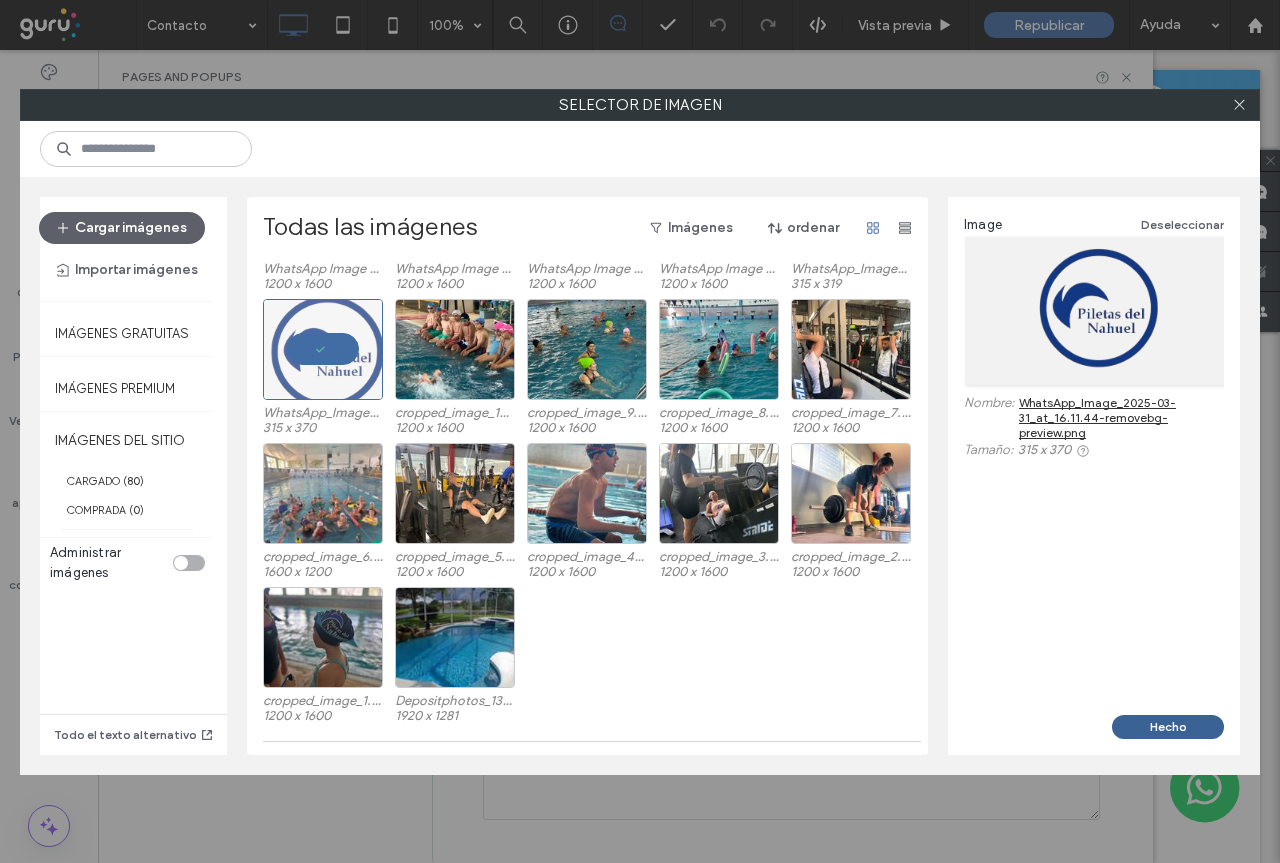click on "Hecho" at bounding box center [1168, 727] 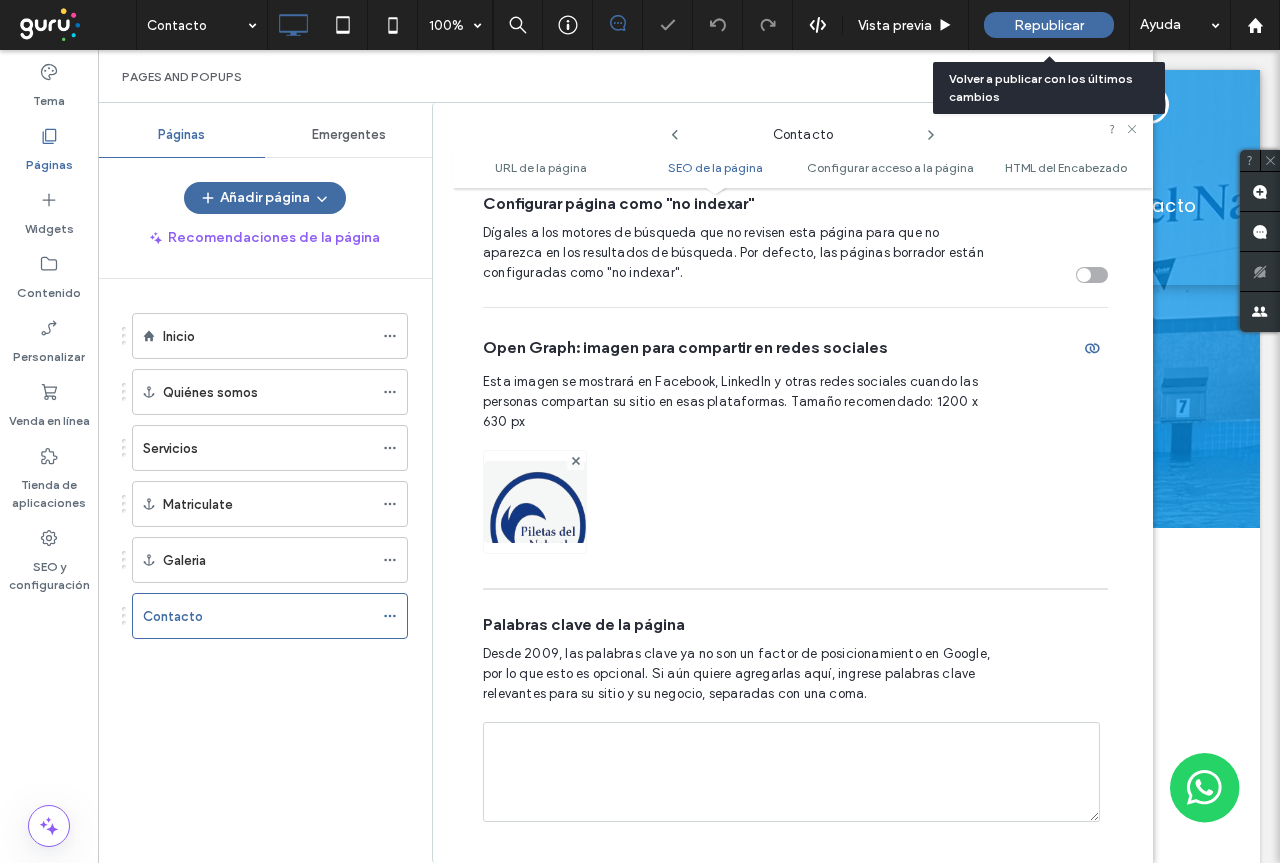 click on "Republicar" at bounding box center [1049, 25] 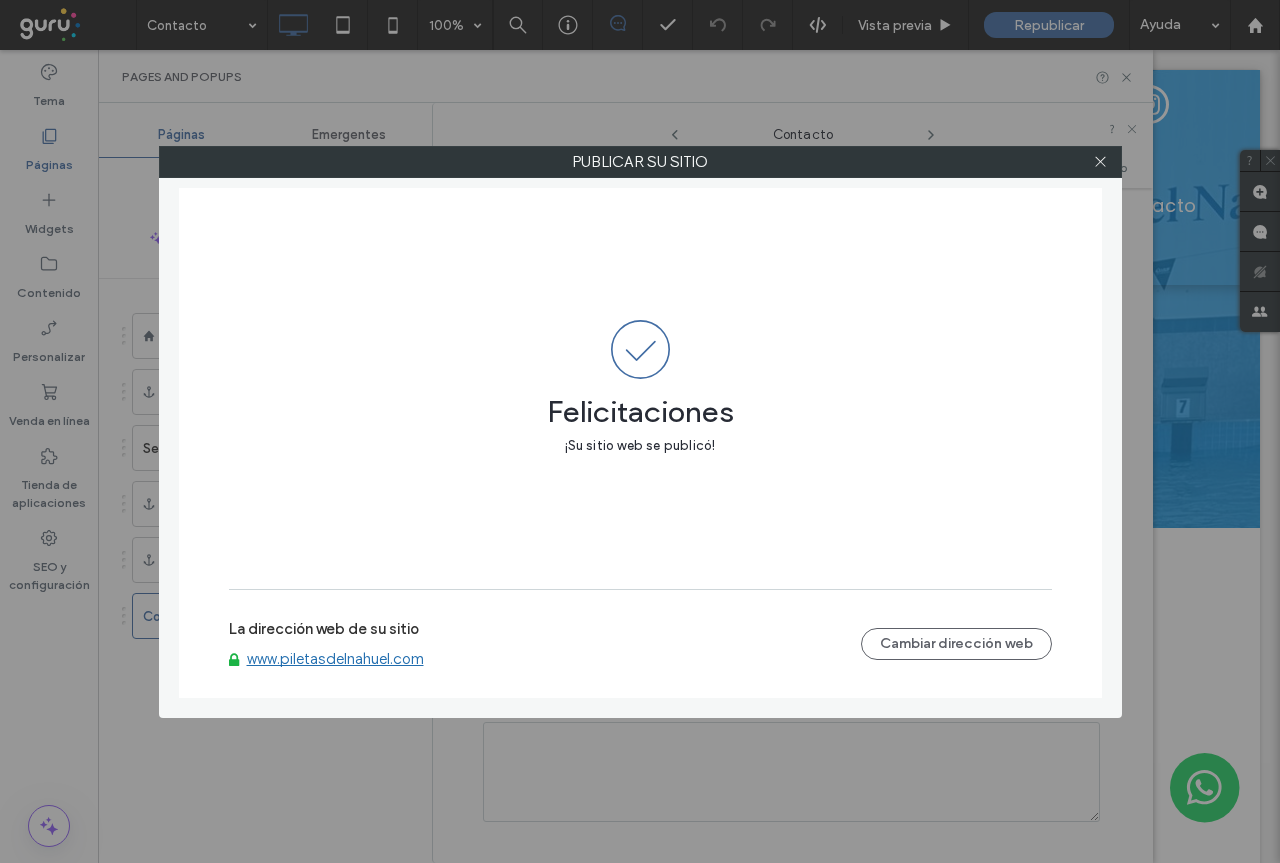 drag, startPoint x: 1102, startPoint y: 156, endPoint x: 1062, endPoint y: 42, distance: 120.8139 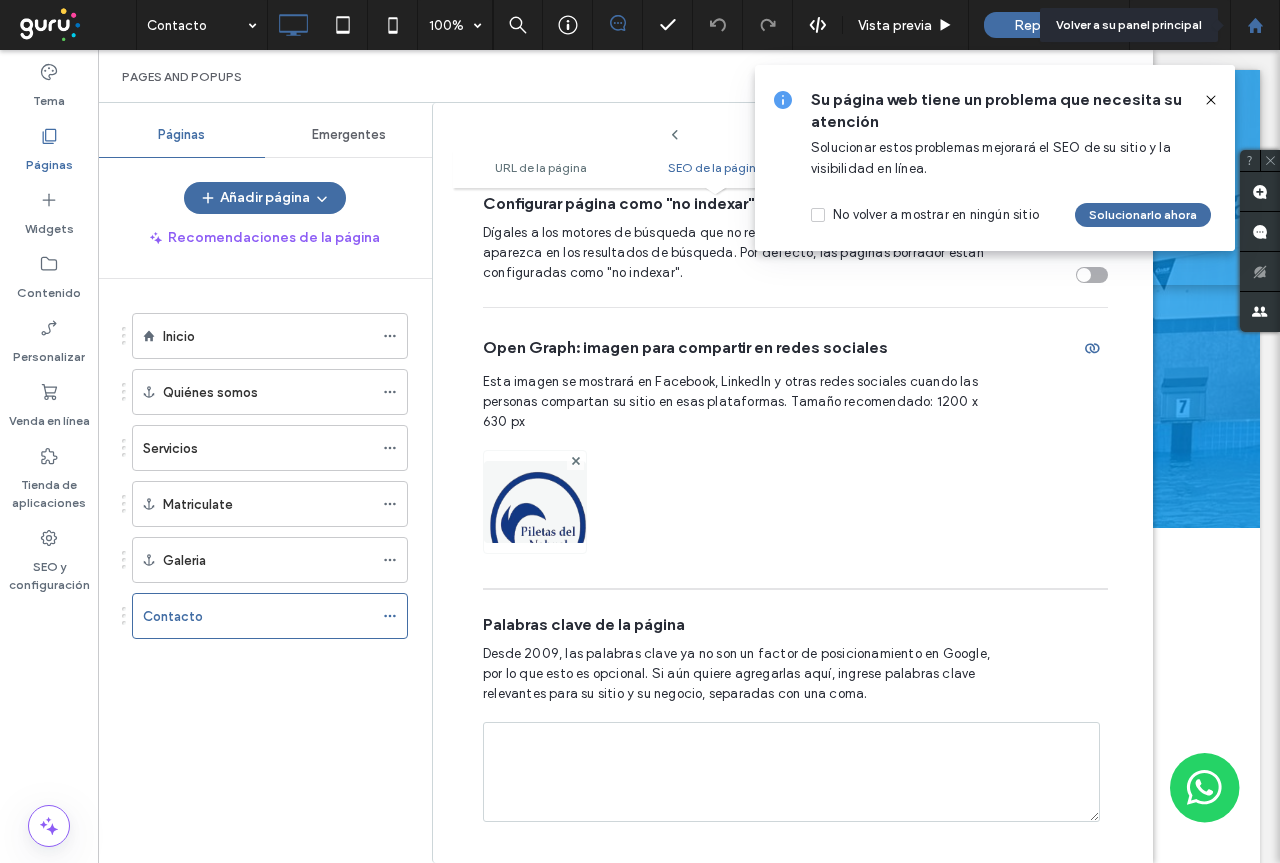 click 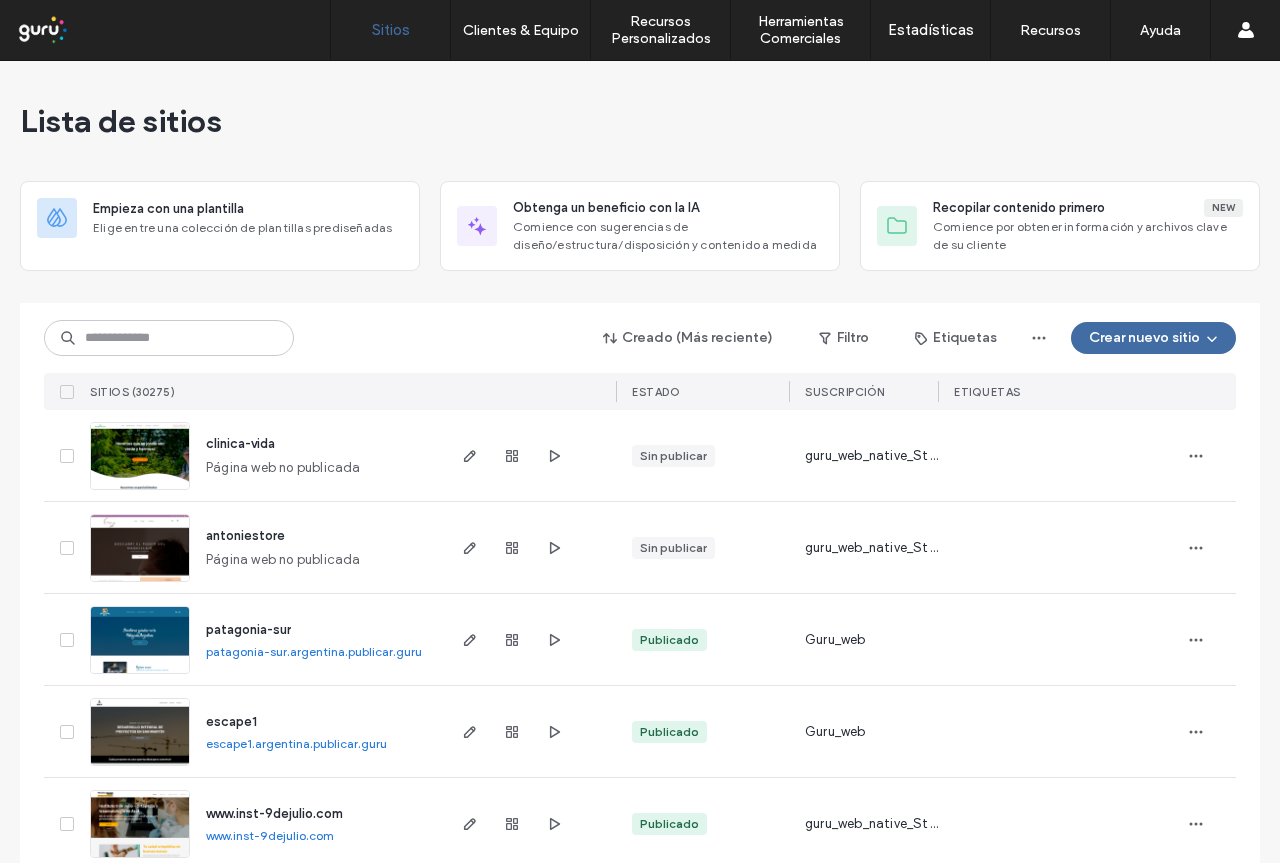 scroll, scrollTop: 0, scrollLeft: 0, axis: both 